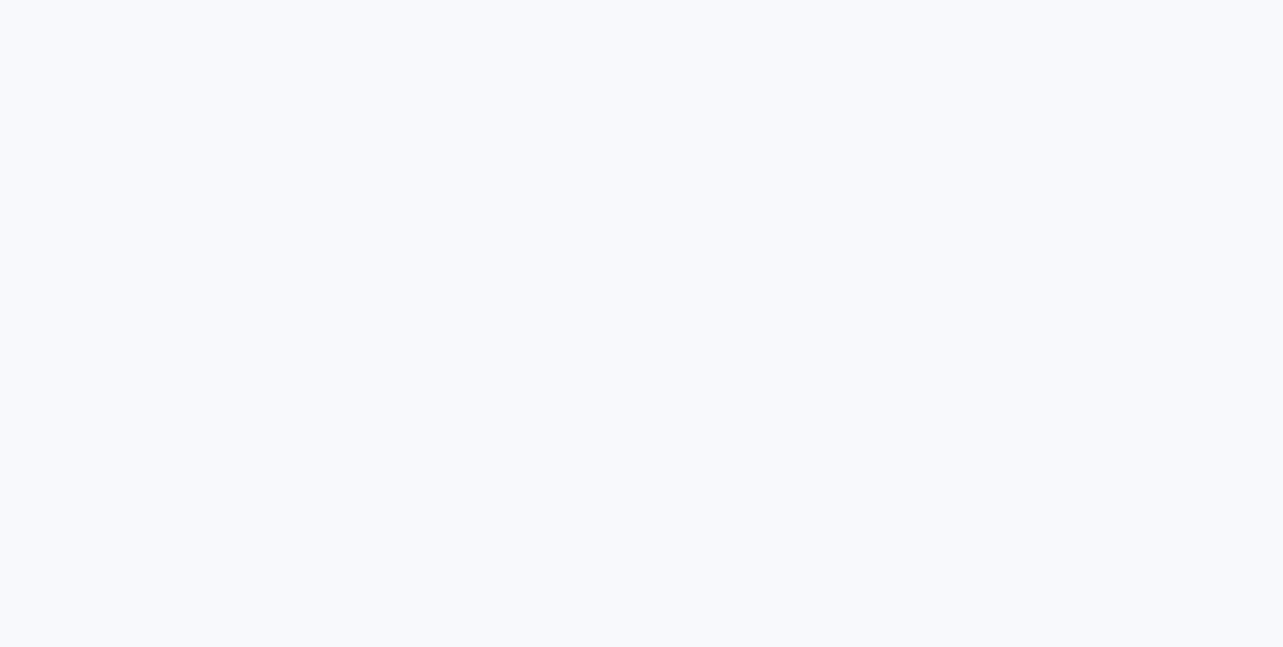 scroll, scrollTop: 0, scrollLeft: 0, axis: both 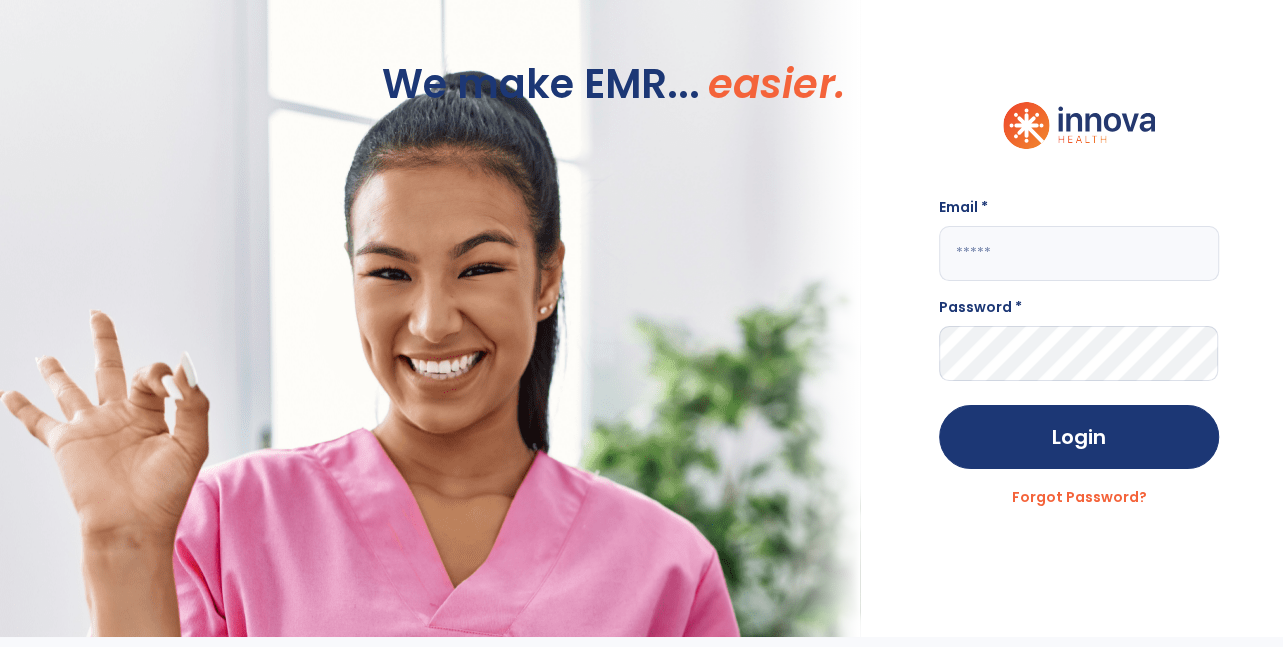 click 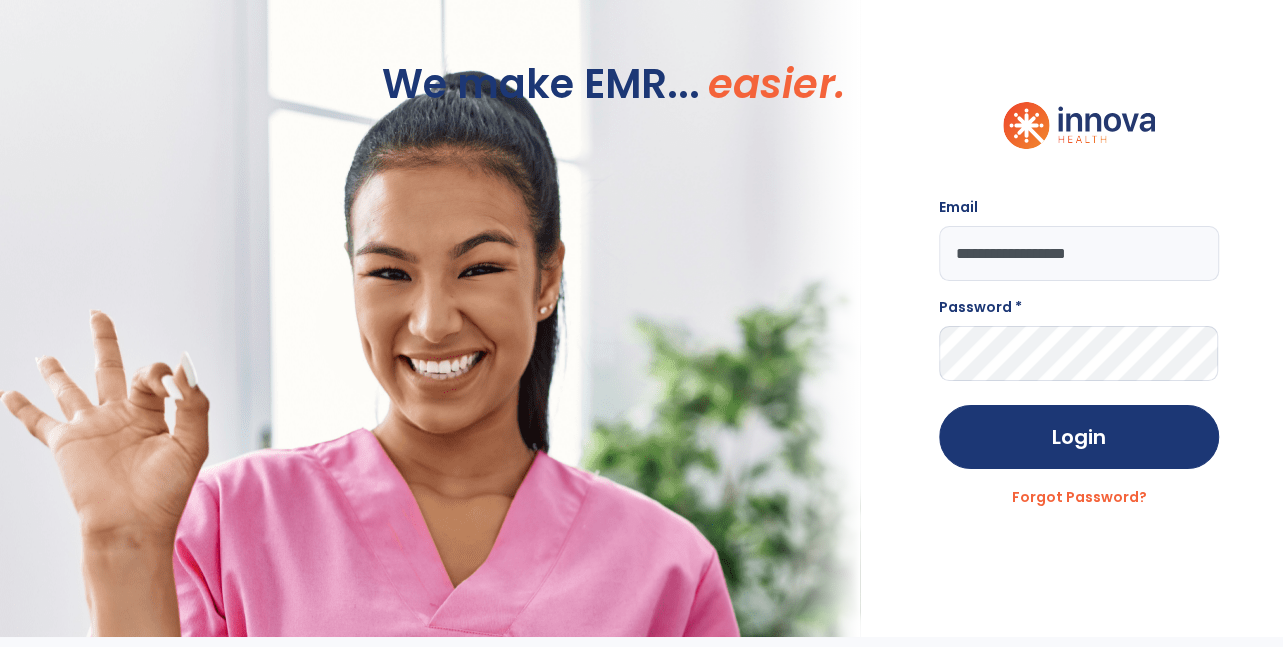 type on "**********" 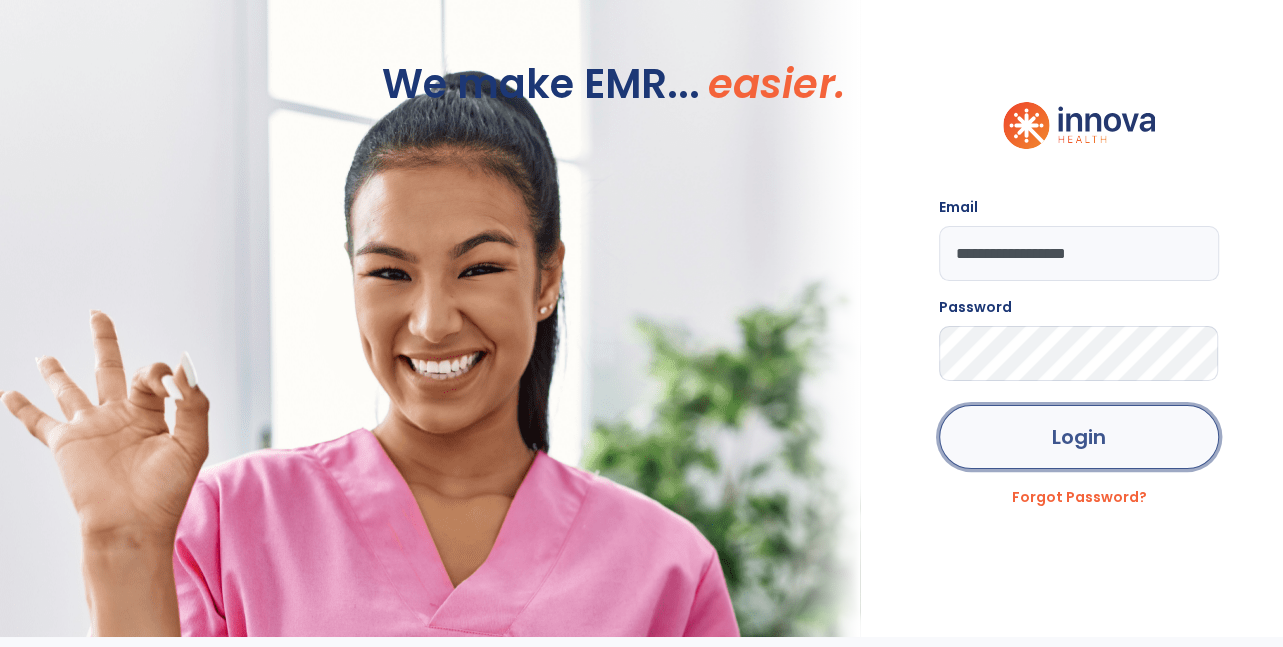 click on "Login" 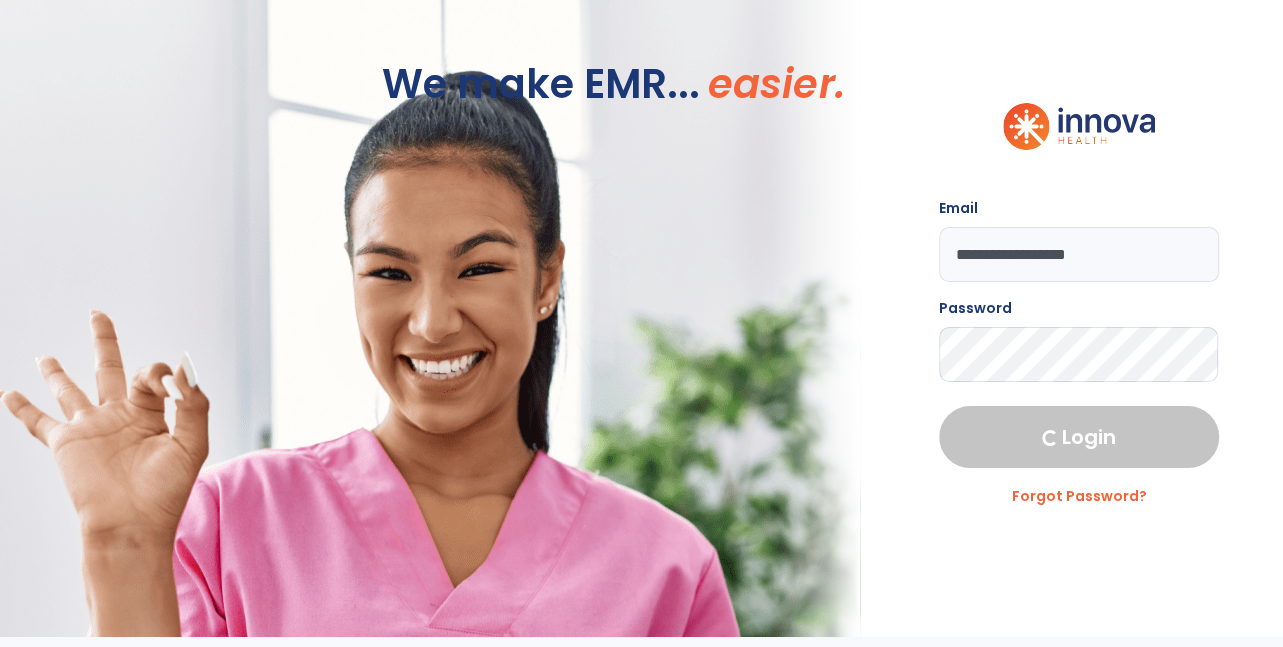 select on "****" 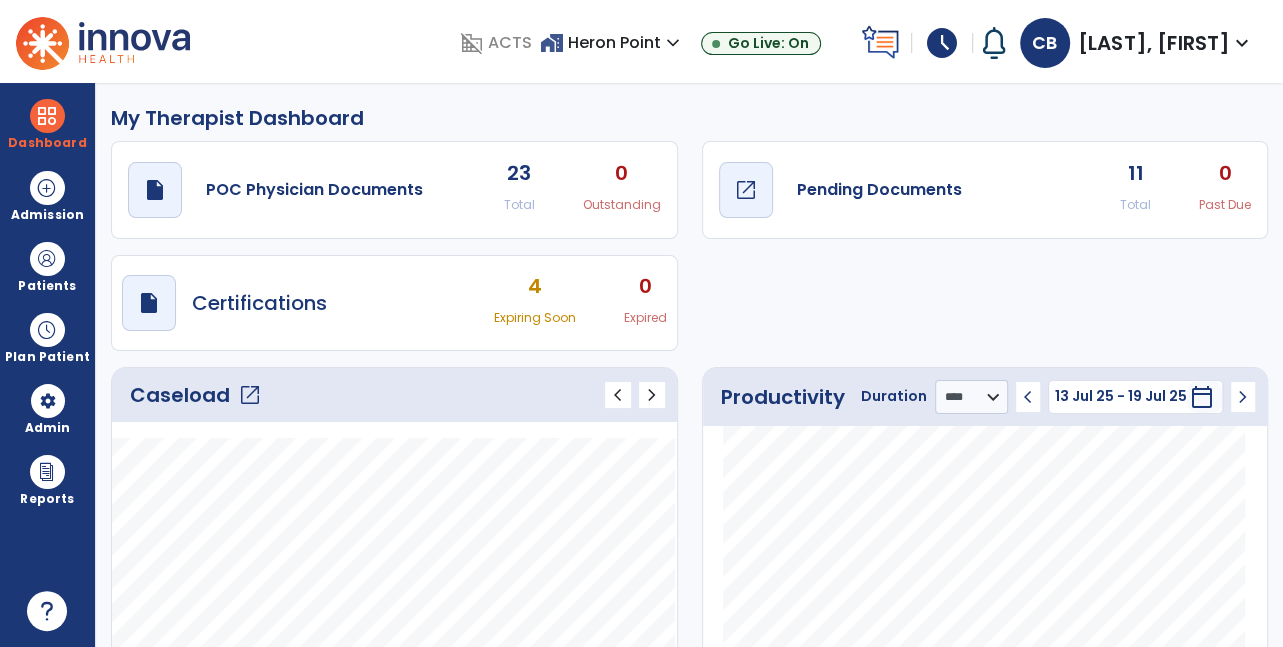 click on "Pending Documents" 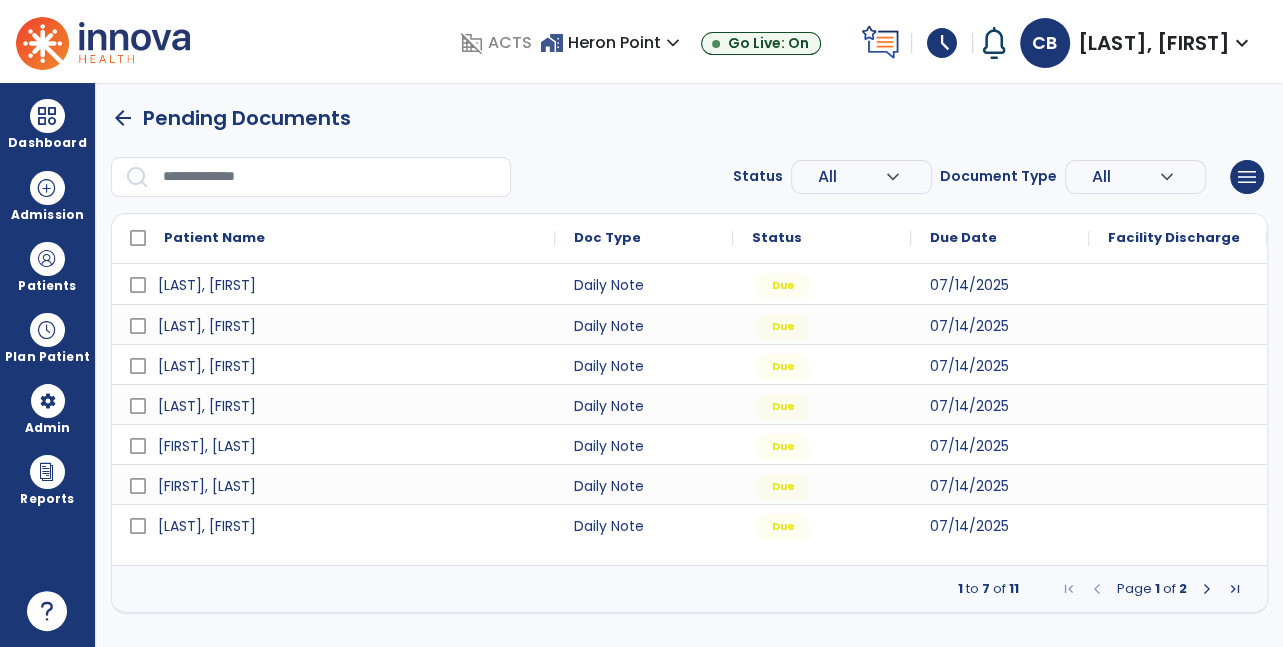 click at bounding box center (1207, 589) 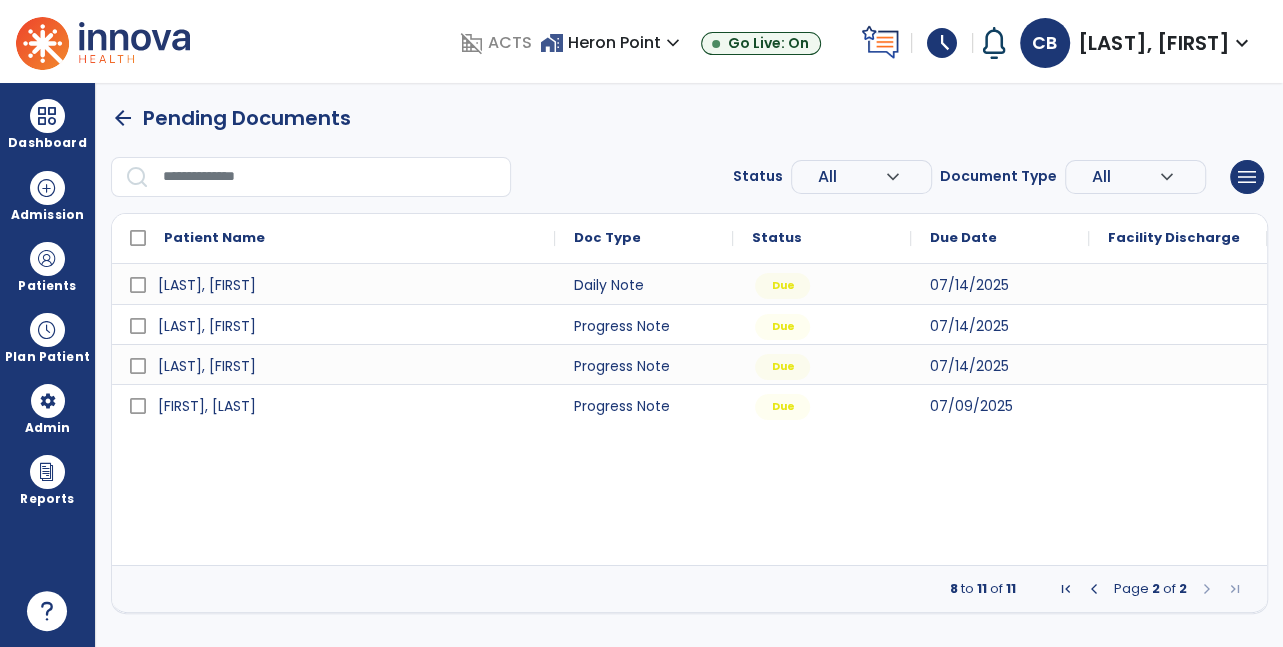 click at bounding box center (1094, 589) 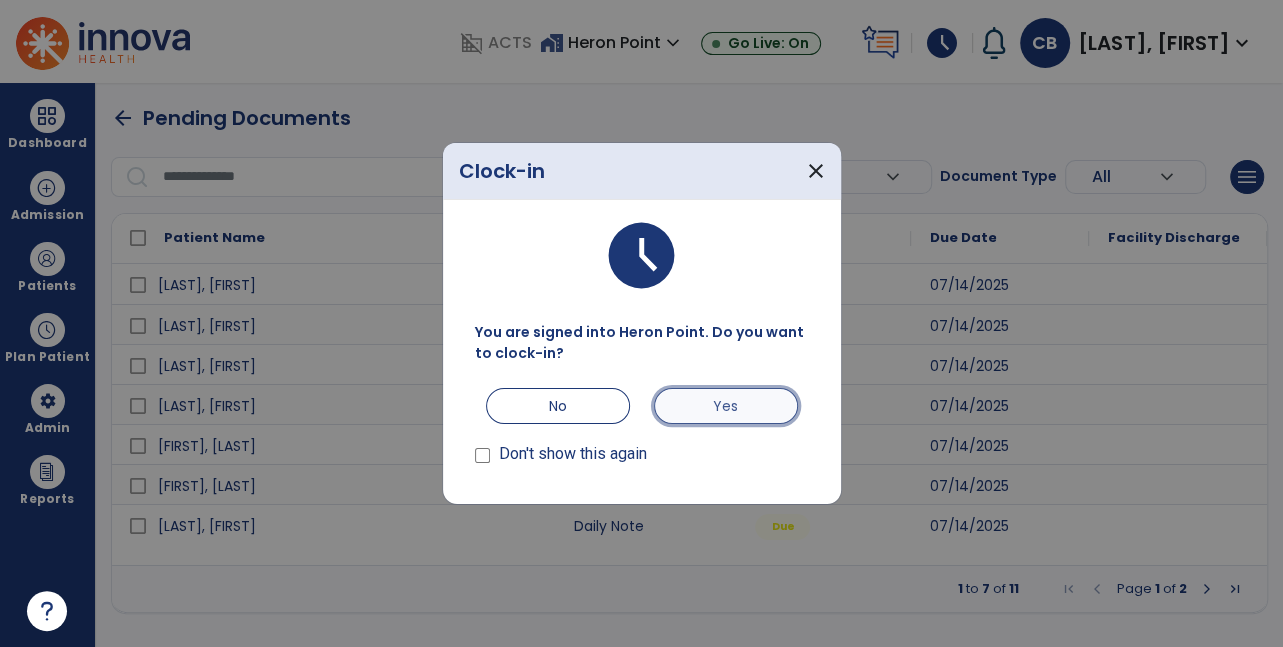 click on "Yes" at bounding box center [726, 406] 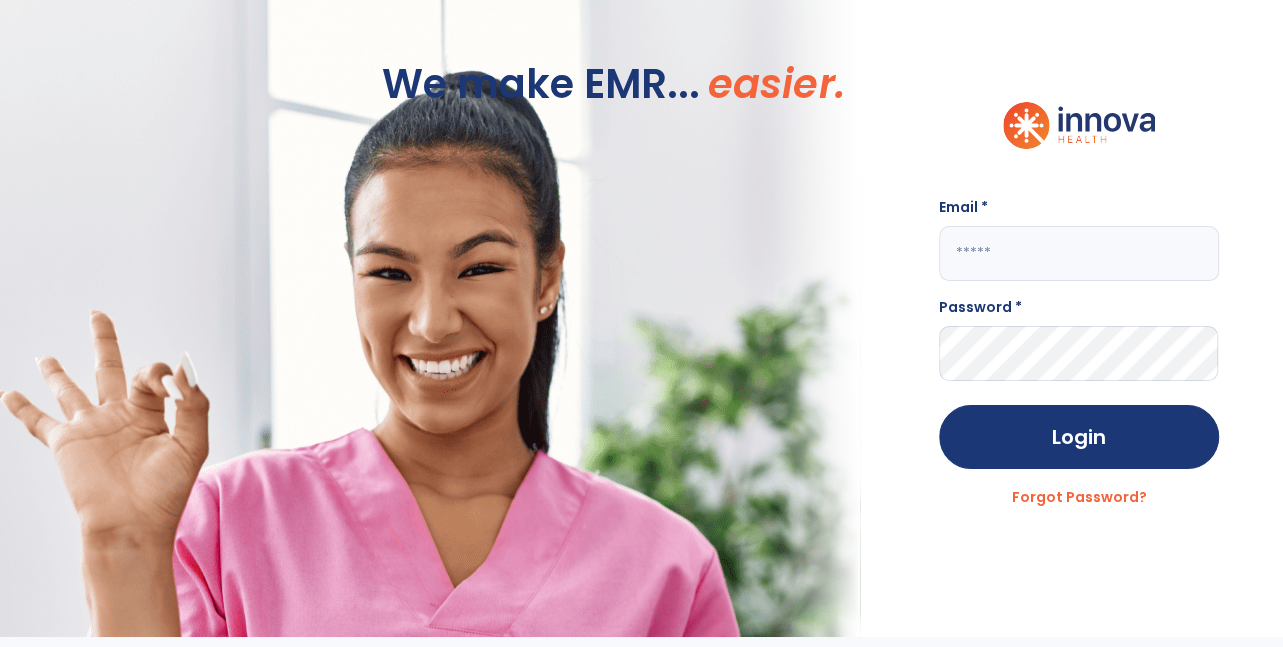 click 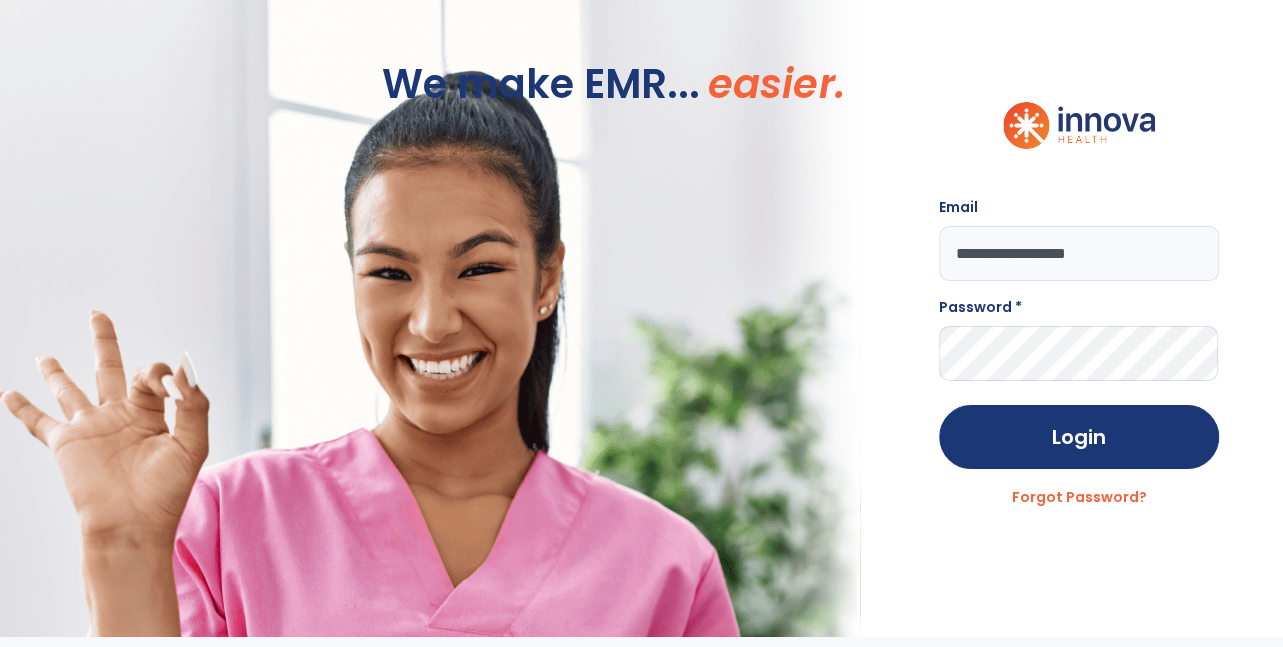 type on "**********" 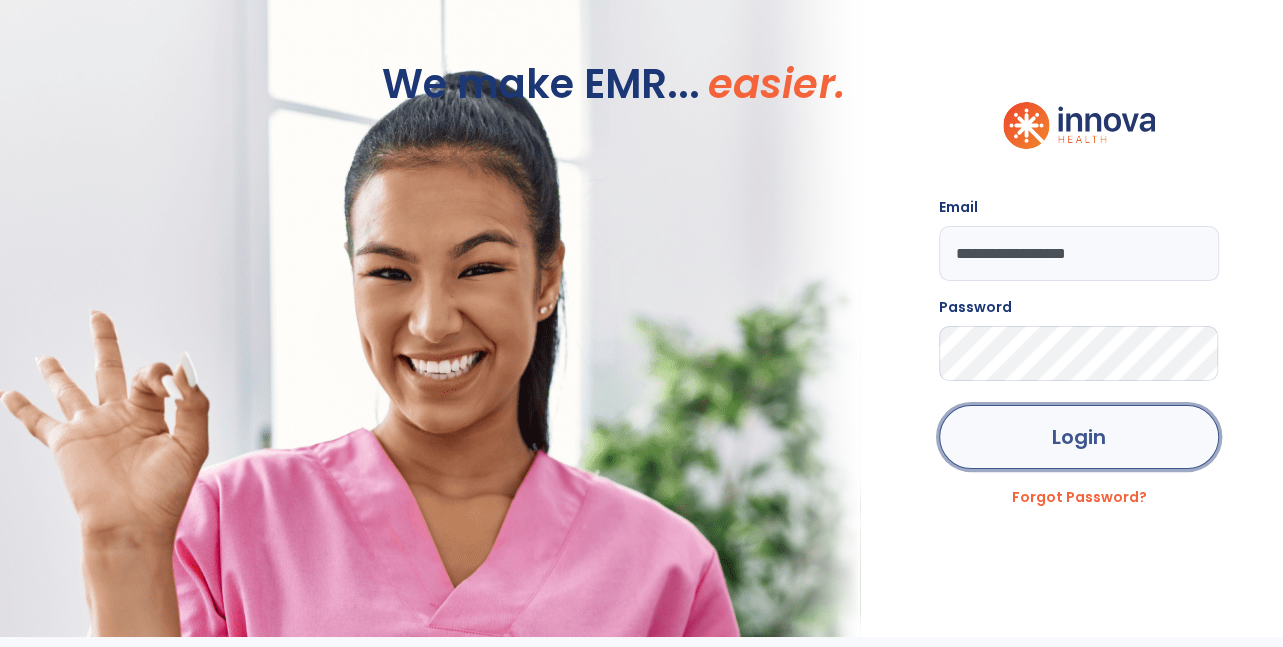 click on "Login" 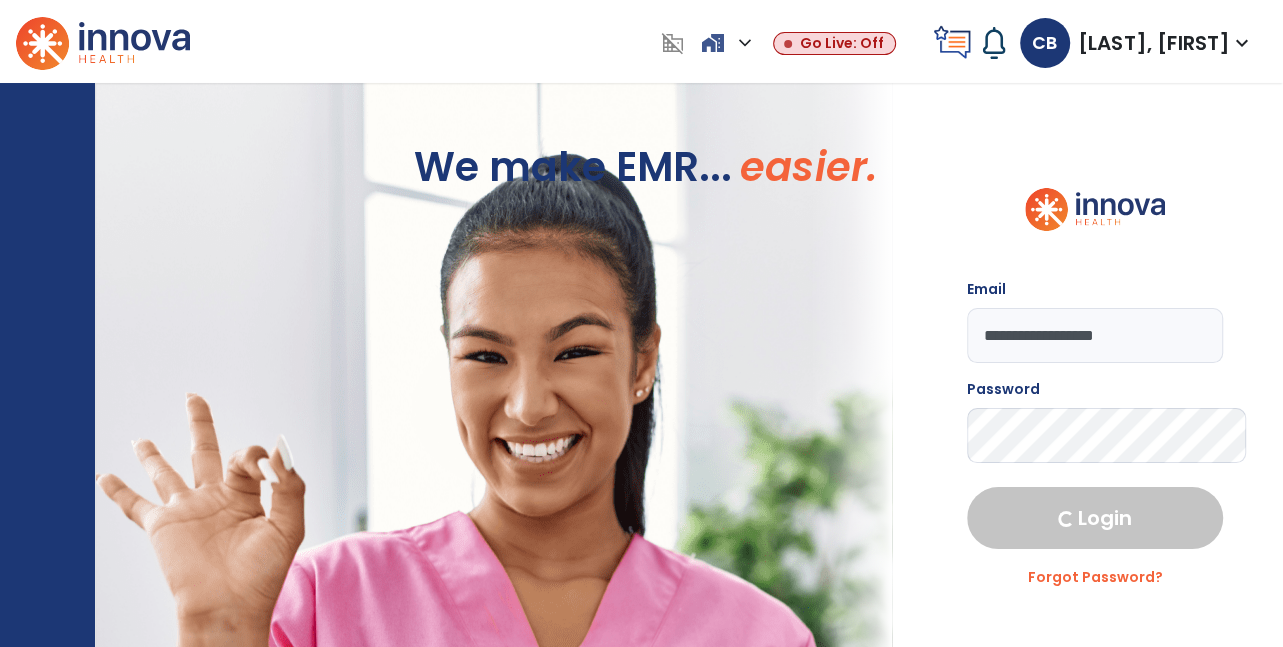 select on "****" 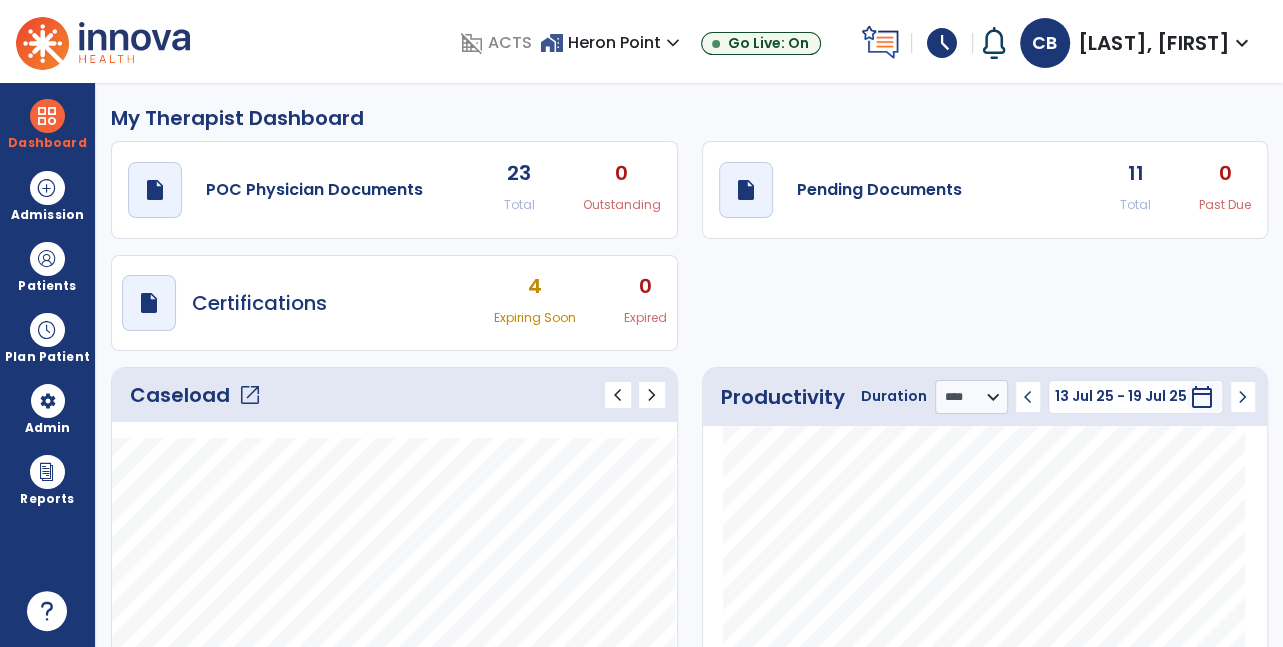 click on "draft   open_in_new  Certifications 4 Expiring Soon 0 Expired" at bounding box center (394, 303) 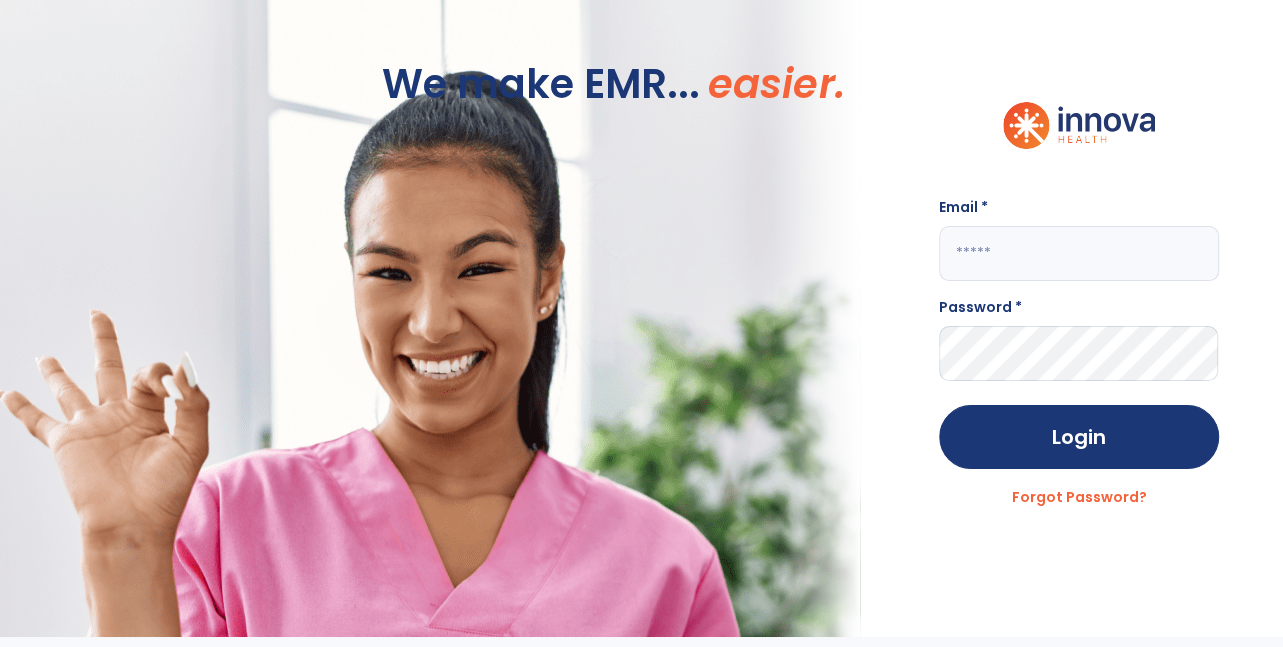 scroll, scrollTop: 0, scrollLeft: 0, axis: both 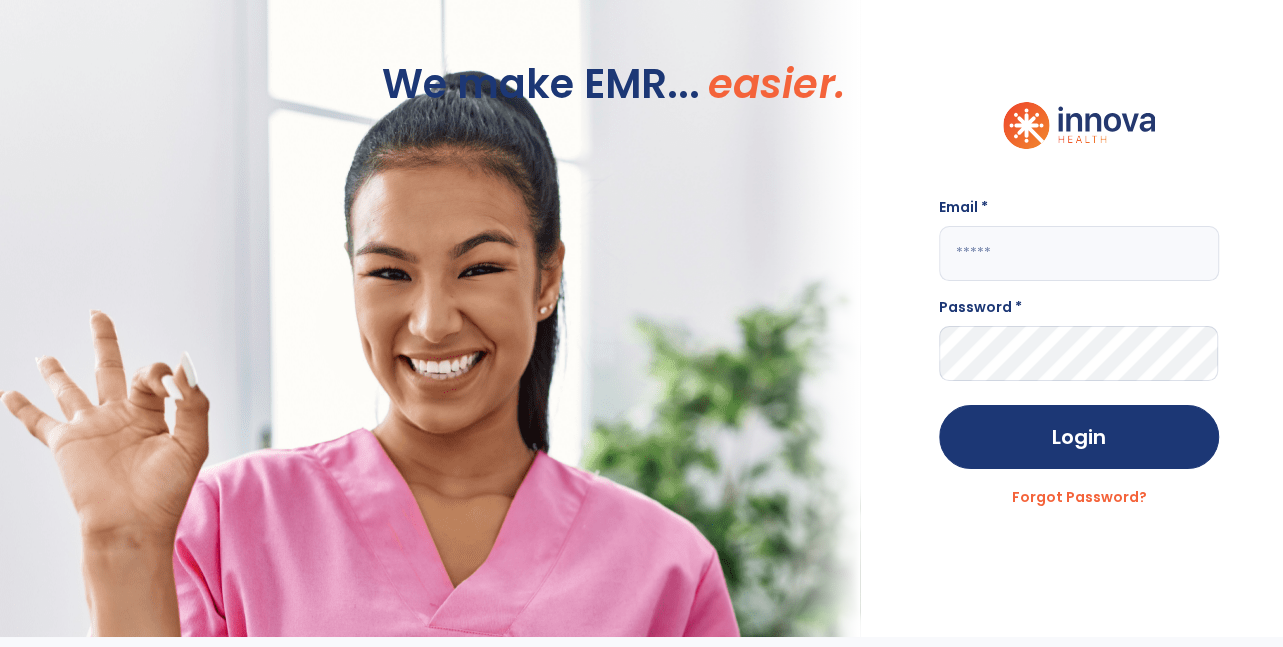 click on "Password *" 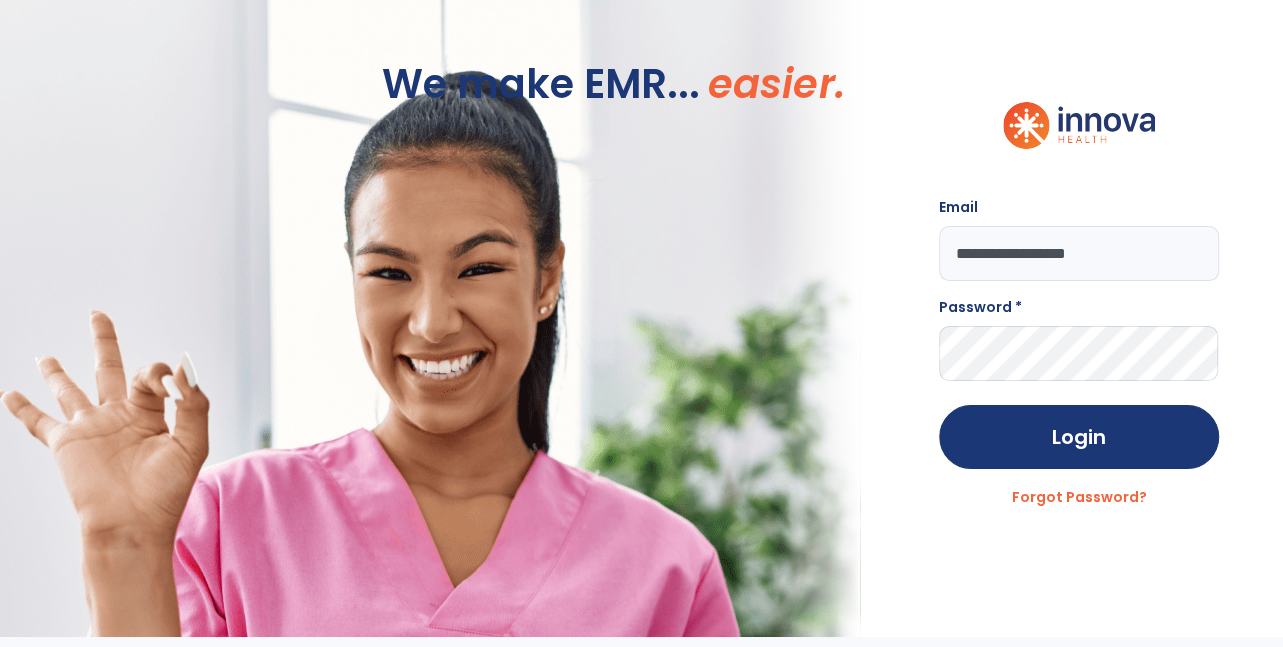 type on "**********" 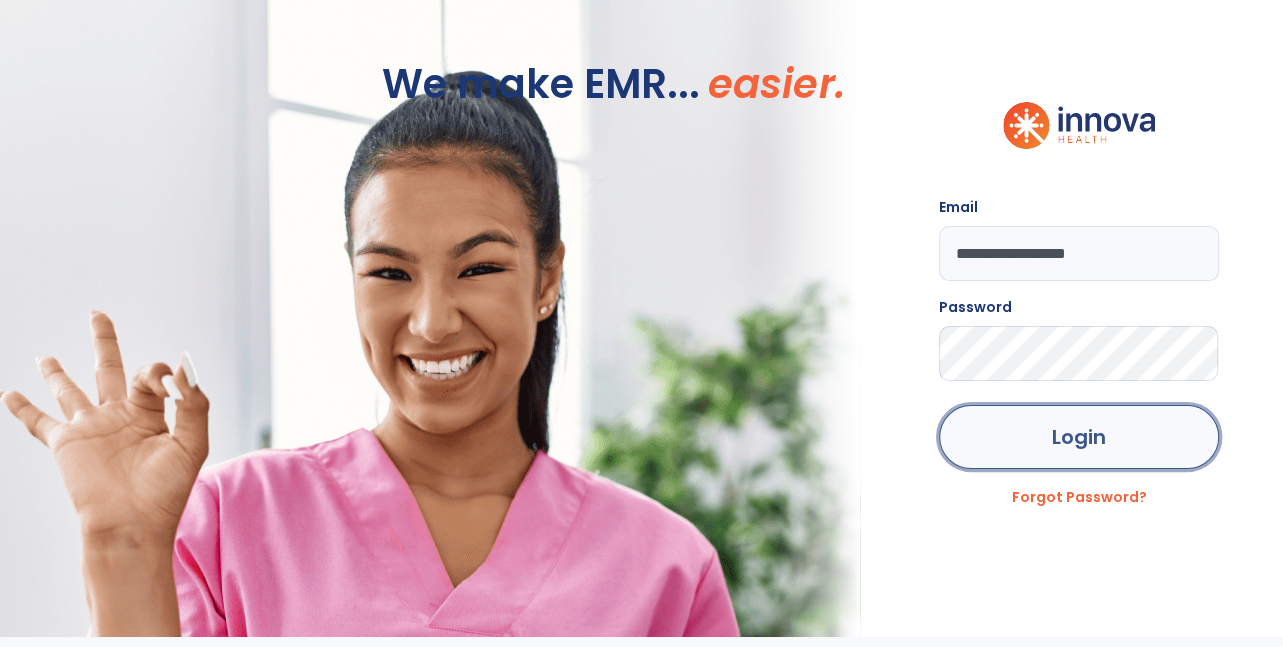 click on "Login" 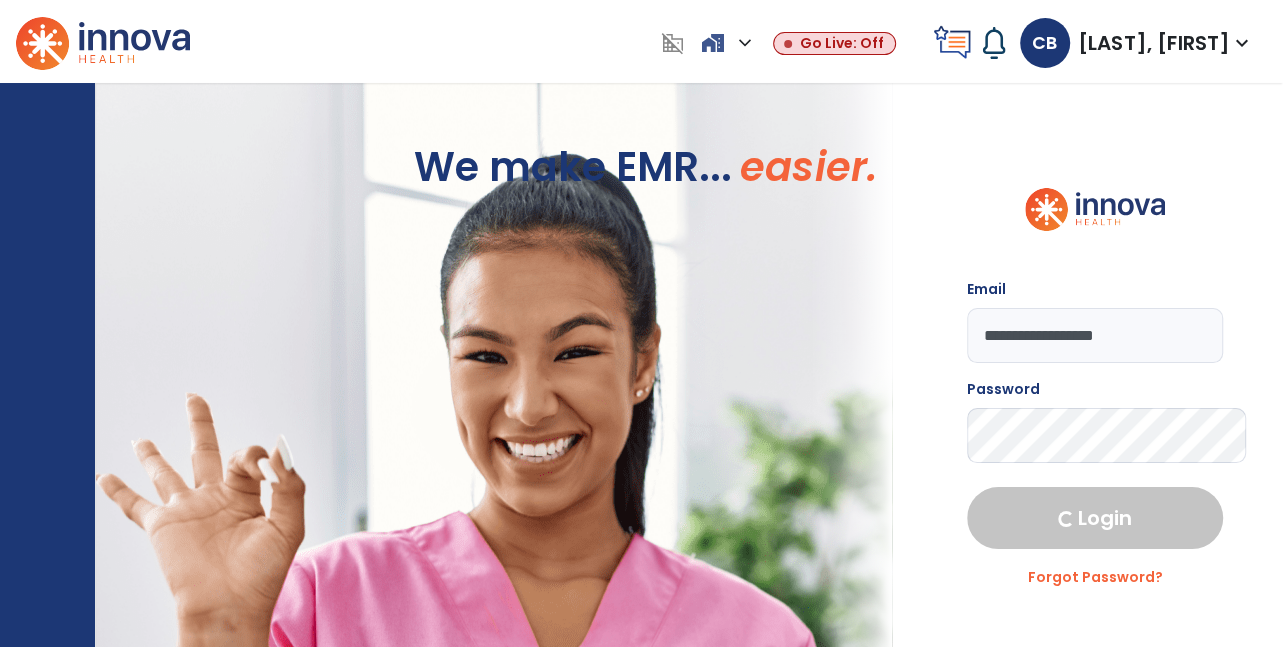 select on "****" 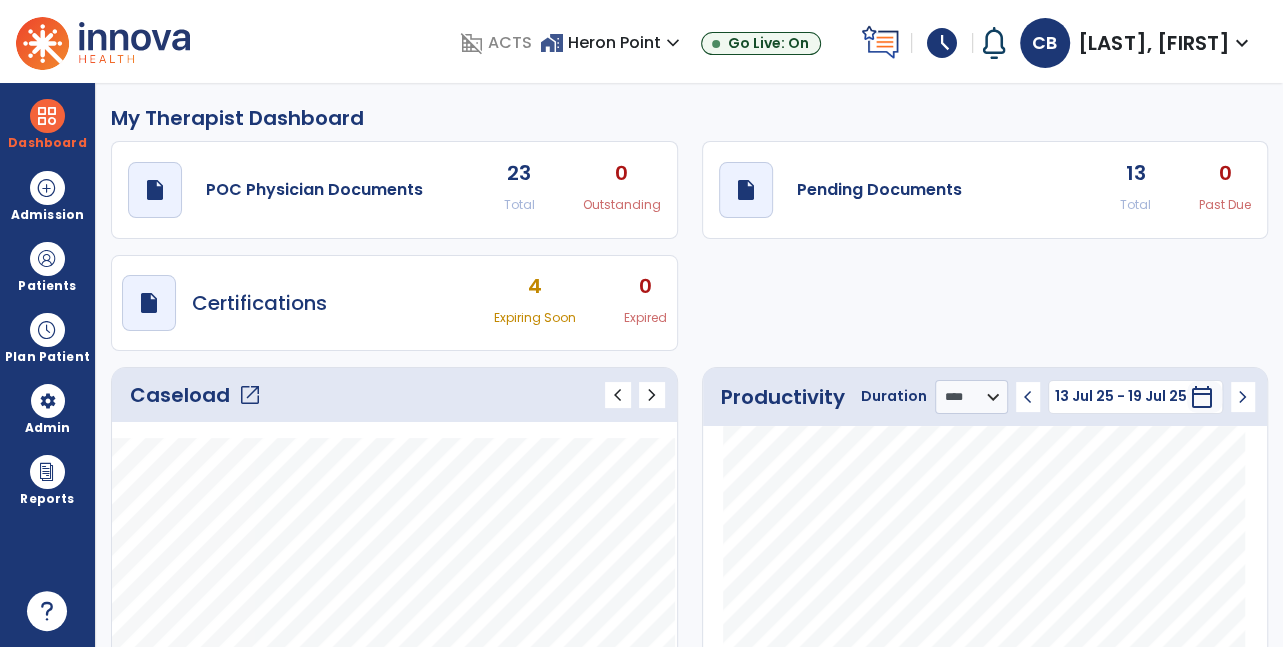 click on "draft   open_in_new  Pending Documents 13 Total 0 Past Due" 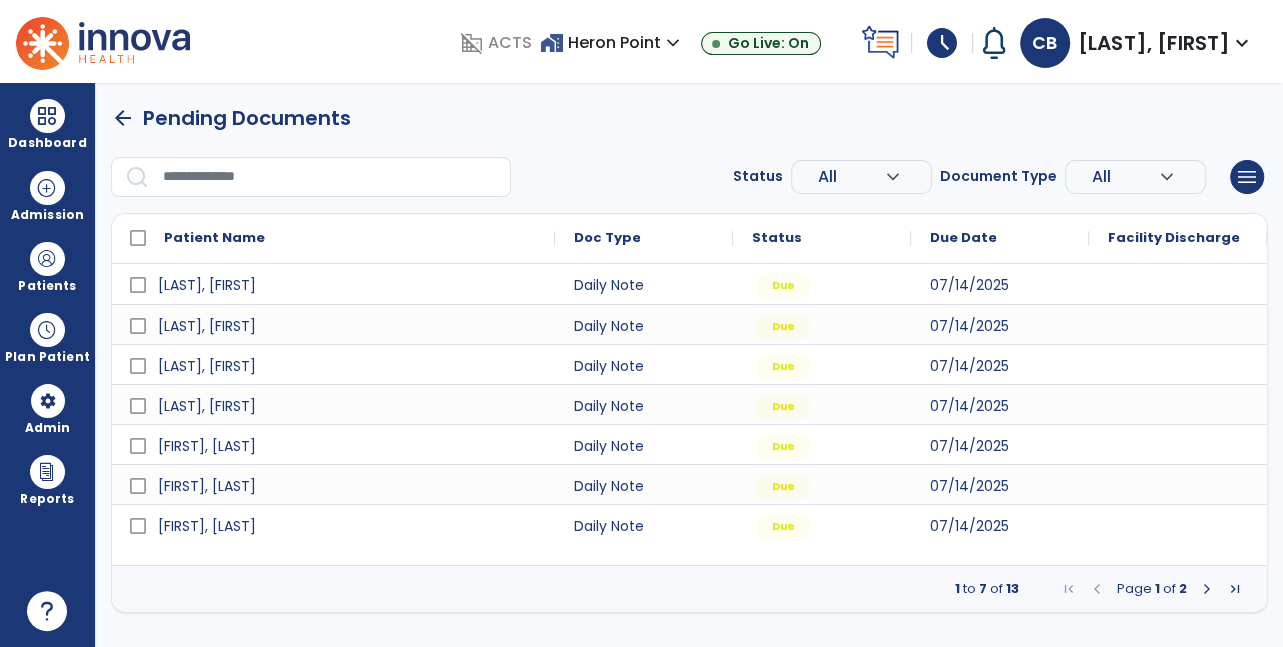 scroll, scrollTop: 0, scrollLeft: 0, axis: both 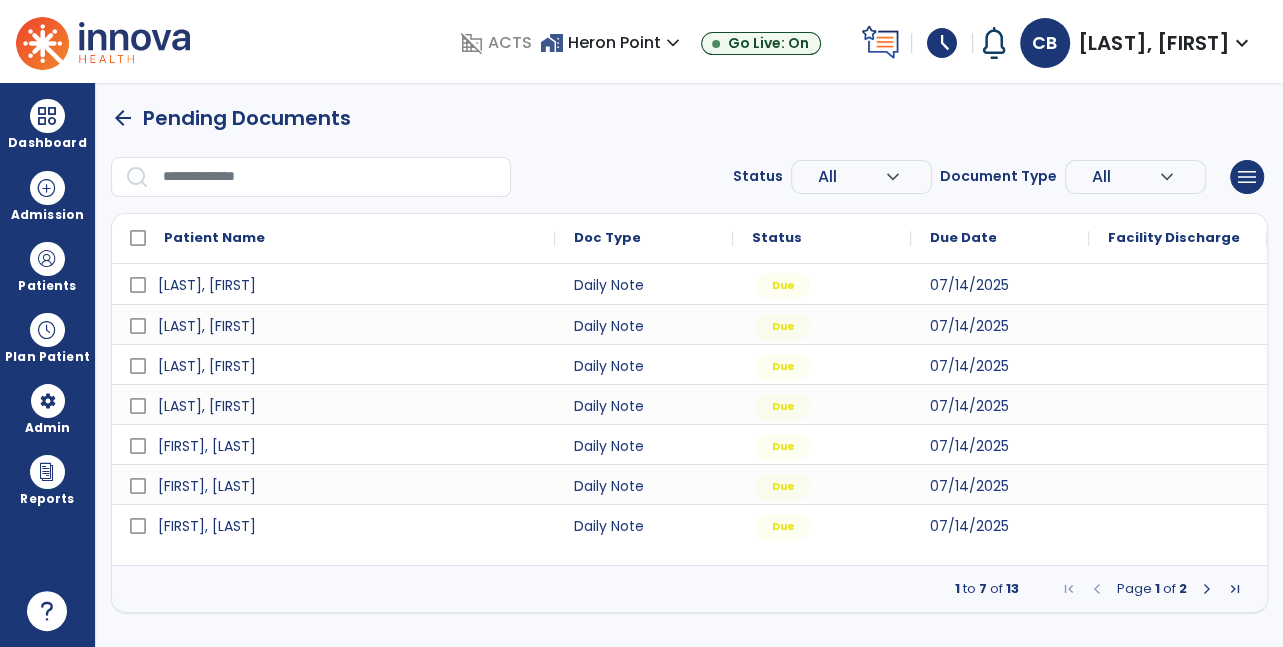 click at bounding box center [1207, 589] 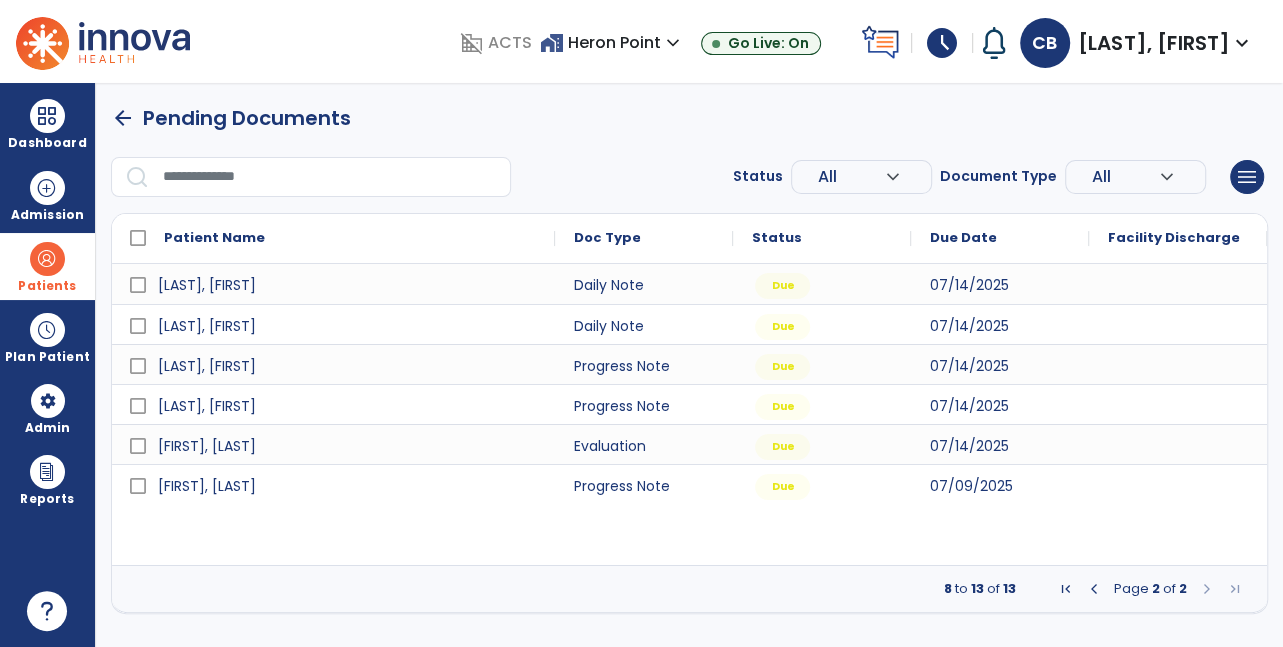 click on "Patients" at bounding box center (47, 286) 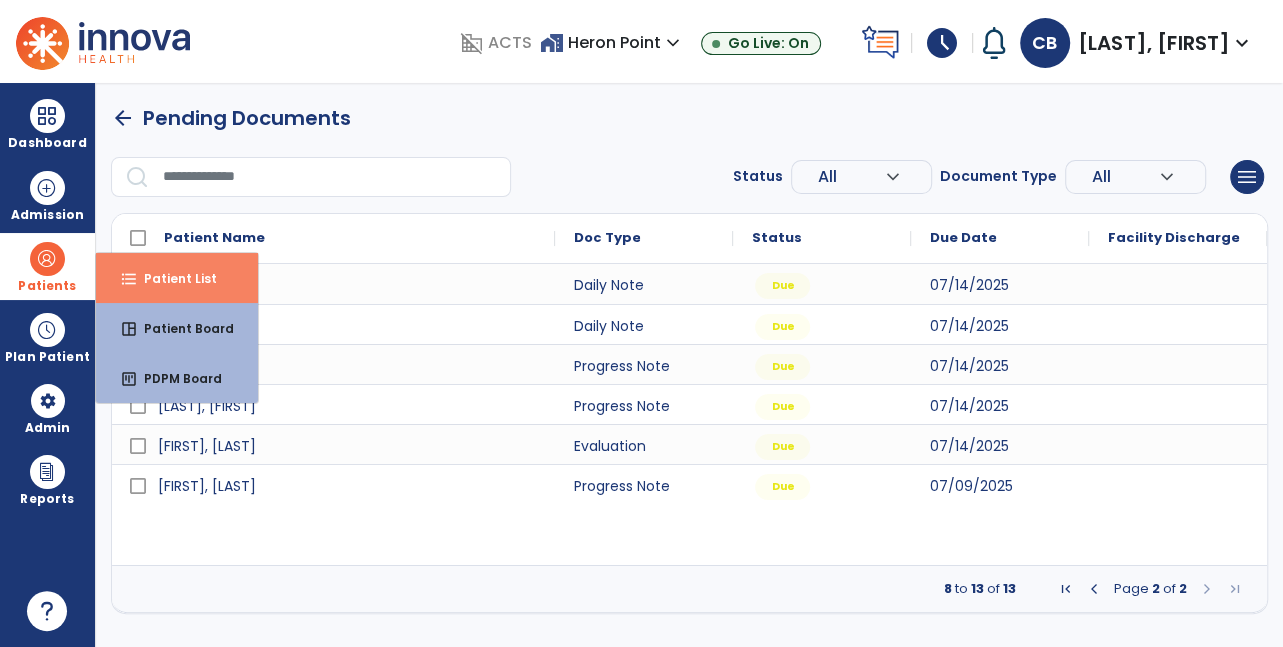 click on "Patient List" at bounding box center (172, 278) 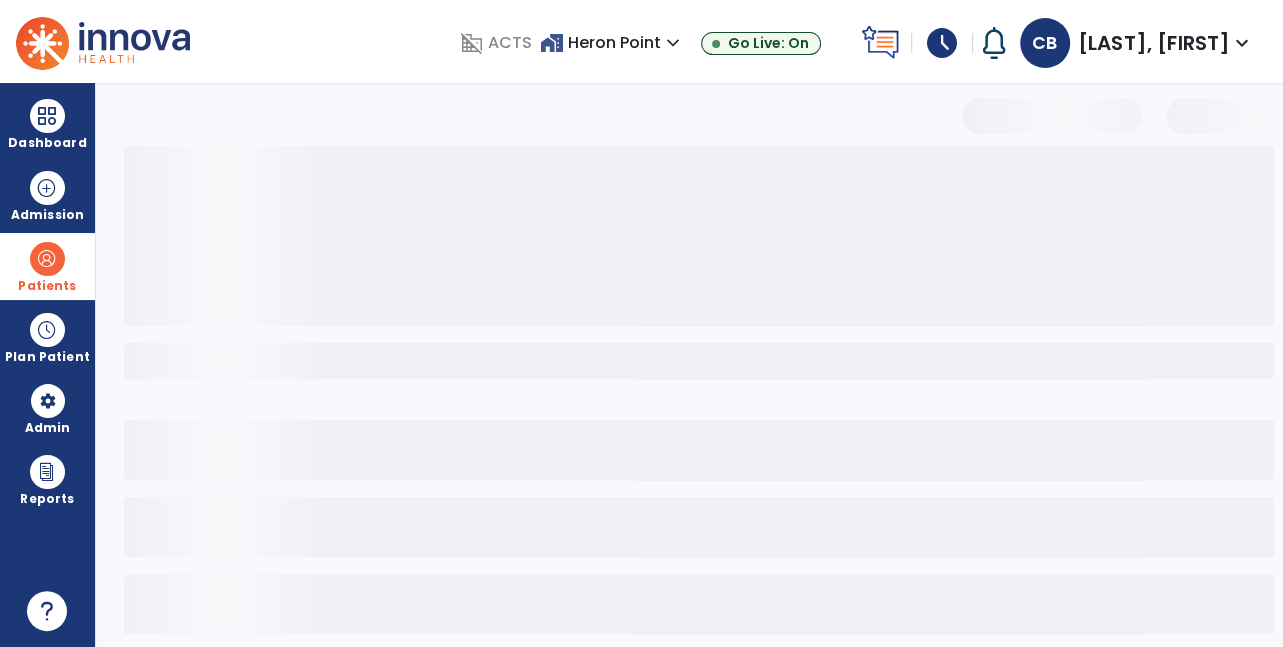 select on "***" 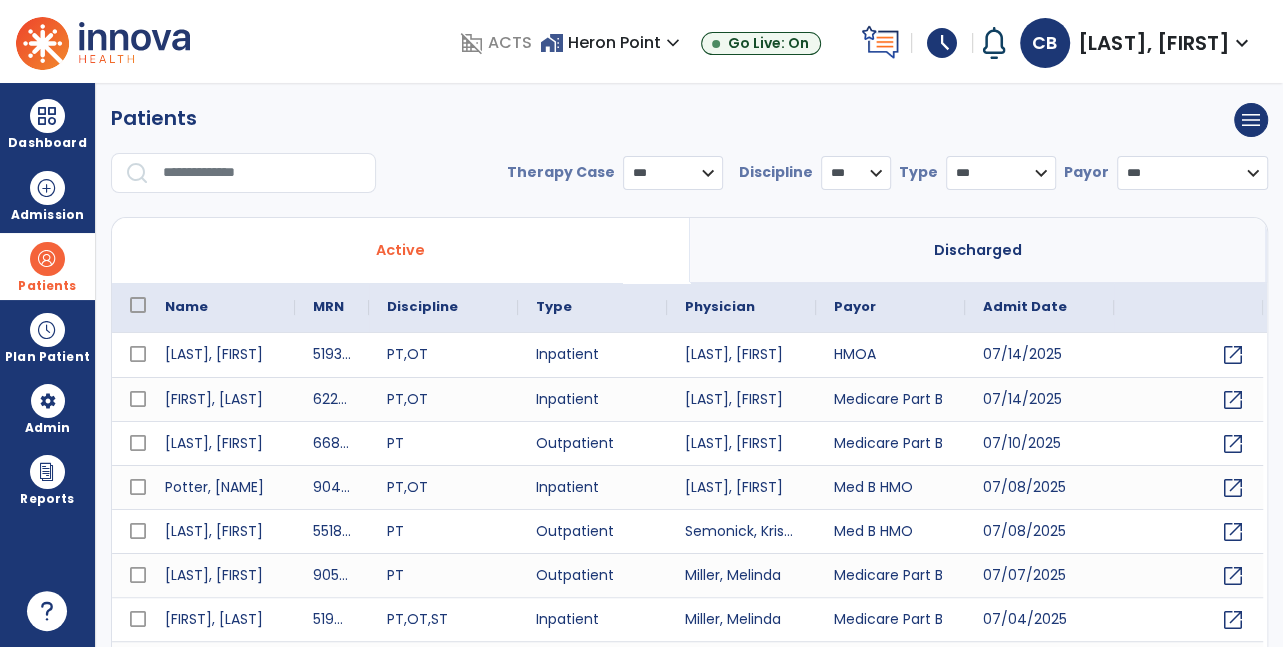 click at bounding box center [262, 173] 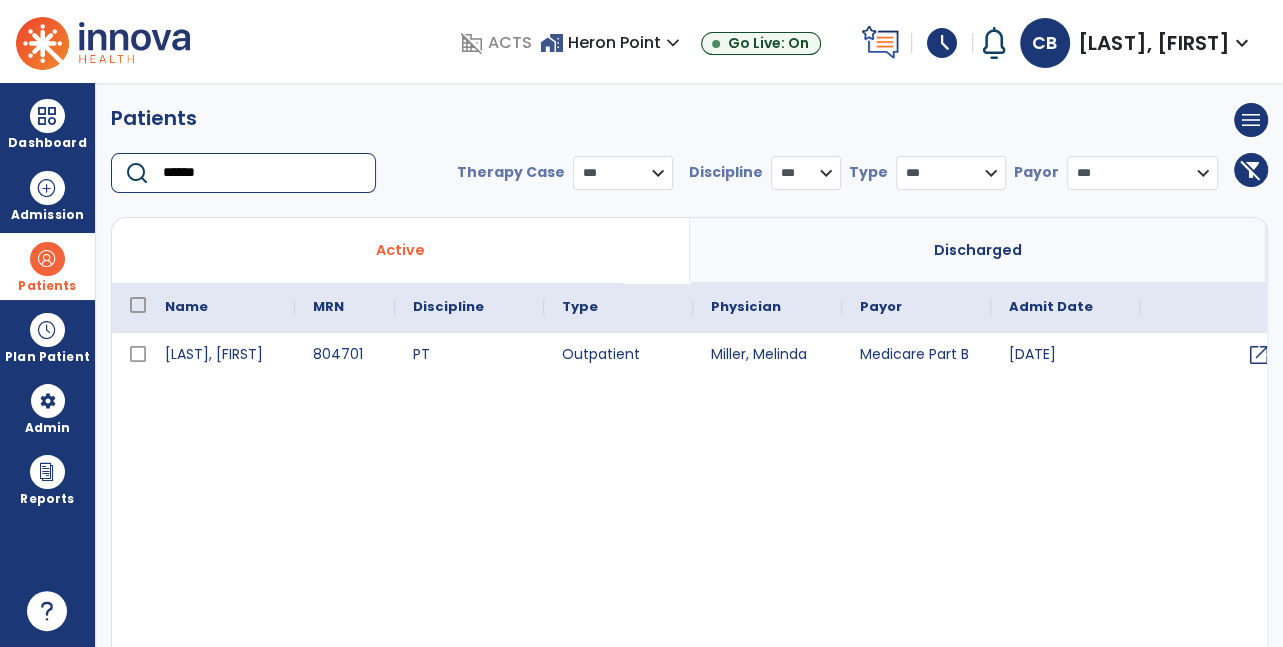 type on "******" 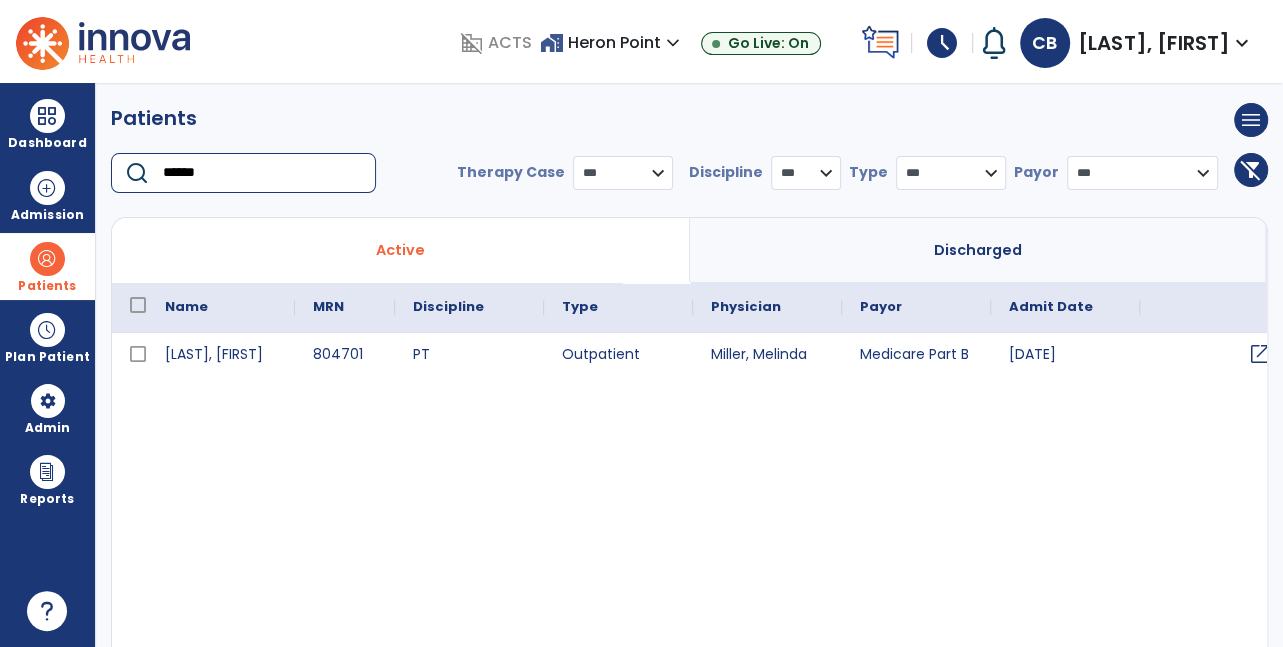 click on "open_in_new" at bounding box center [1214, 355] 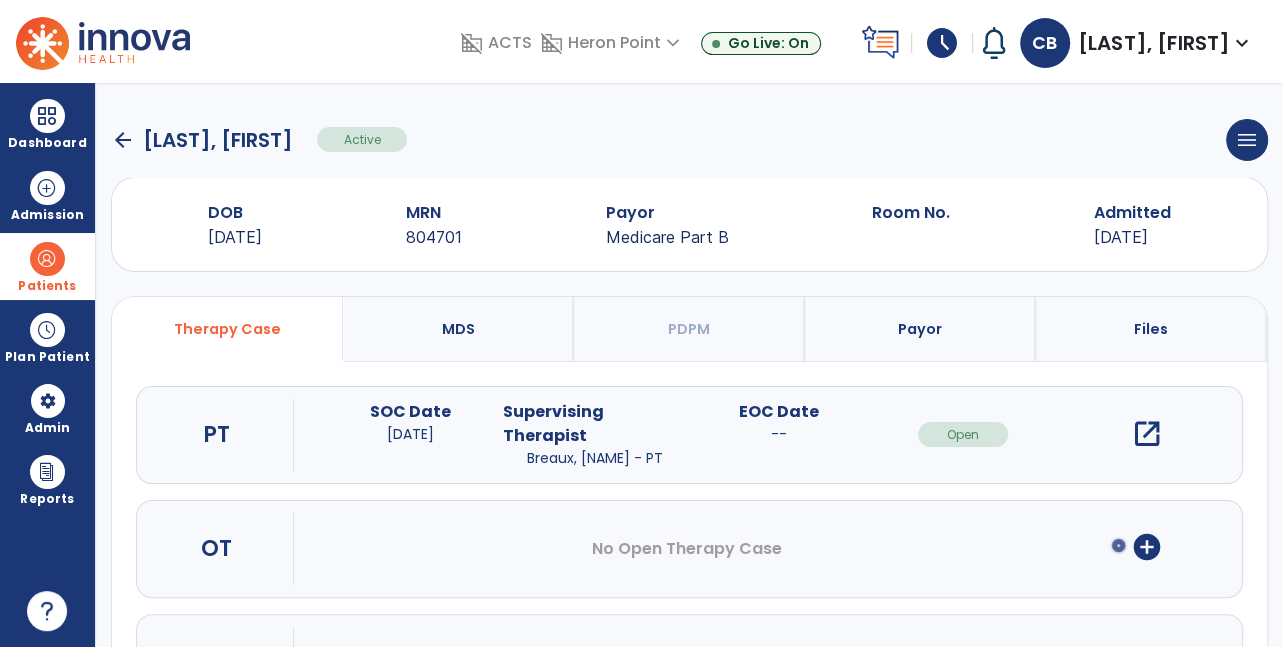 click on "open_in_new" at bounding box center (1147, 434) 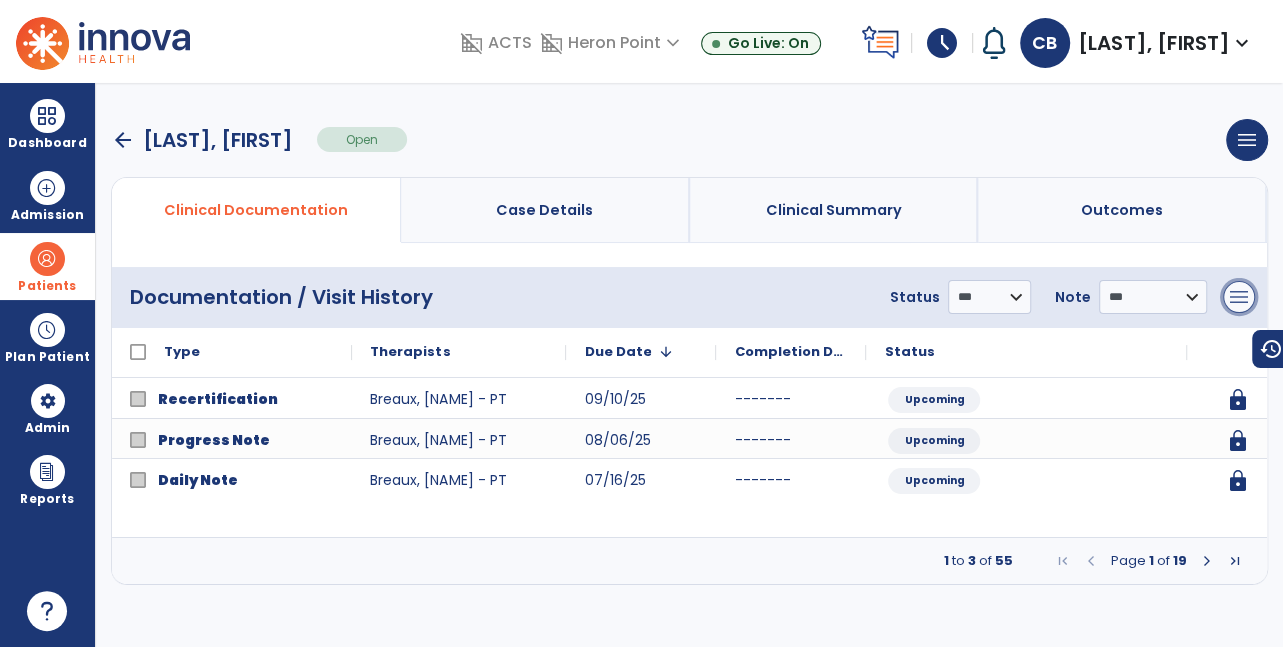 click on "menu" at bounding box center [1239, 297] 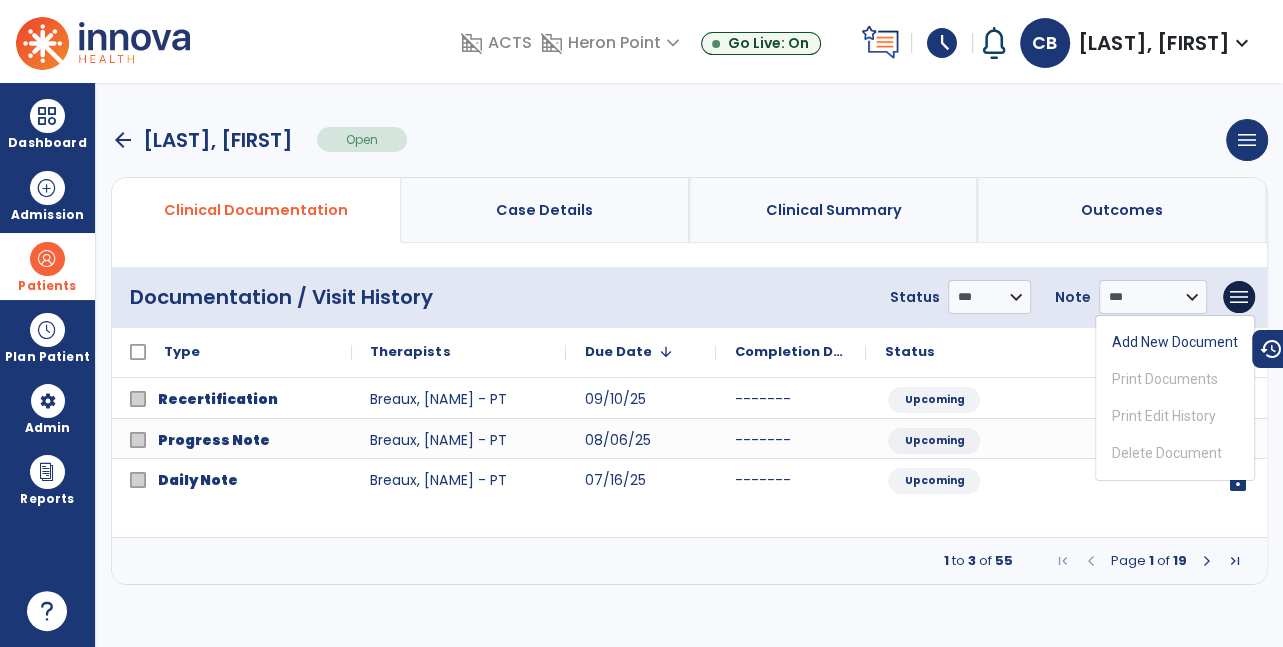 click on "Outcomes" at bounding box center [1122, 210] 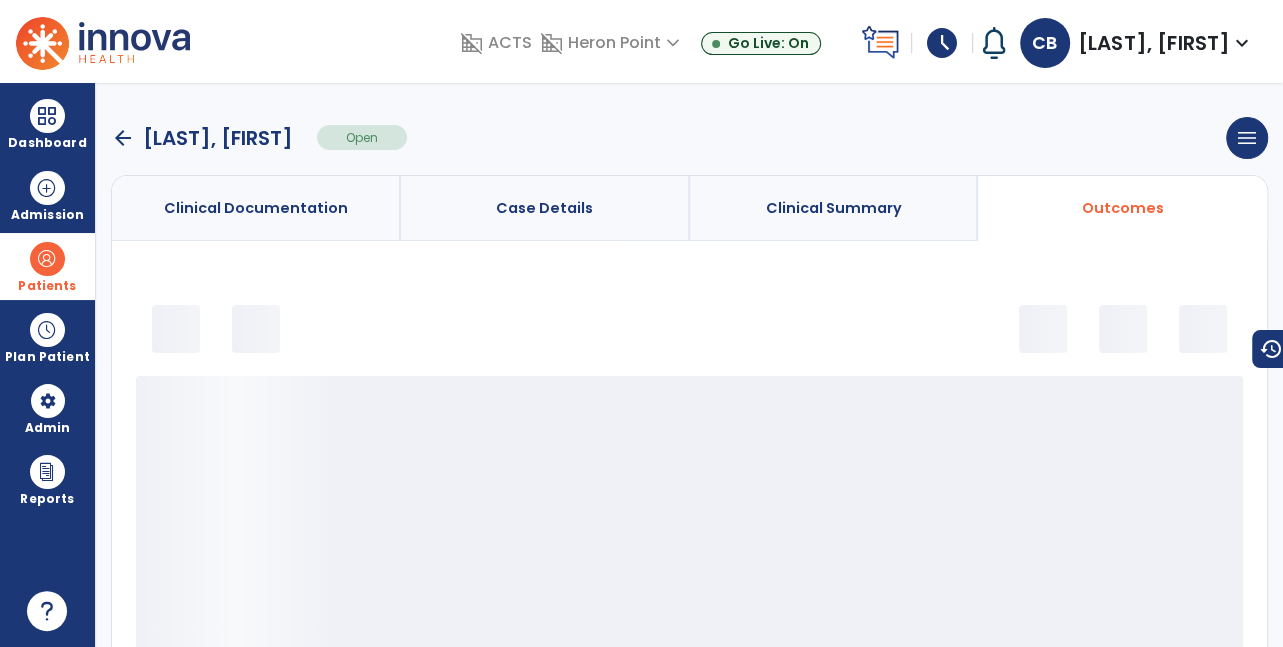 scroll, scrollTop: 5, scrollLeft: 0, axis: vertical 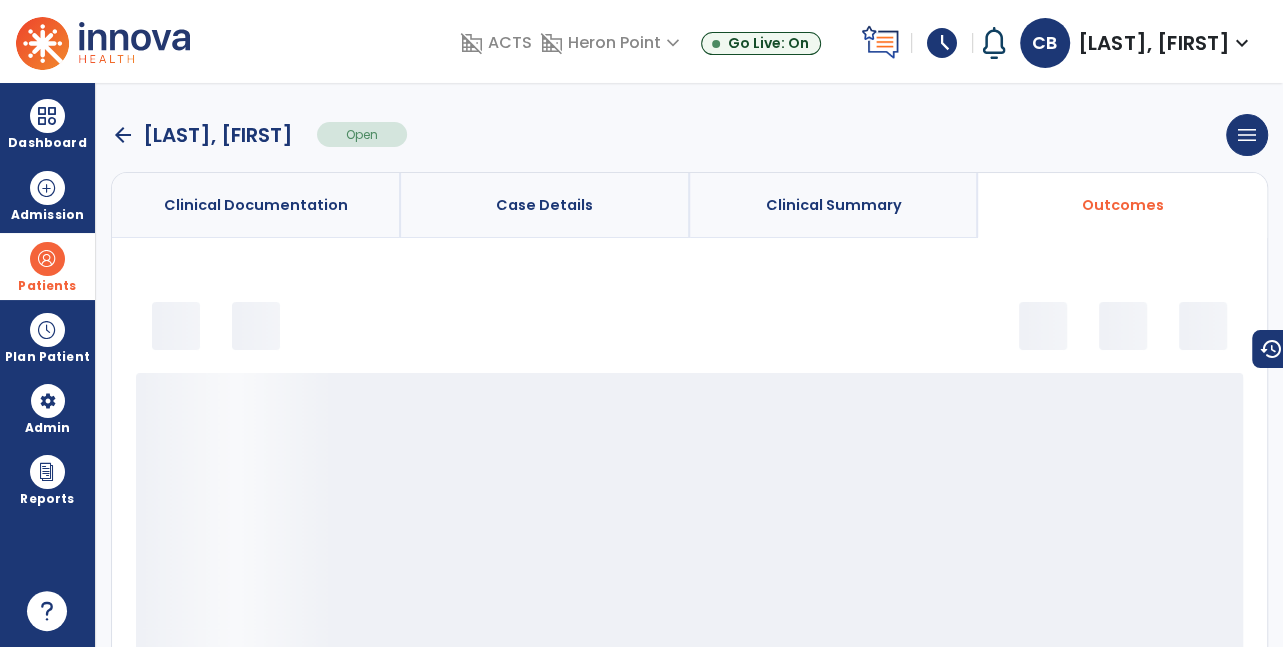 click on "Clinical Documentation" at bounding box center [256, 205] 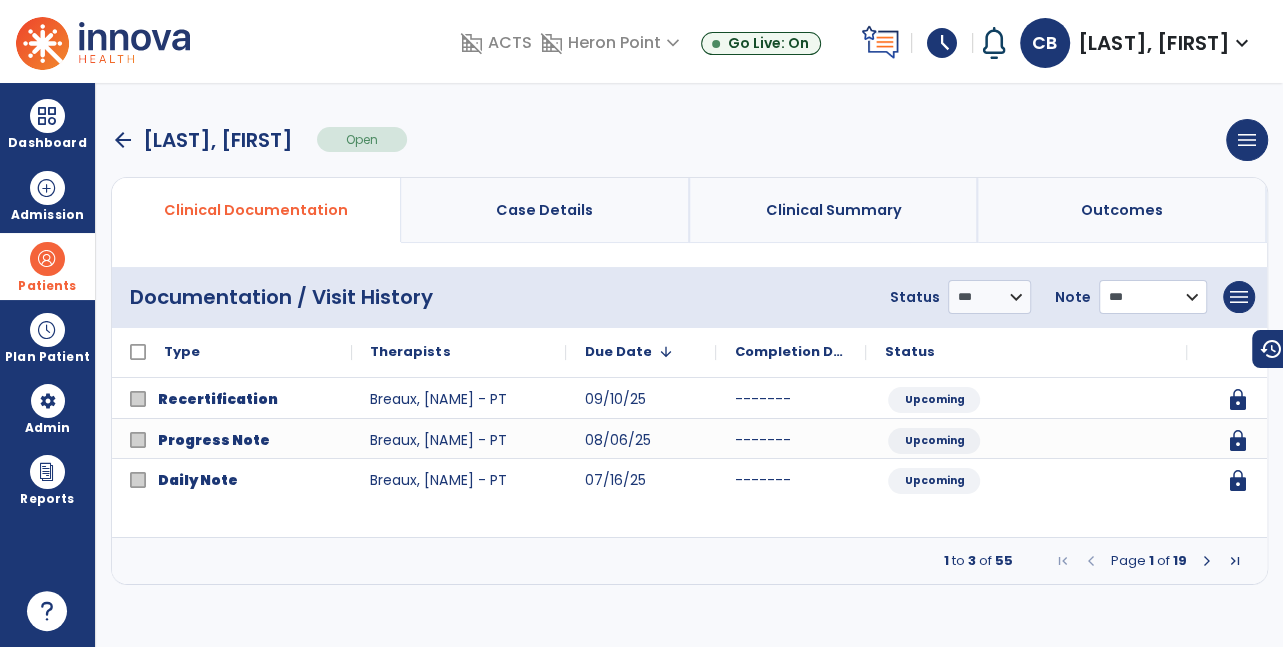 click on "**********" at bounding box center (989, 297) 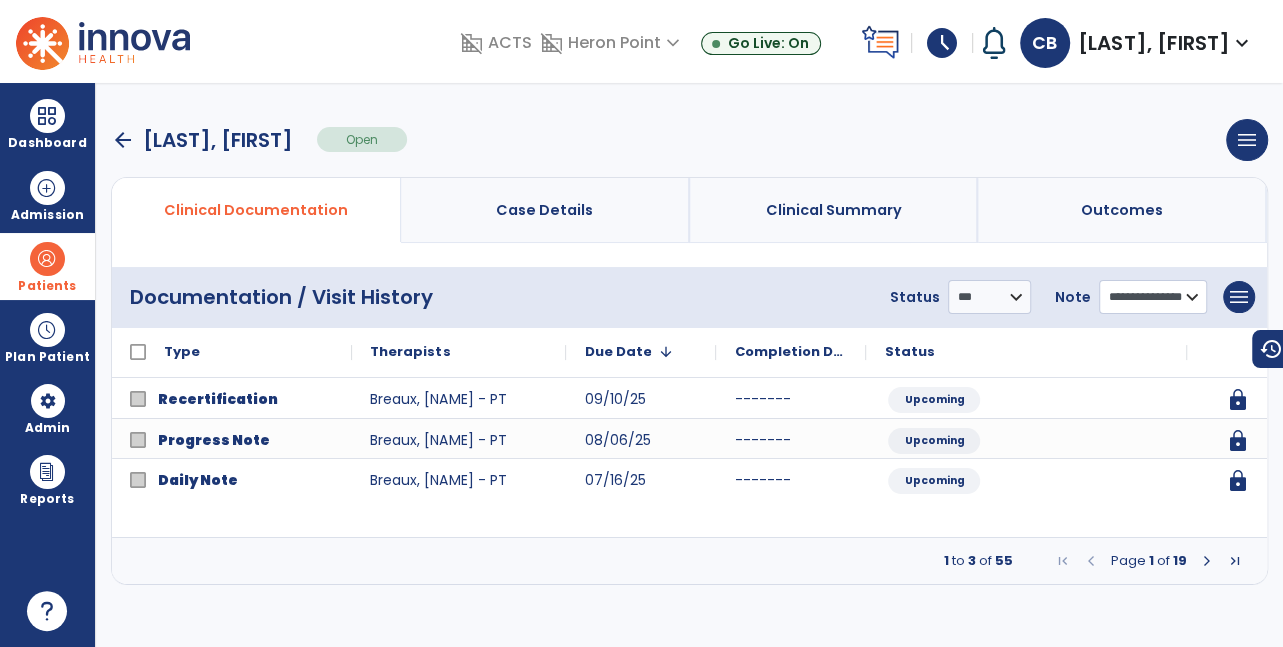click on "**********" at bounding box center [989, 297] 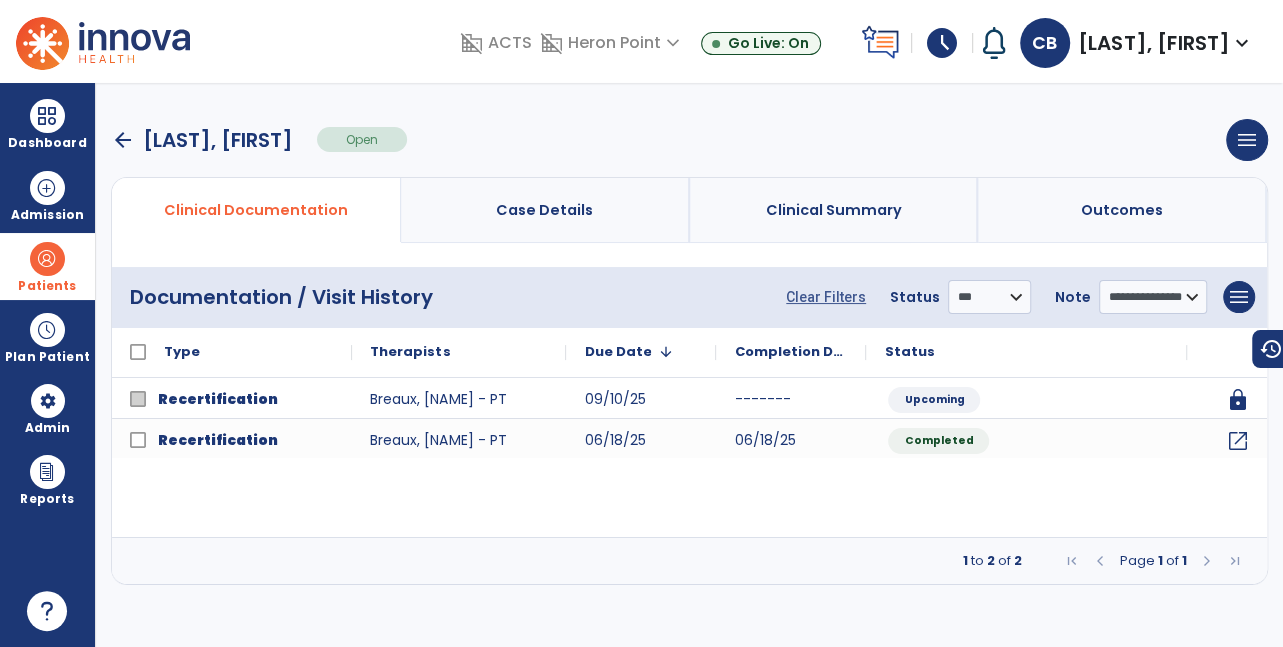 click on "arrow_back   Founds, Margaret  Open  menu   Edit Therapy Case   Delete Therapy Case   Close Therapy Case" at bounding box center [689, 140] 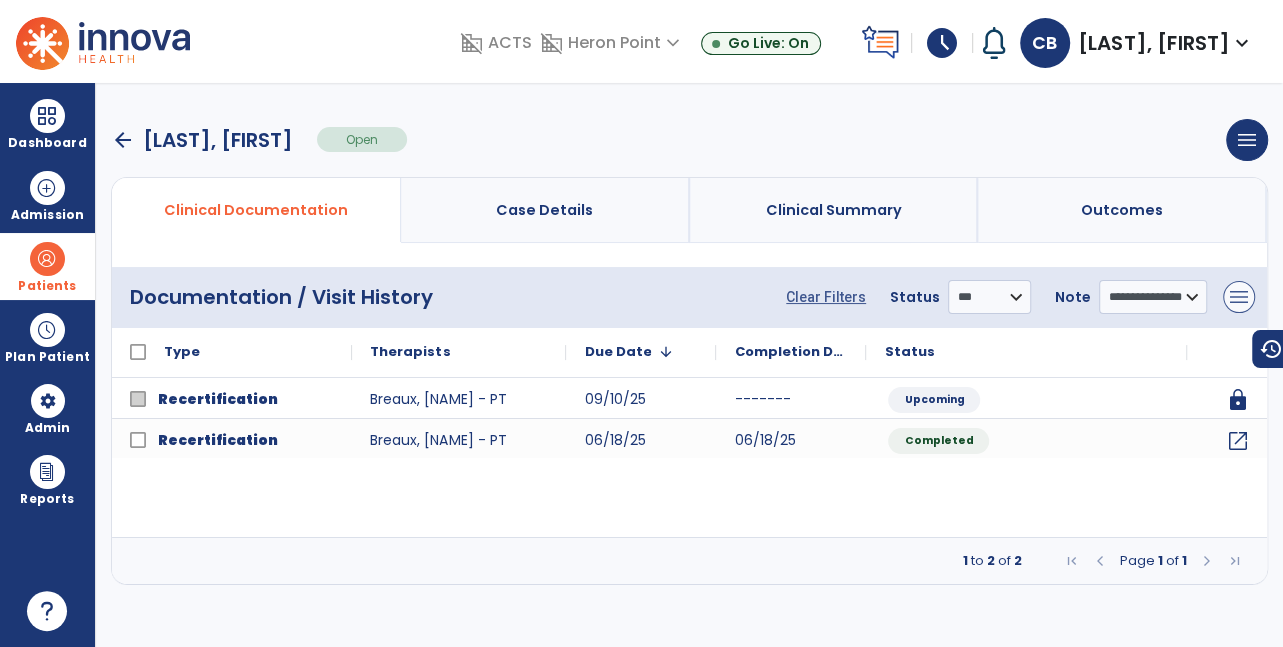 click on "menu" at bounding box center [1239, 297] 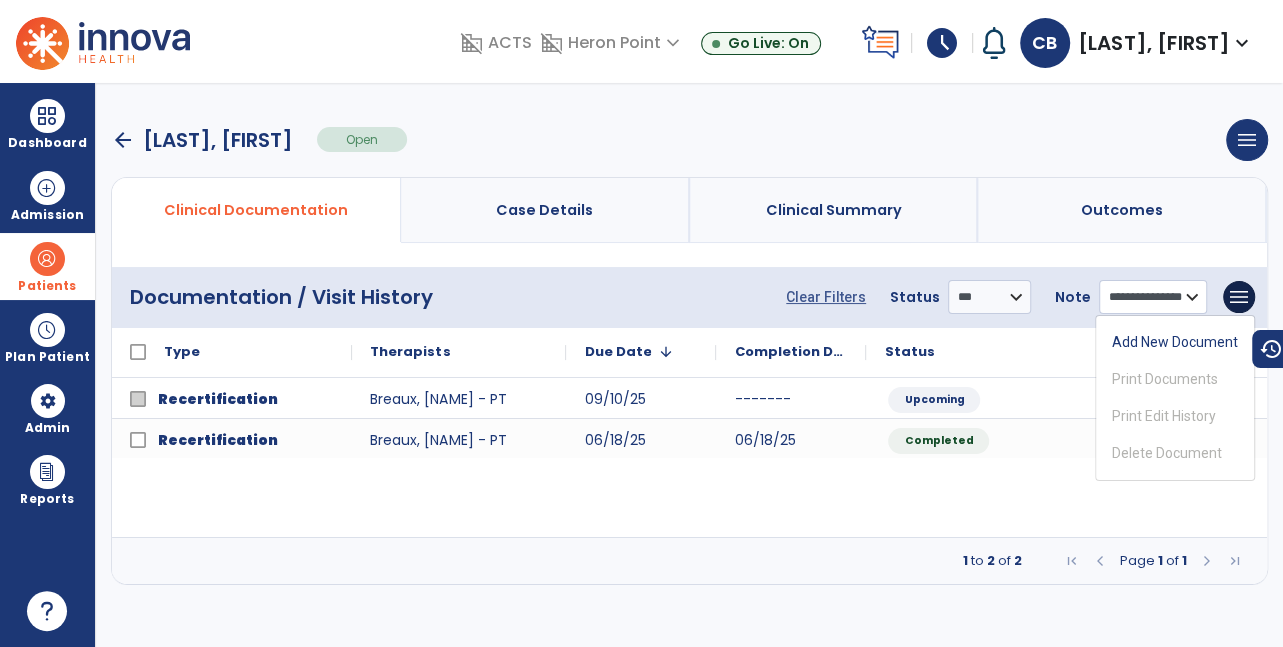 click on "**********" at bounding box center [1153, 297] 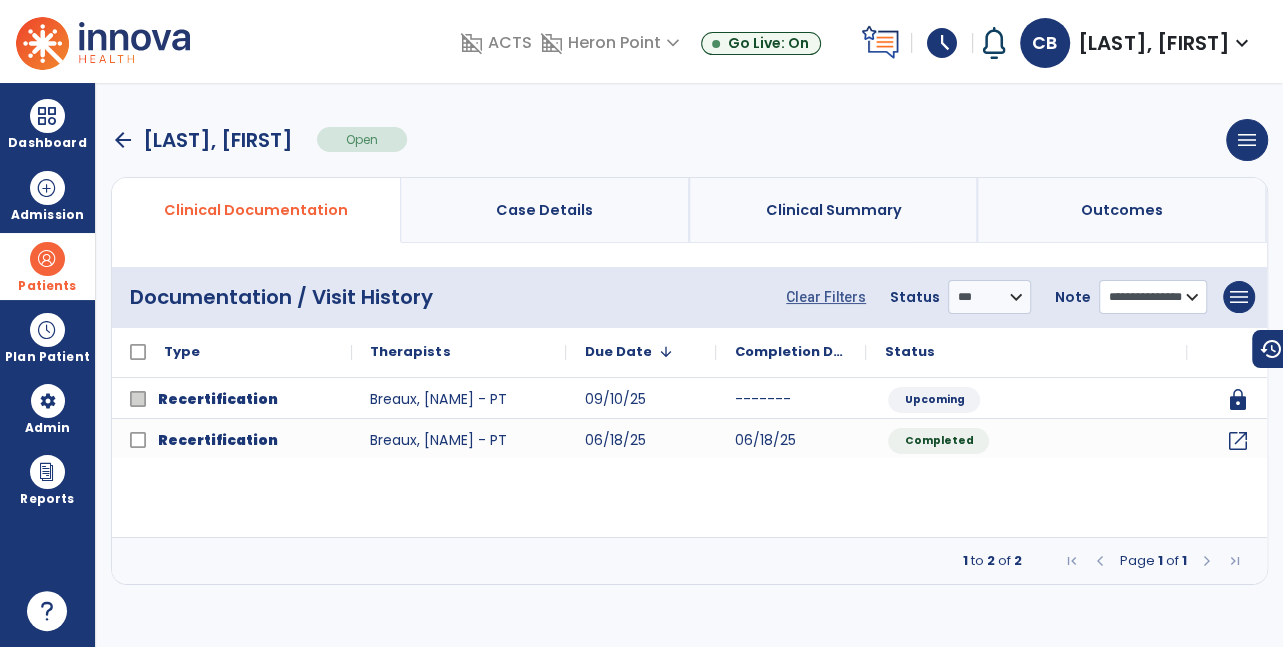 select on "********" 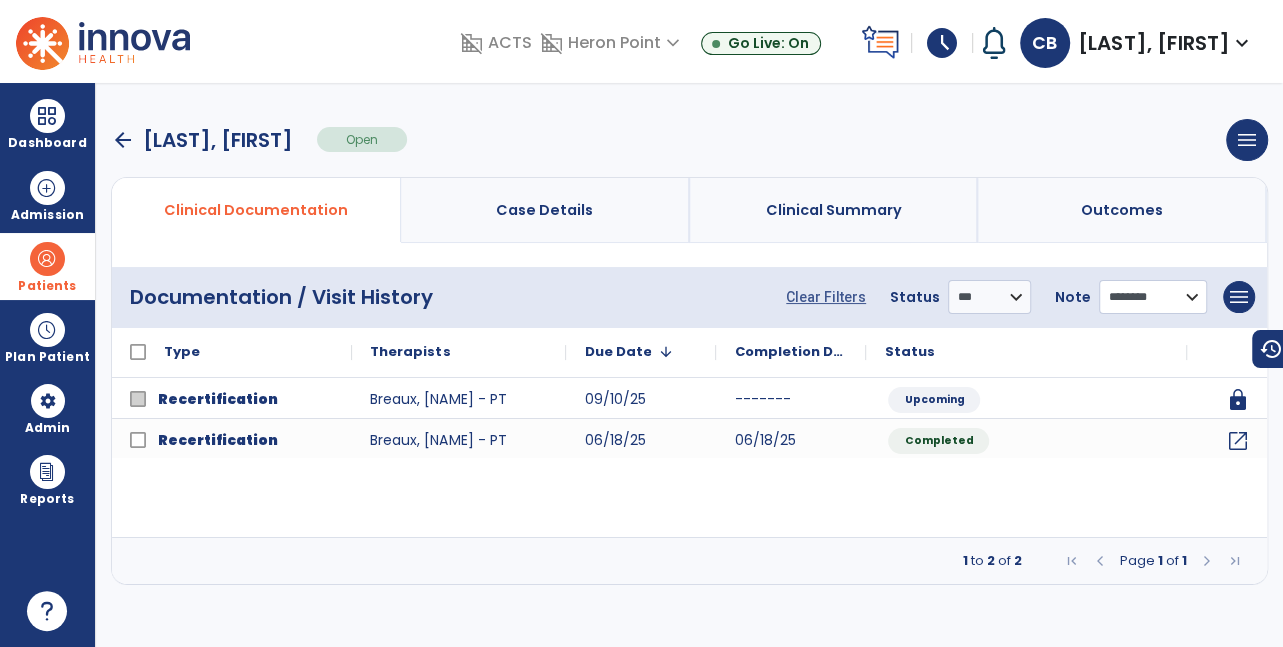 click on "**********" at bounding box center (1153, 297) 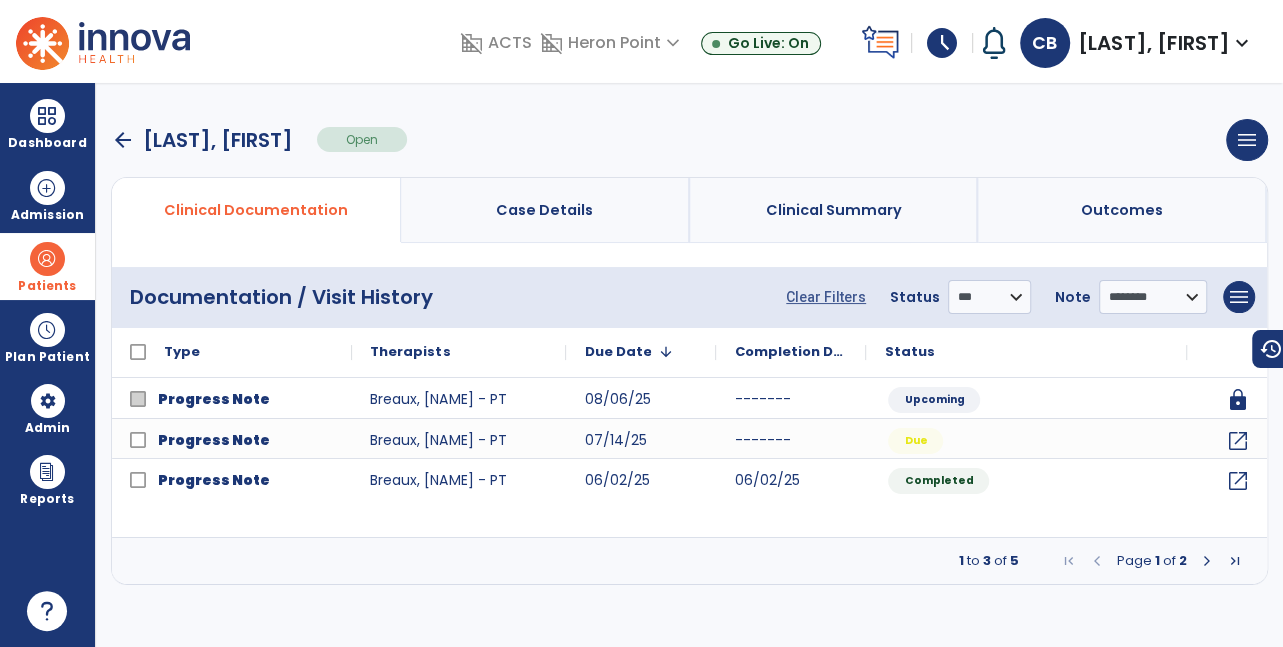 click on "arrow_back" at bounding box center [123, 140] 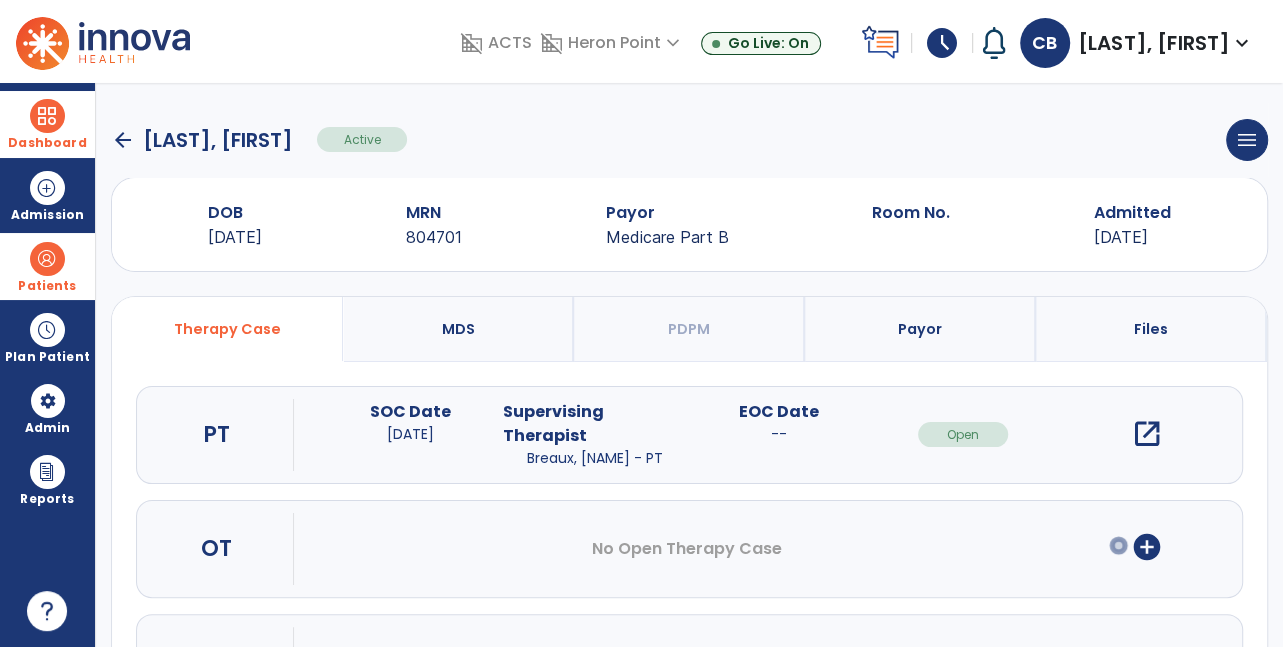 click on "Dashboard" at bounding box center (47, 124) 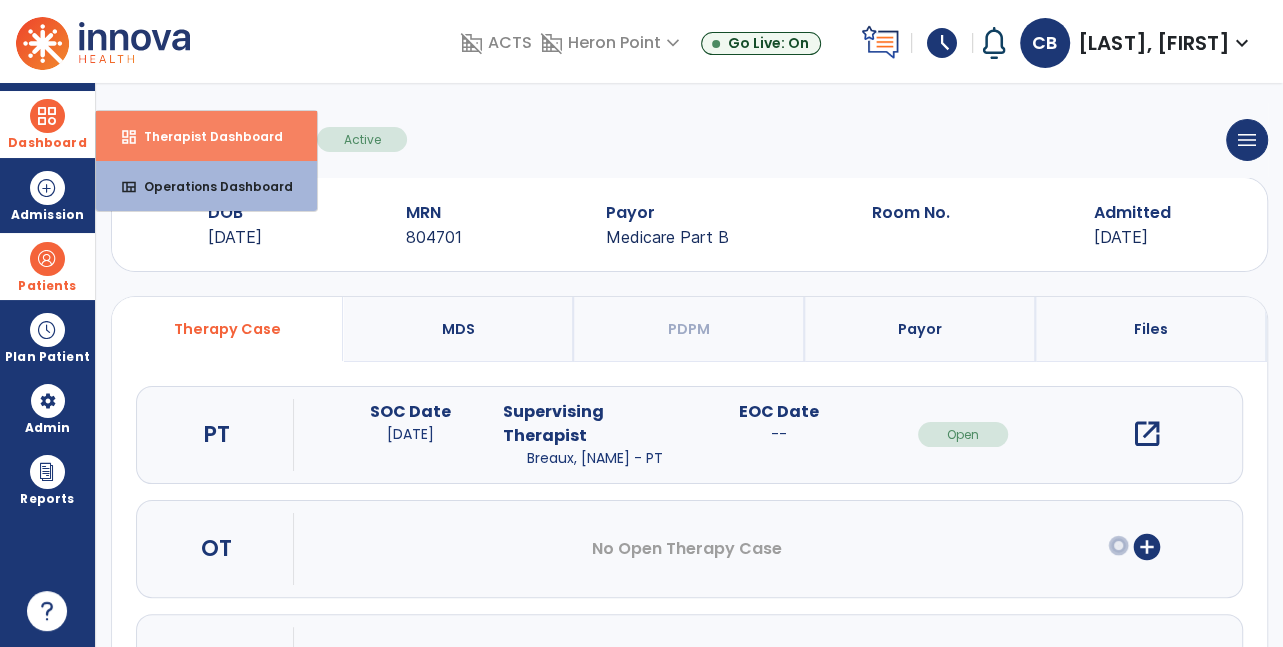 click on "Therapist Dashboard" at bounding box center (205, 136) 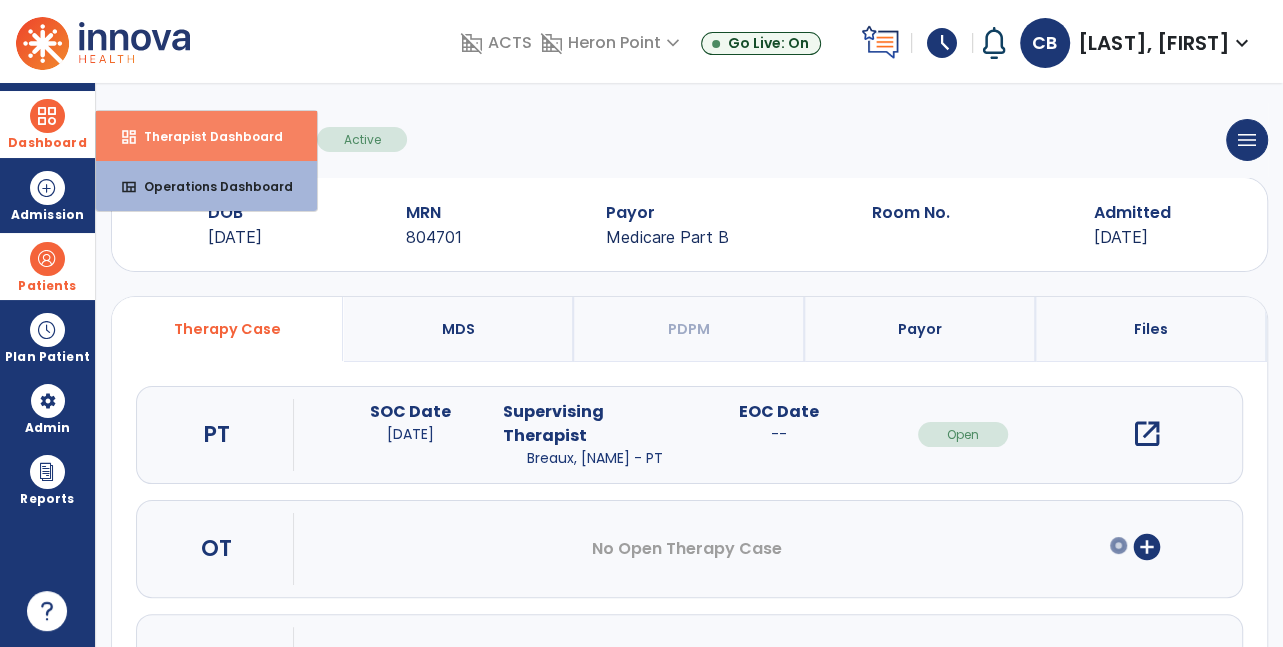 select on "****" 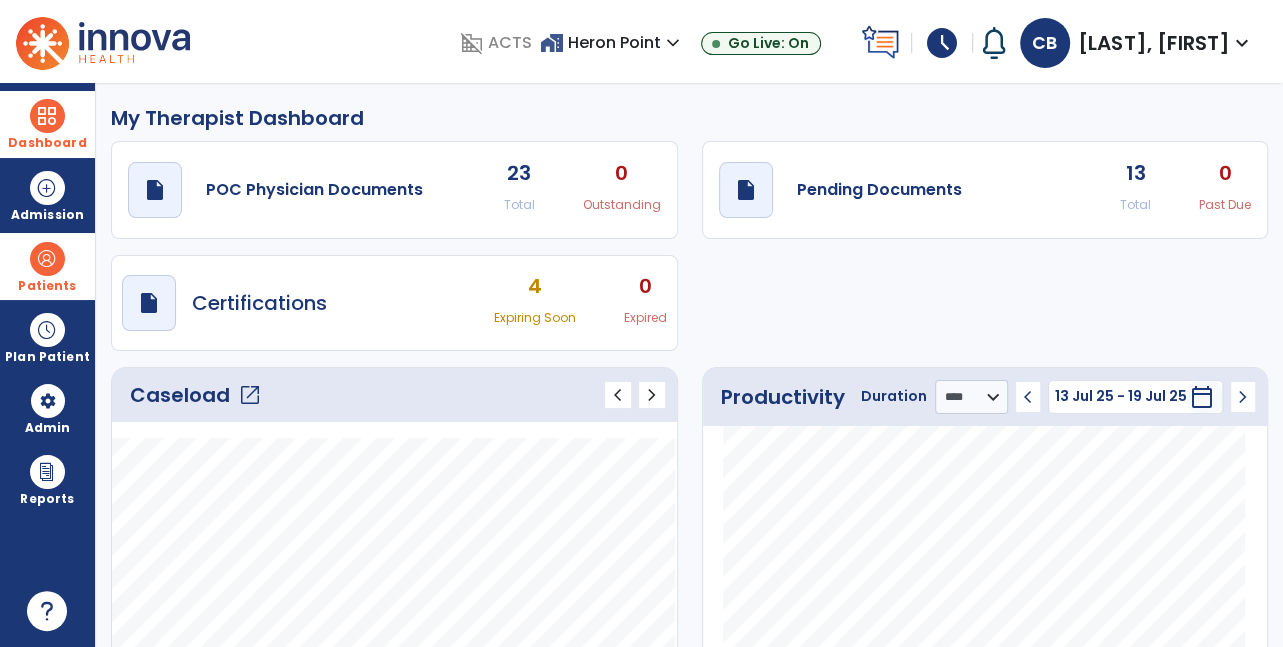 click on "draft   open_in_new  Pending Documents 13 Total 0 Past Due" 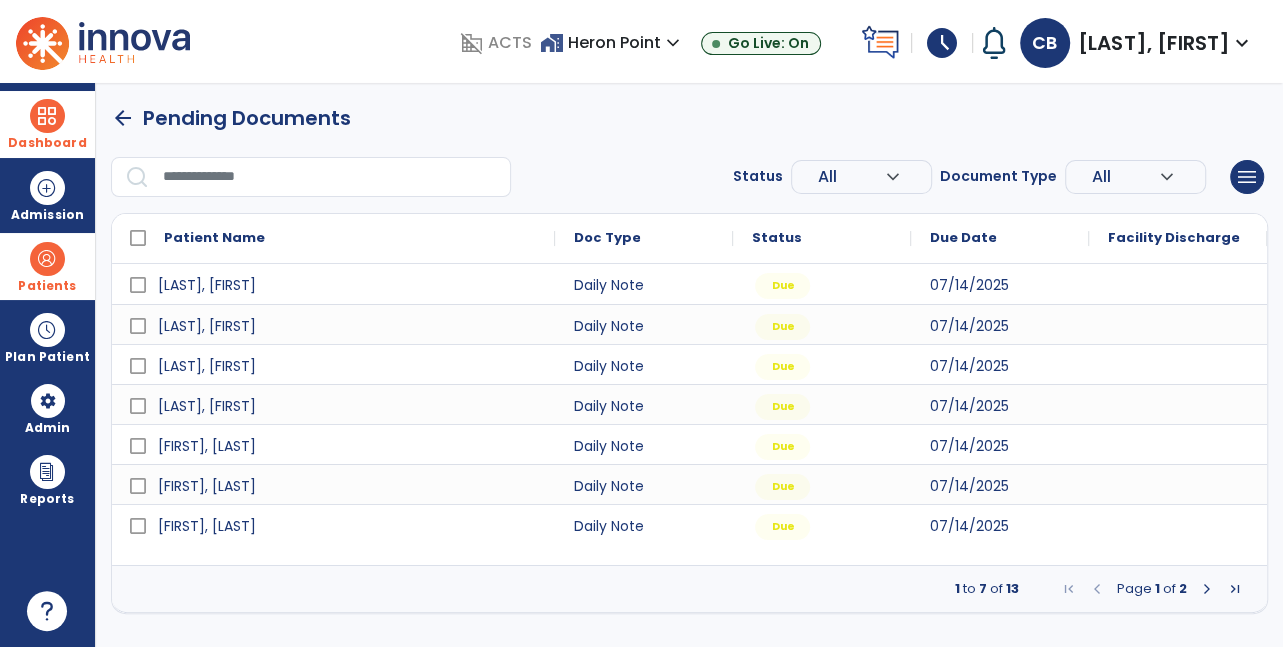 click at bounding box center [1207, 589] 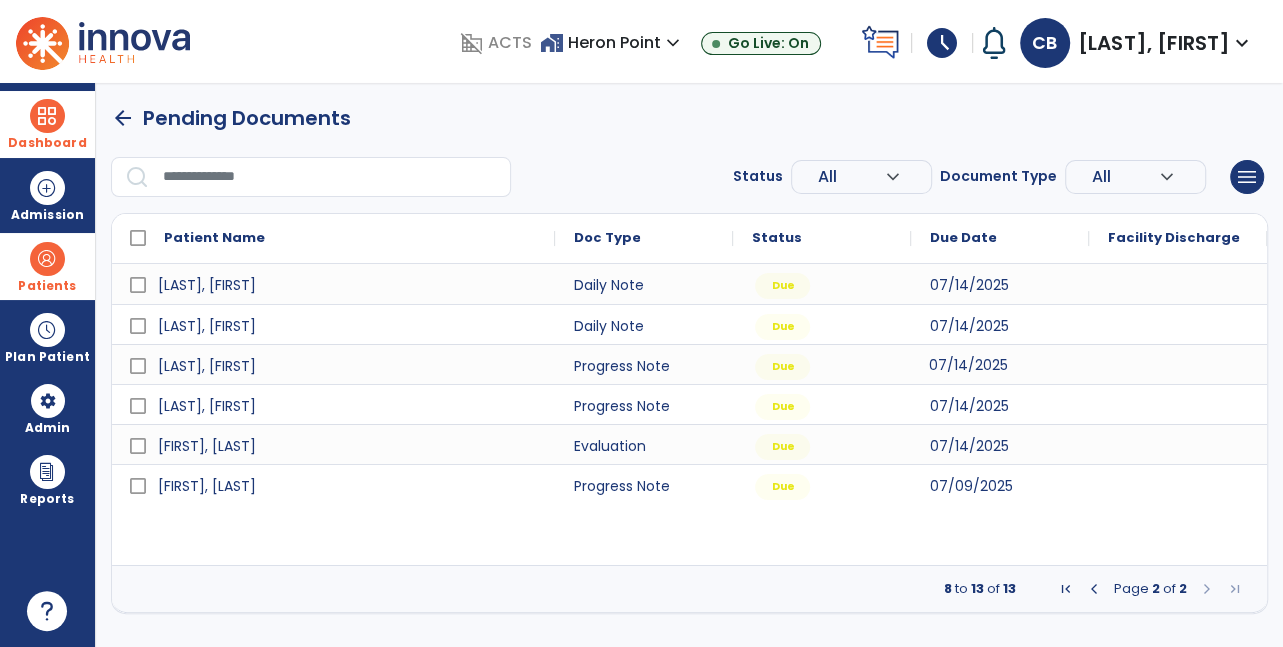click on "07/14/2025" at bounding box center [1000, 364] 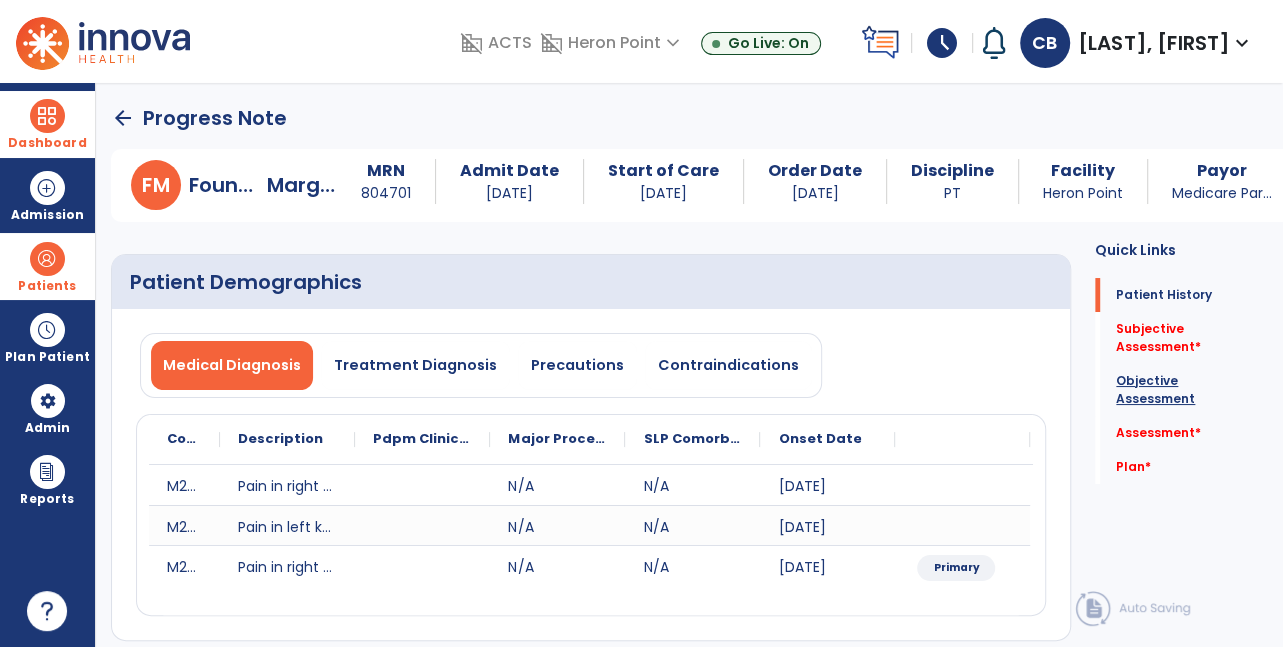 click on "Objective Assessment" 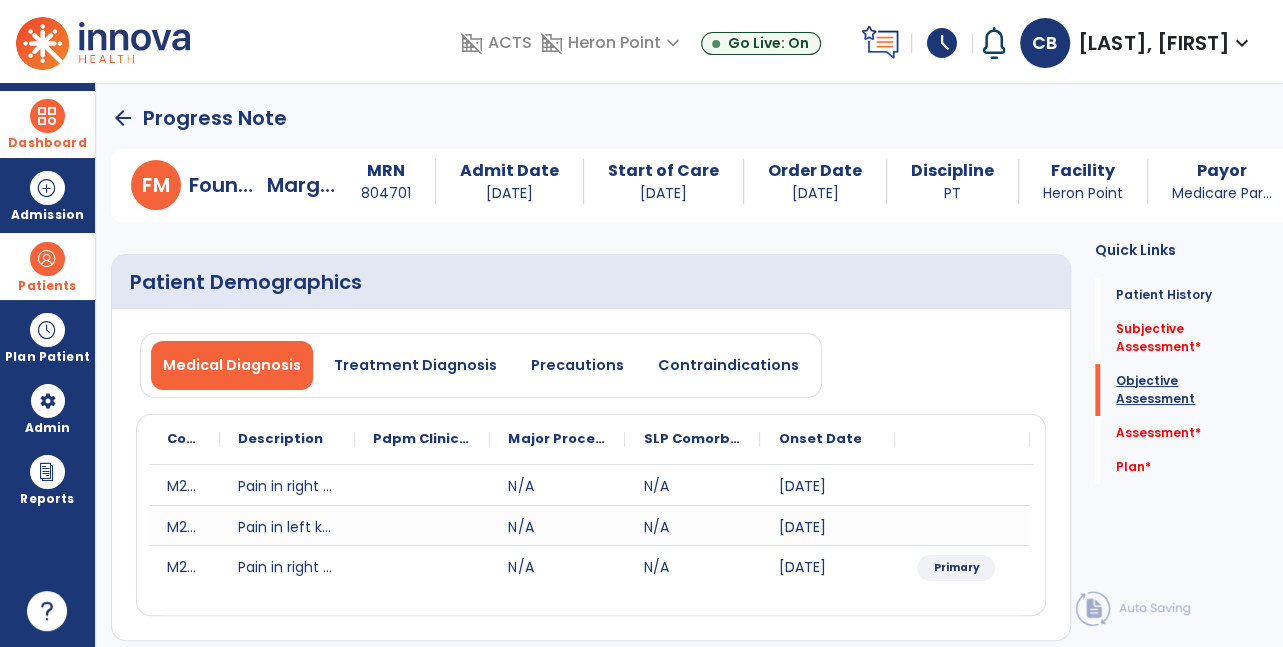 scroll, scrollTop: 76, scrollLeft: 0, axis: vertical 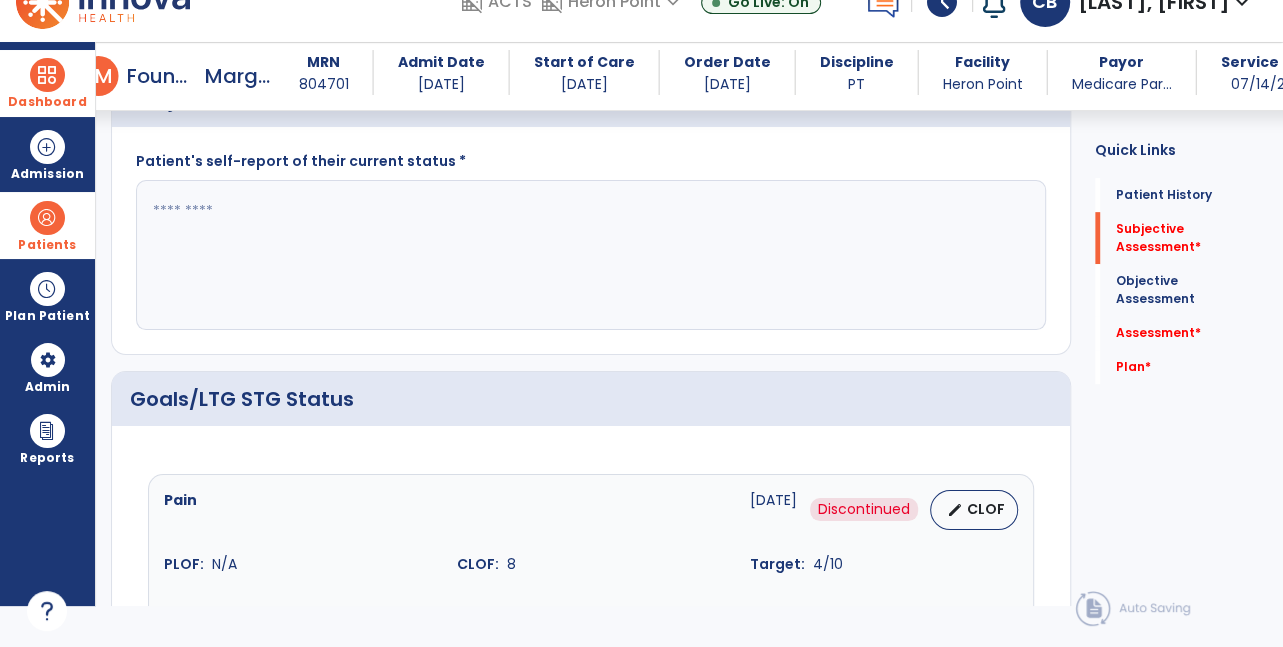 click 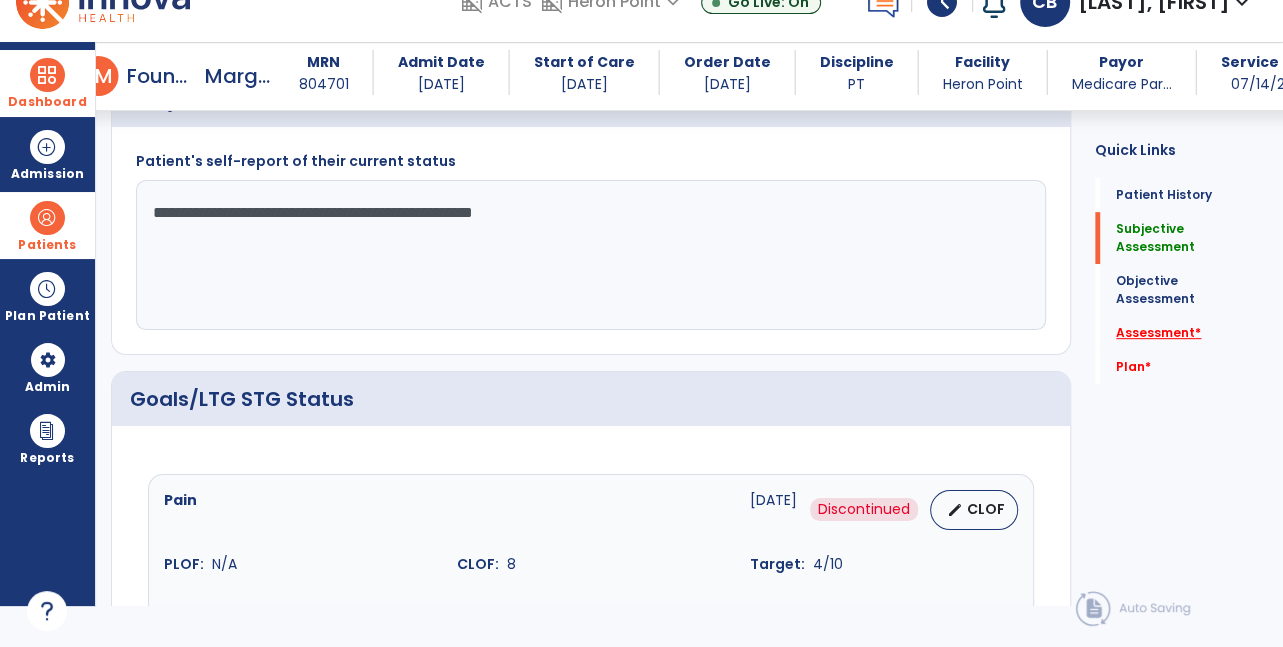 type on "**********" 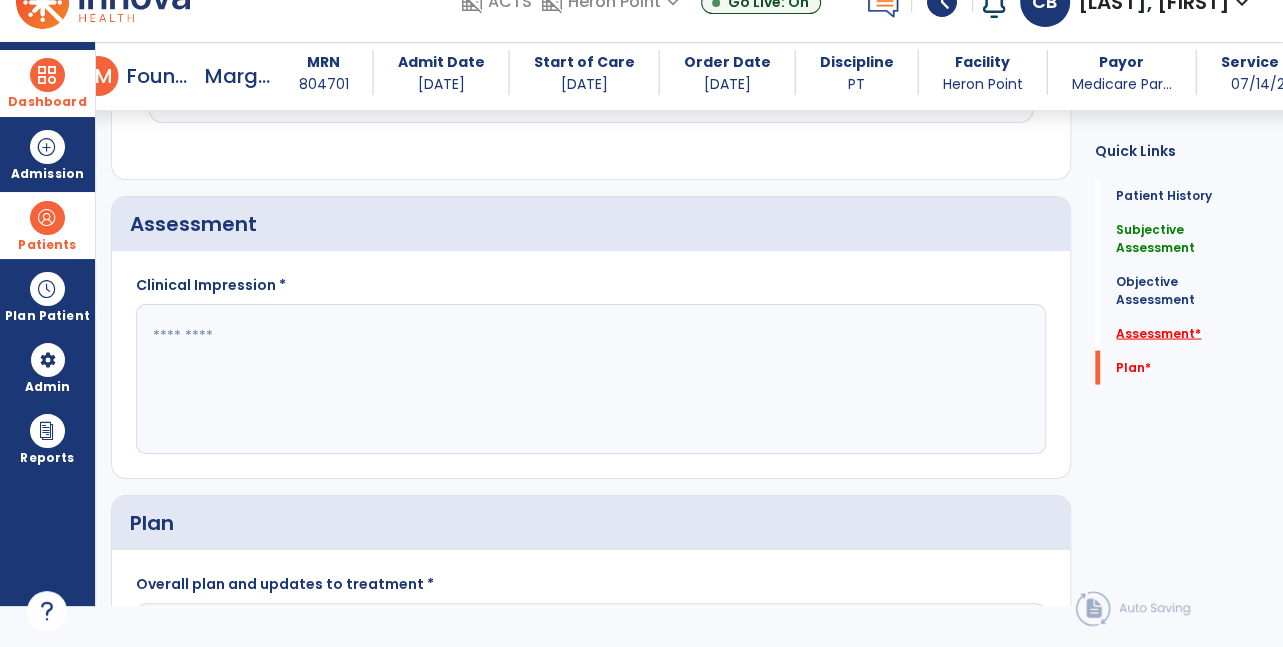 scroll, scrollTop: 2300, scrollLeft: 0, axis: vertical 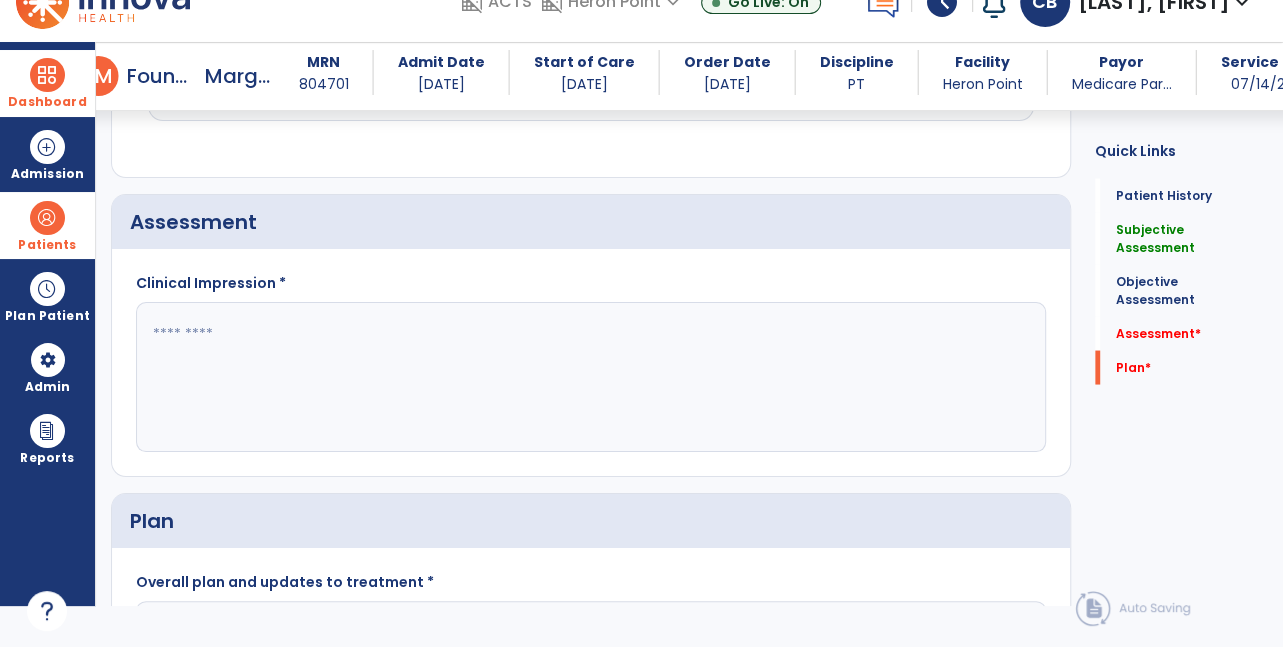 click 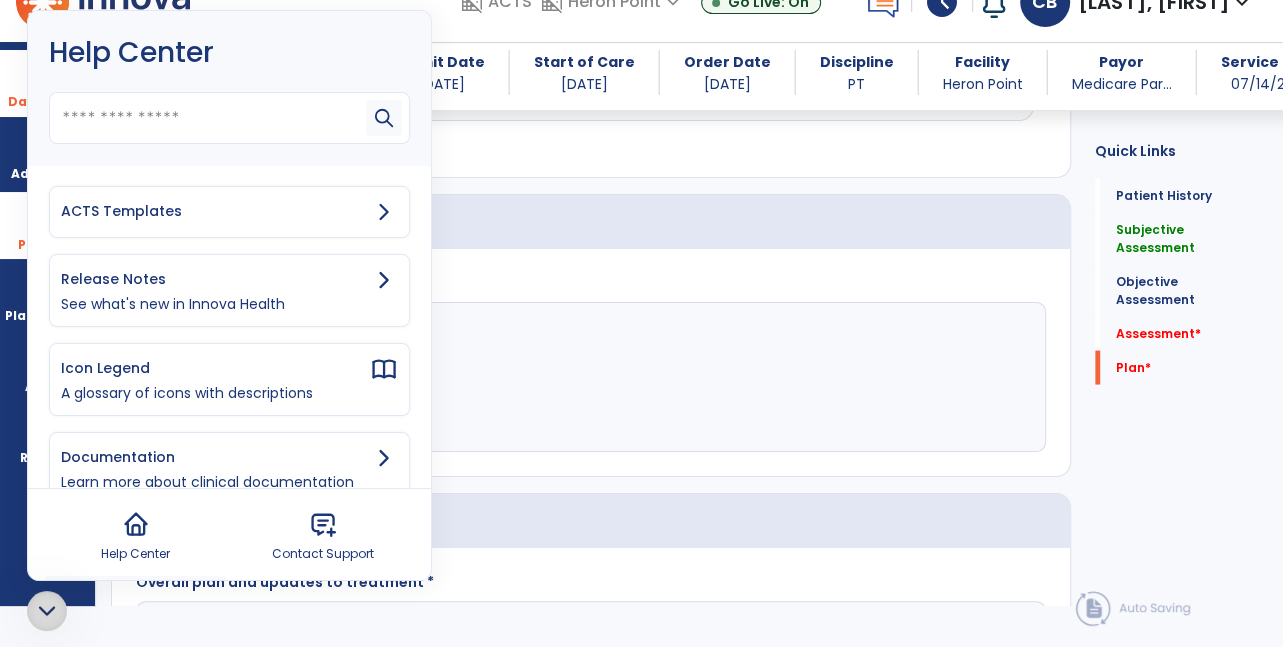 click on "ACTS Templates" at bounding box center (215, 211) 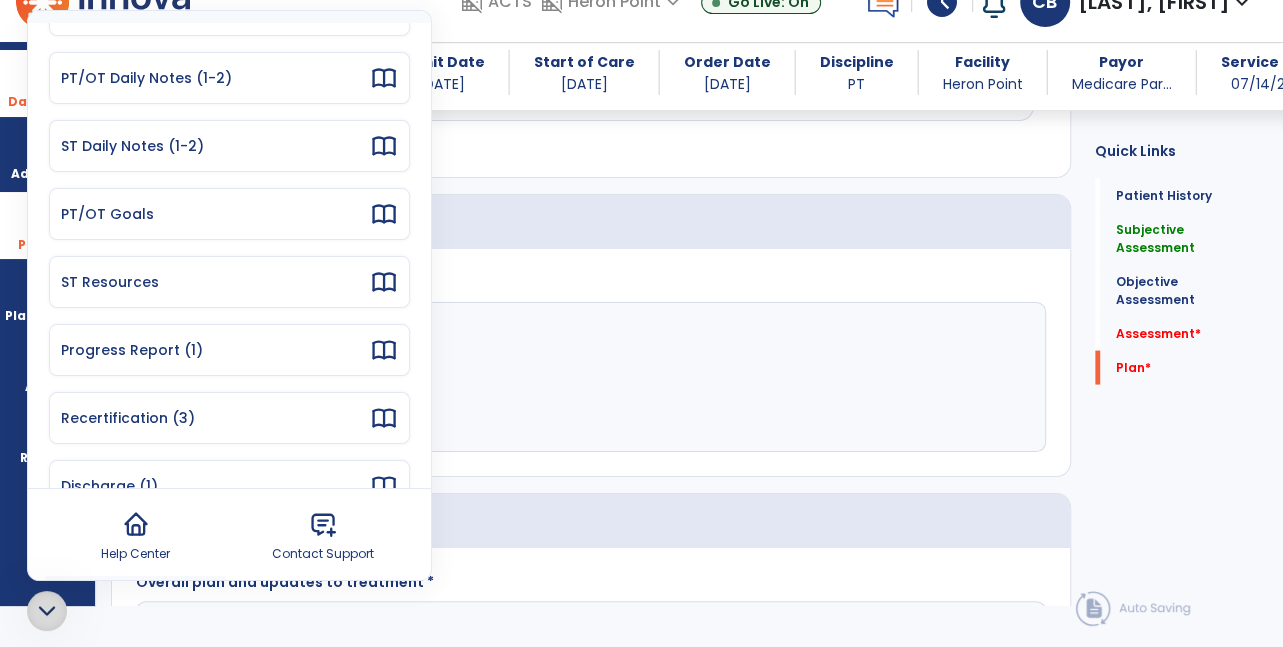 scroll, scrollTop: 132, scrollLeft: 0, axis: vertical 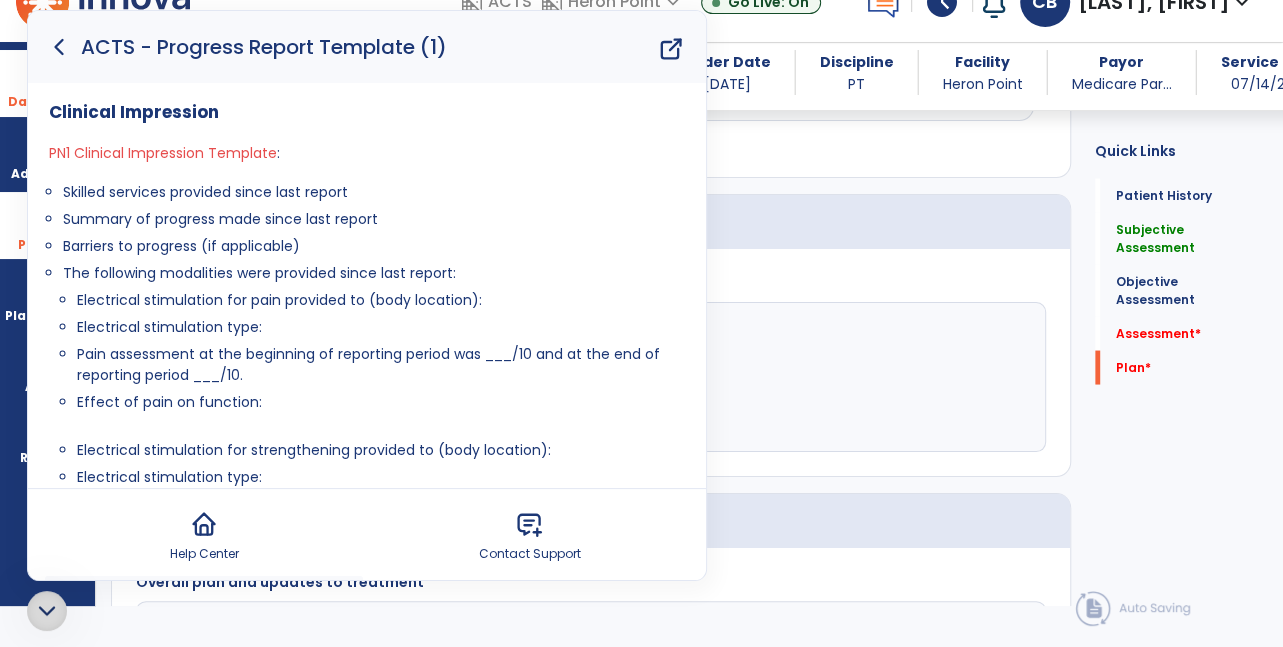 click at bounding box center (47, 611) 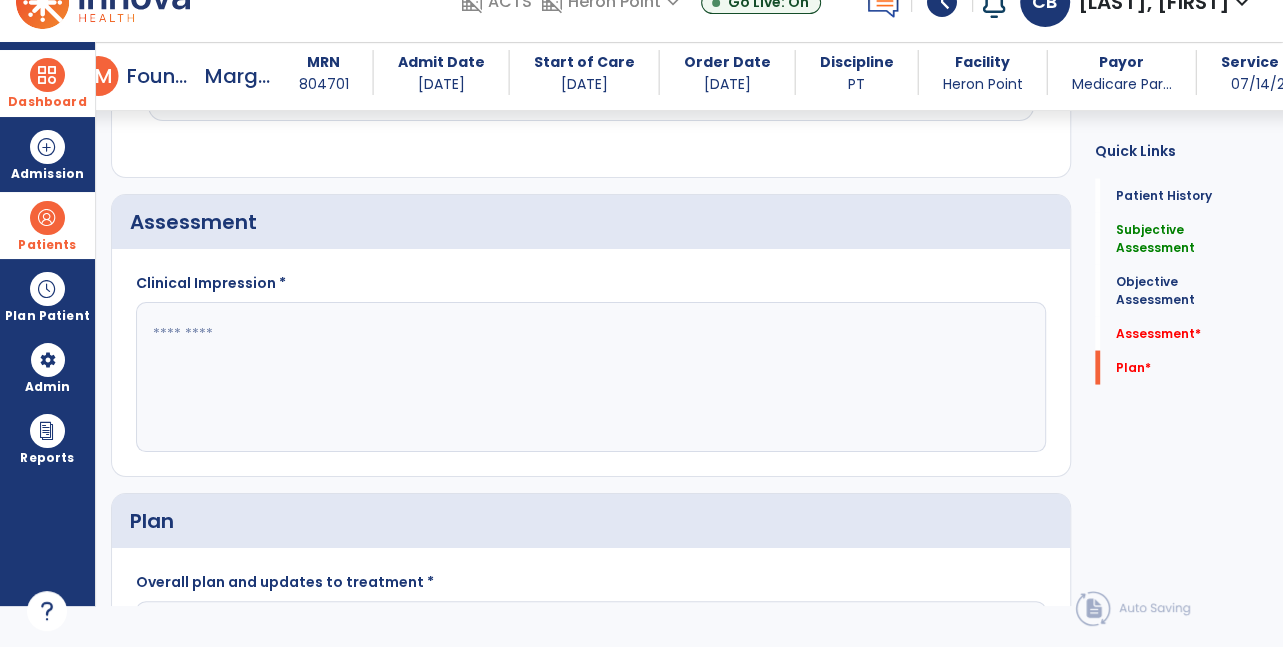 click 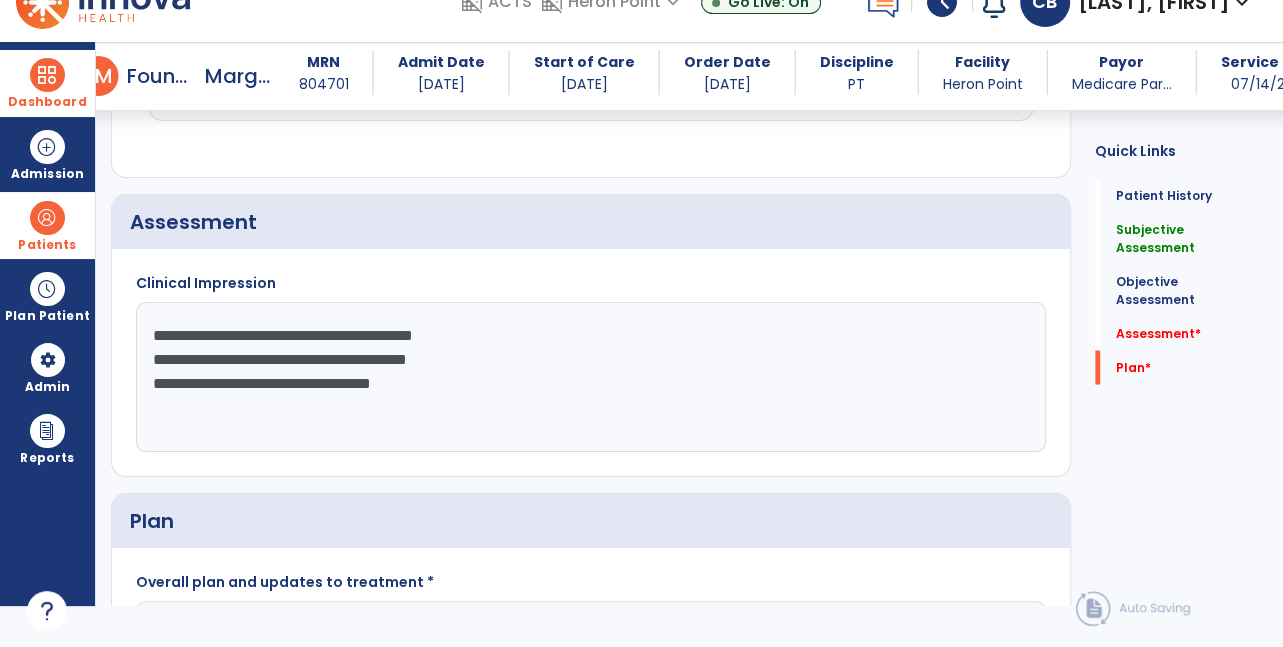 click on "**********" 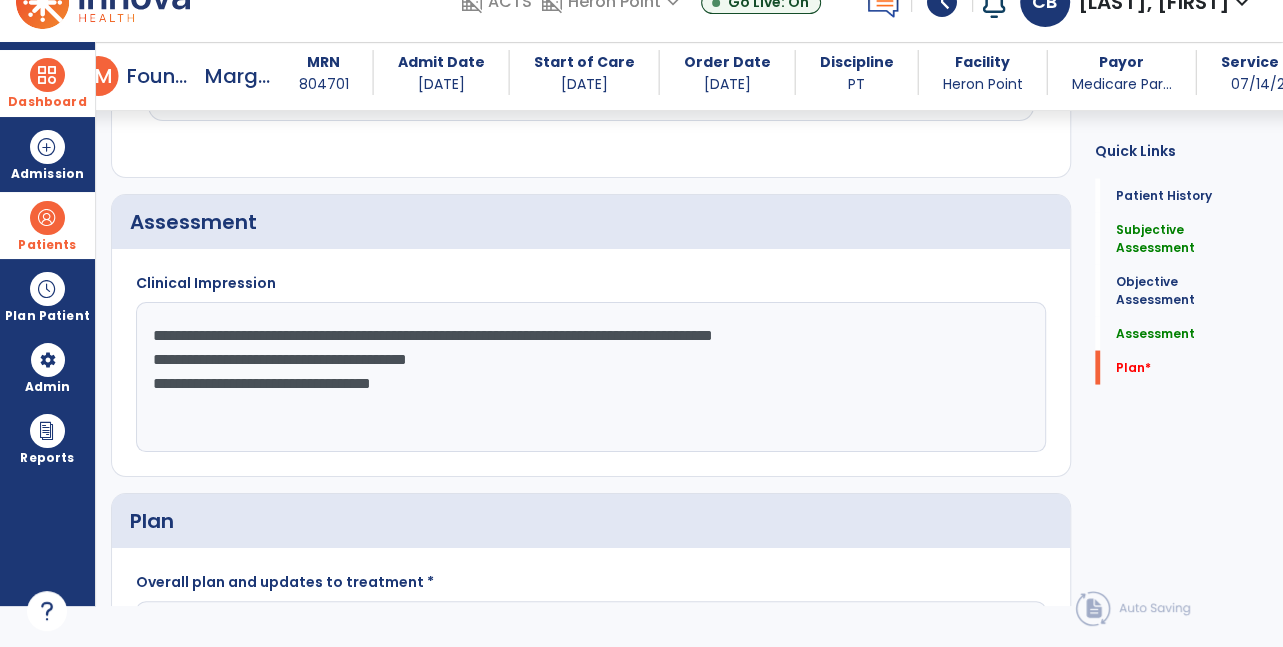click on "**********" 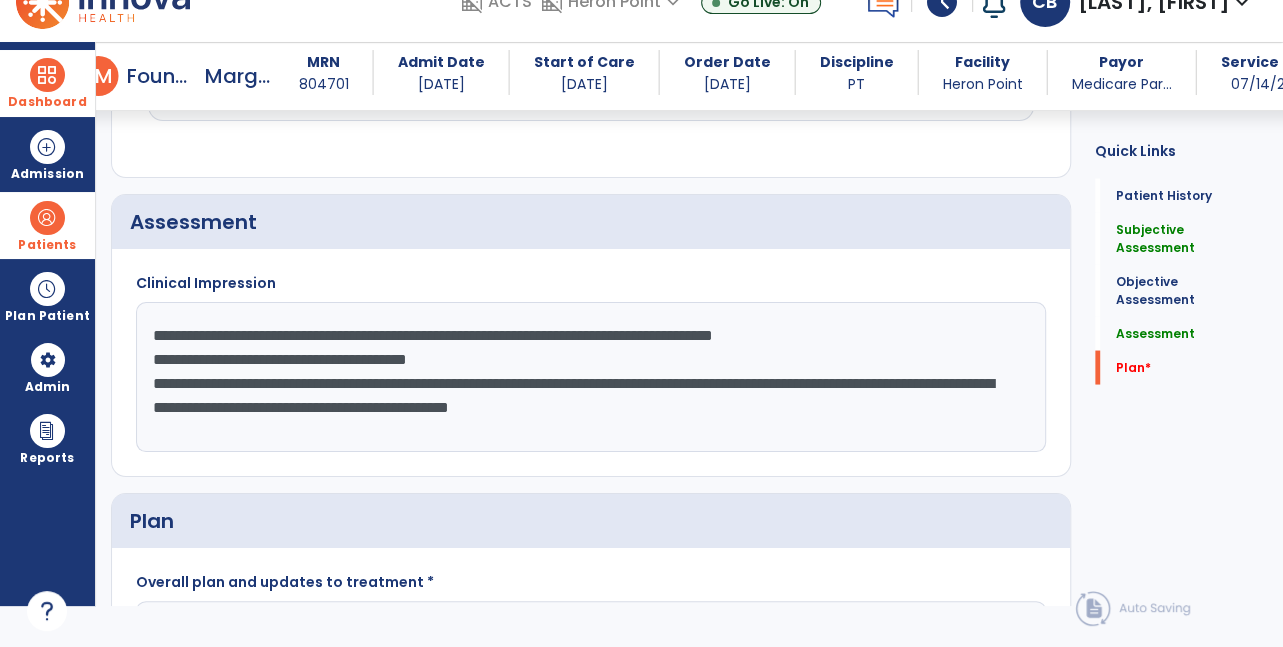scroll, scrollTop: 2297, scrollLeft: 0, axis: vertical 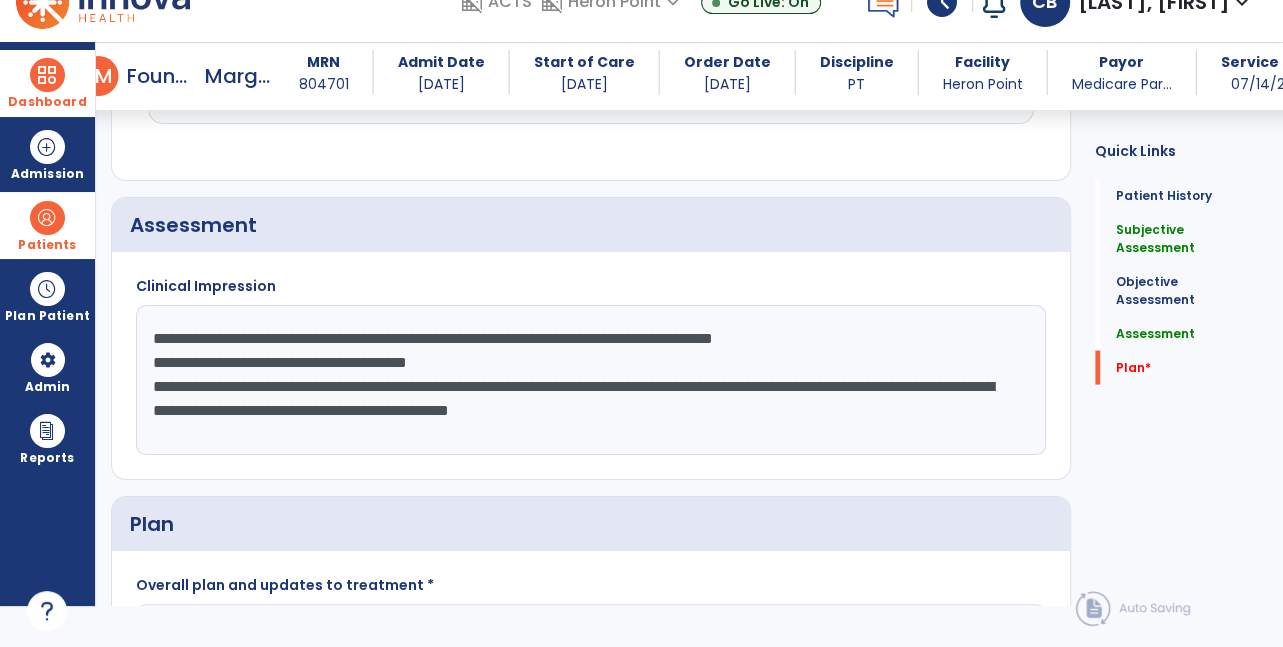 click on "**********" 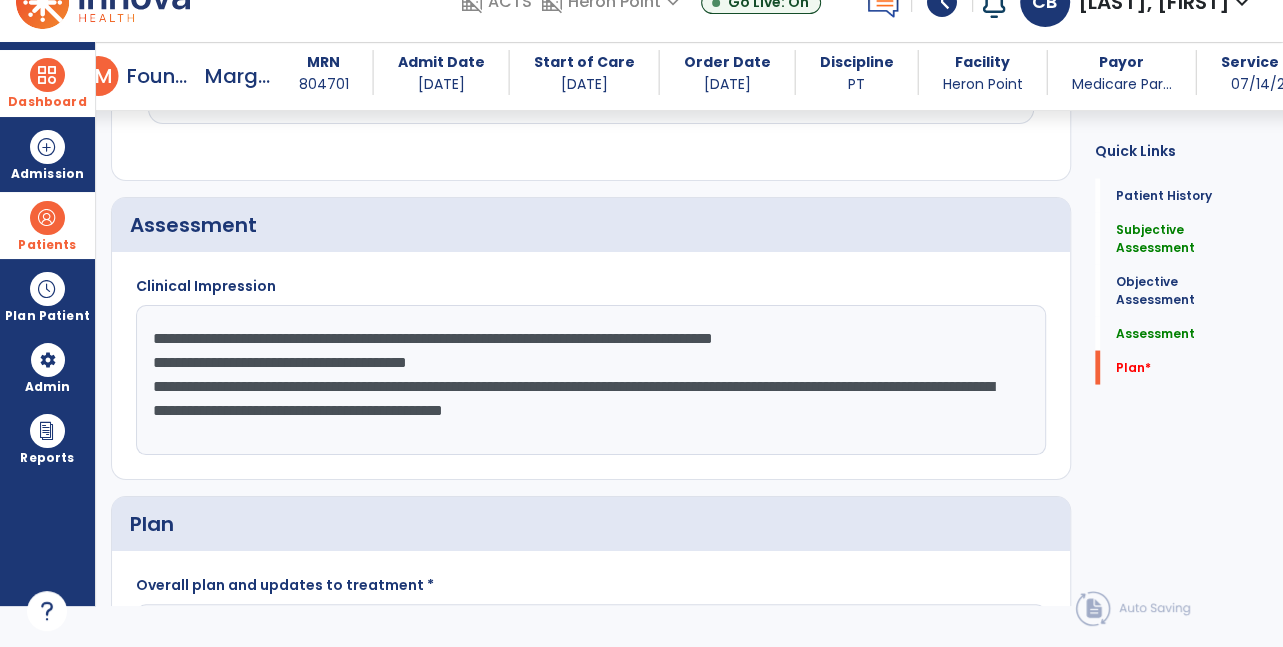 click on "**********" 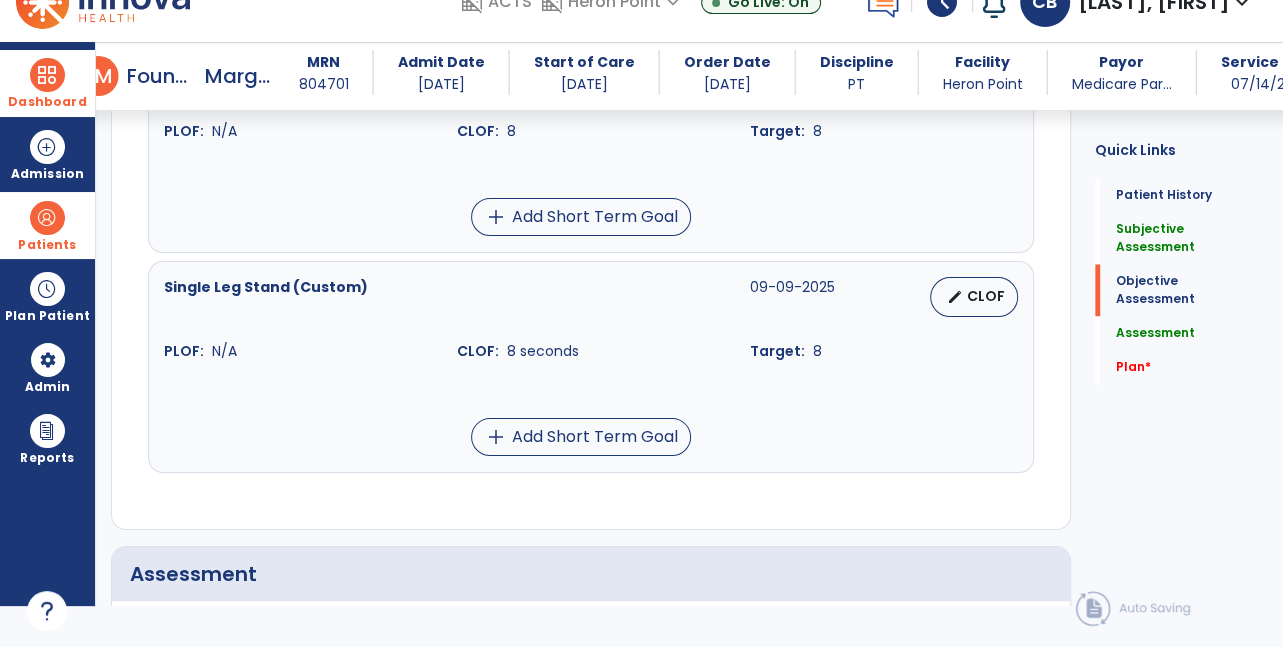 scroll, scrollTop: 1968, scrollLeft: 0, axis: vertical 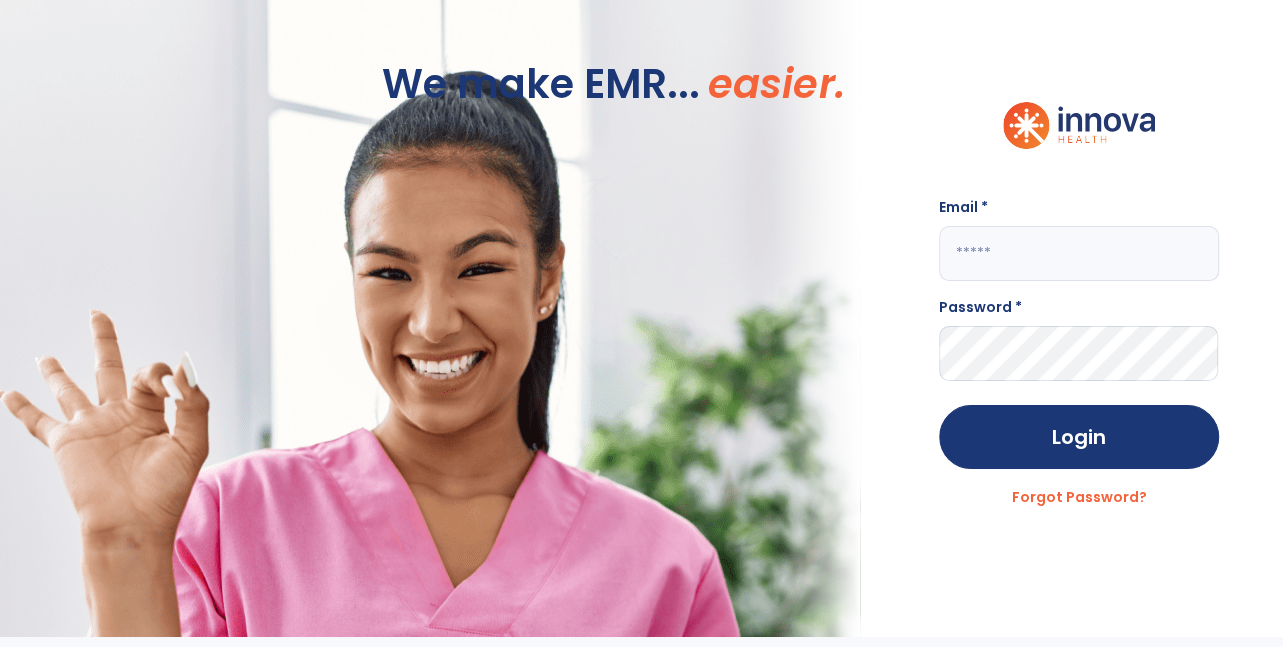 click 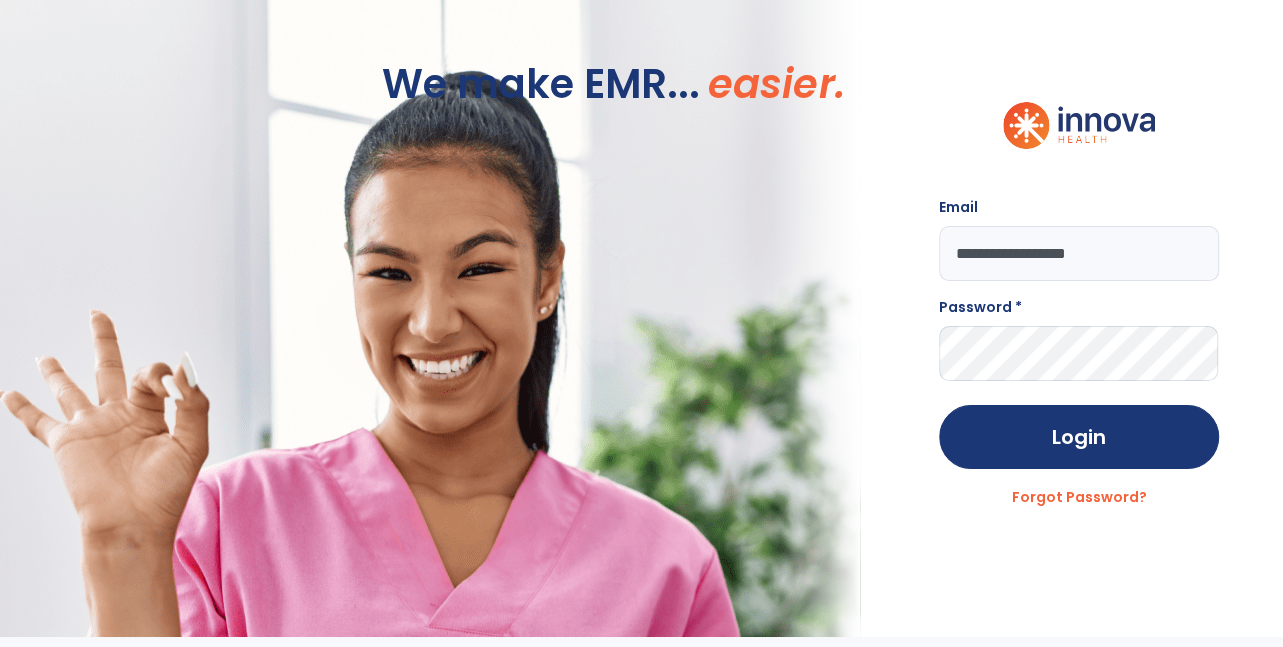 type on "**********" 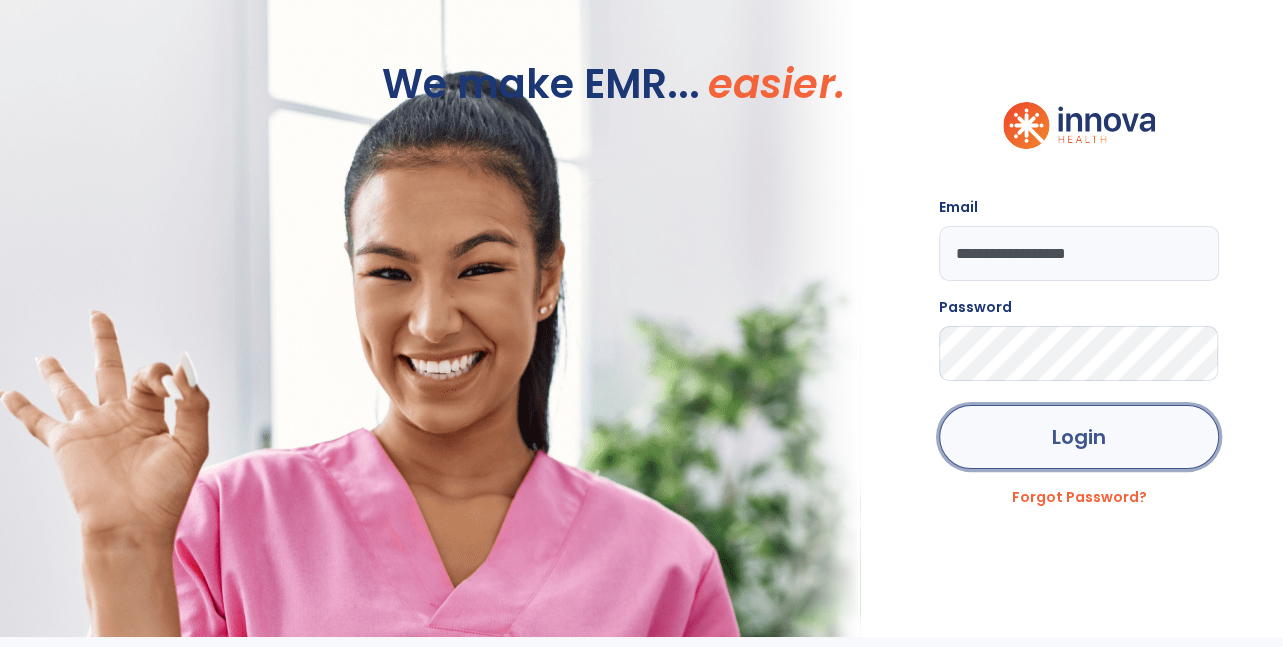 click on "Login" 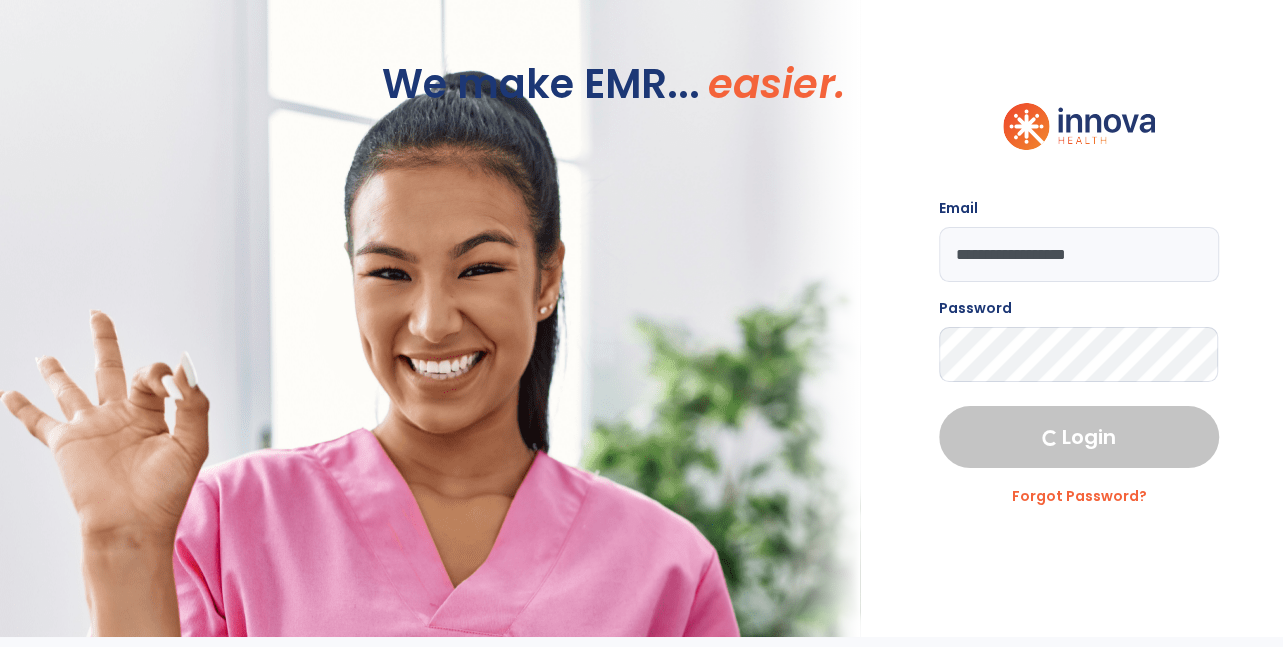 select on "****" 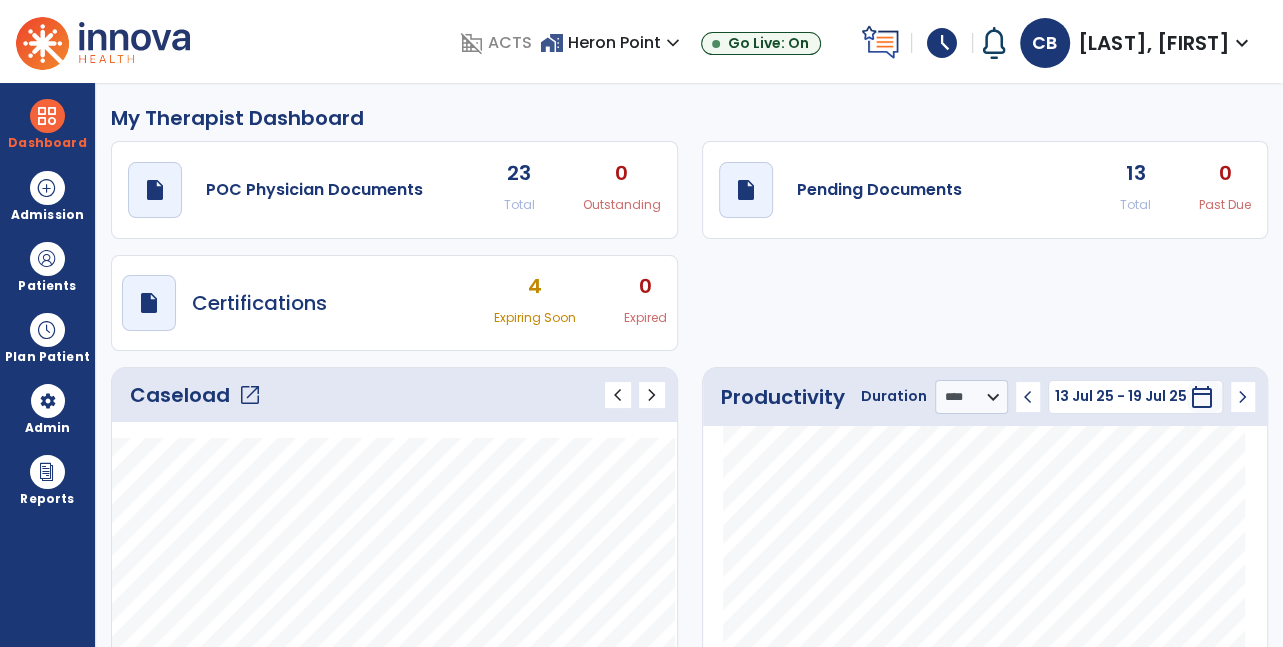 click on "draft   open_in_new  Pending Documents 13 Total 0 Past Due" 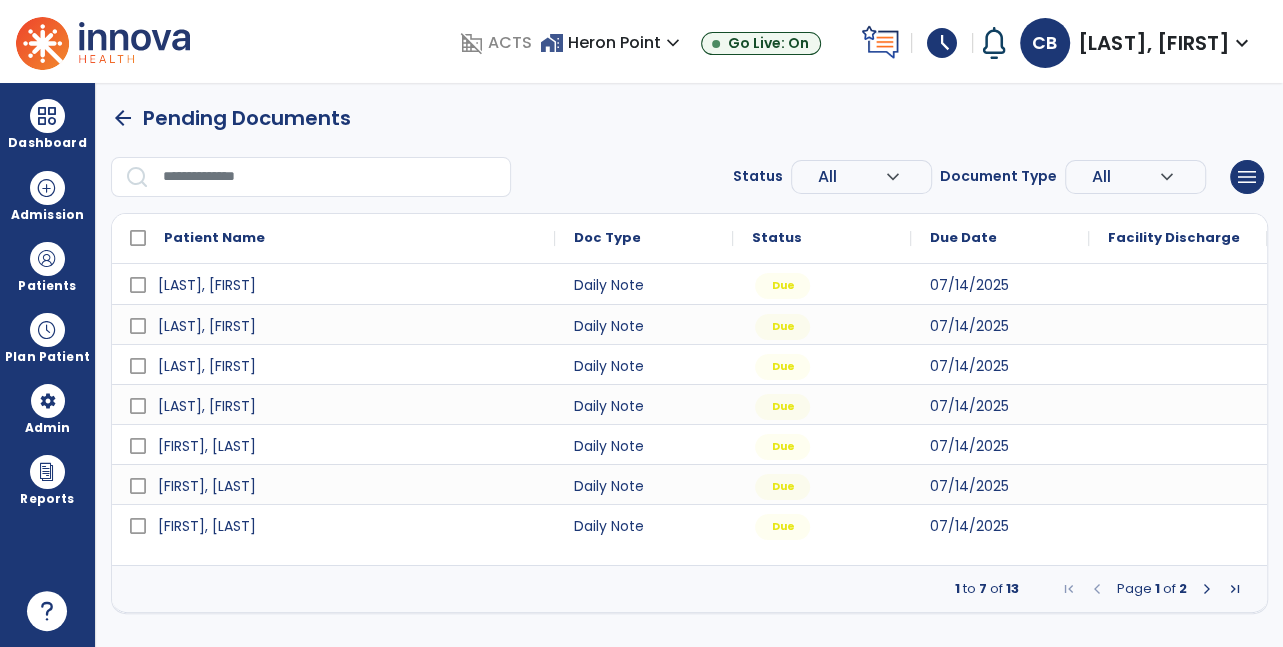 click at bounding box center (1207, 589) 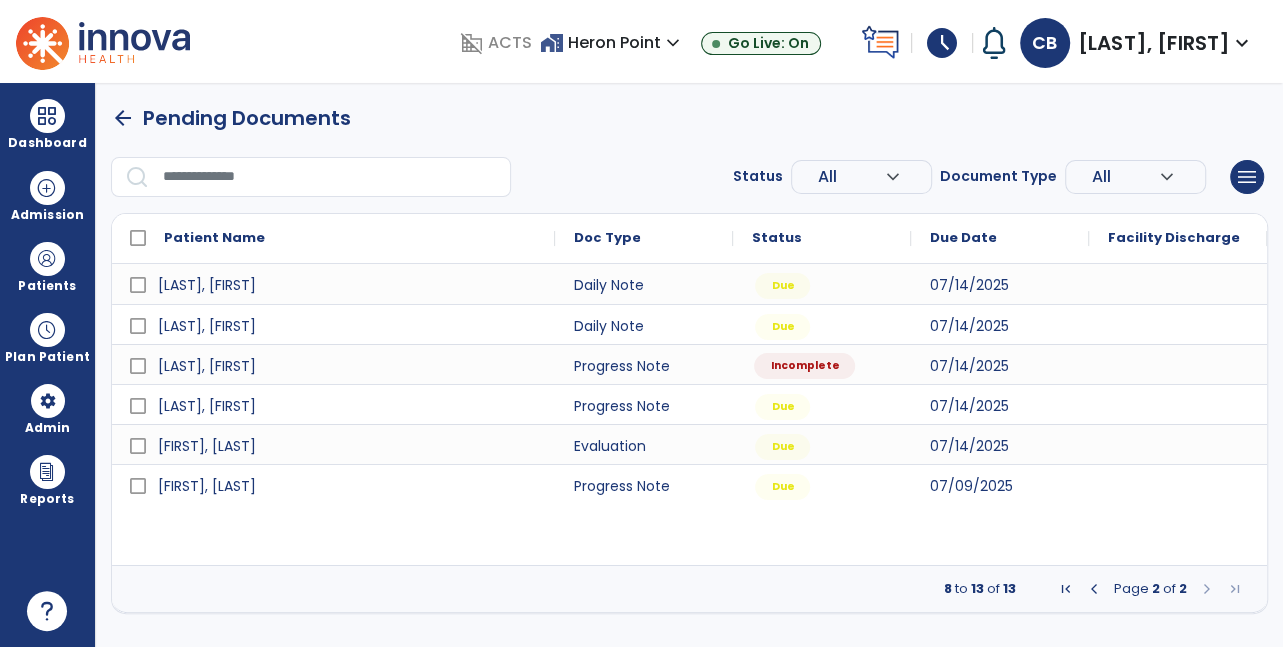 click on "Incomplete" at bounding box center (822, 364) 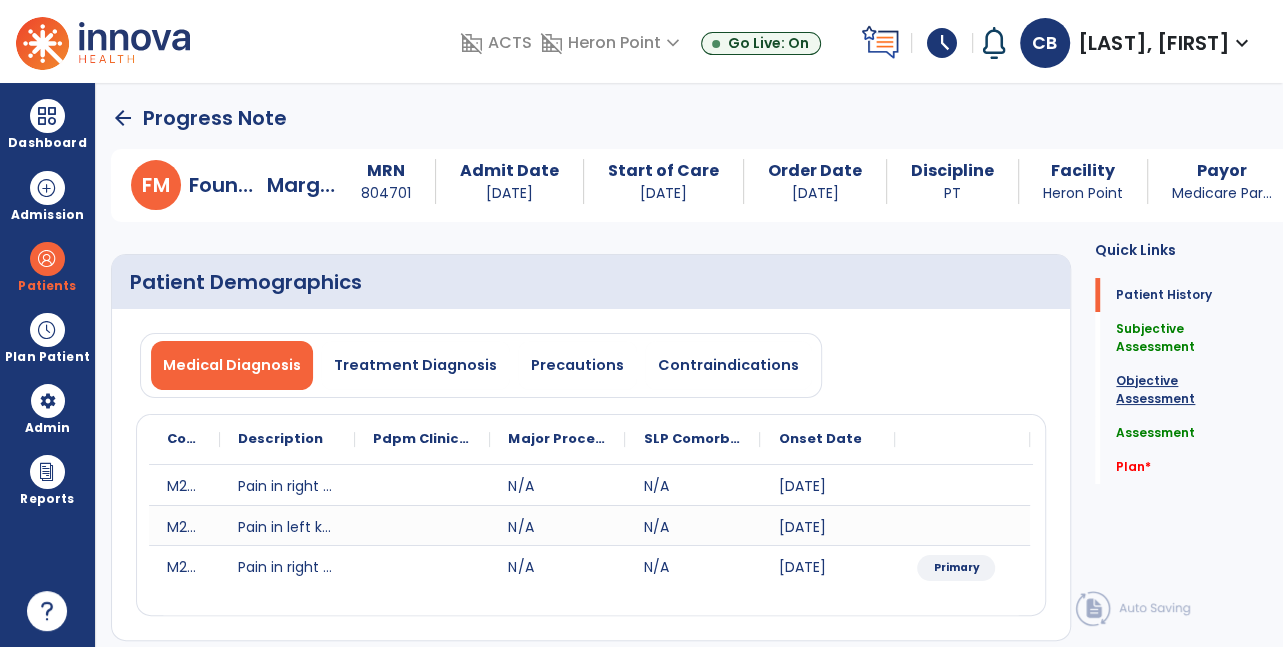click on "Objective Assessment" 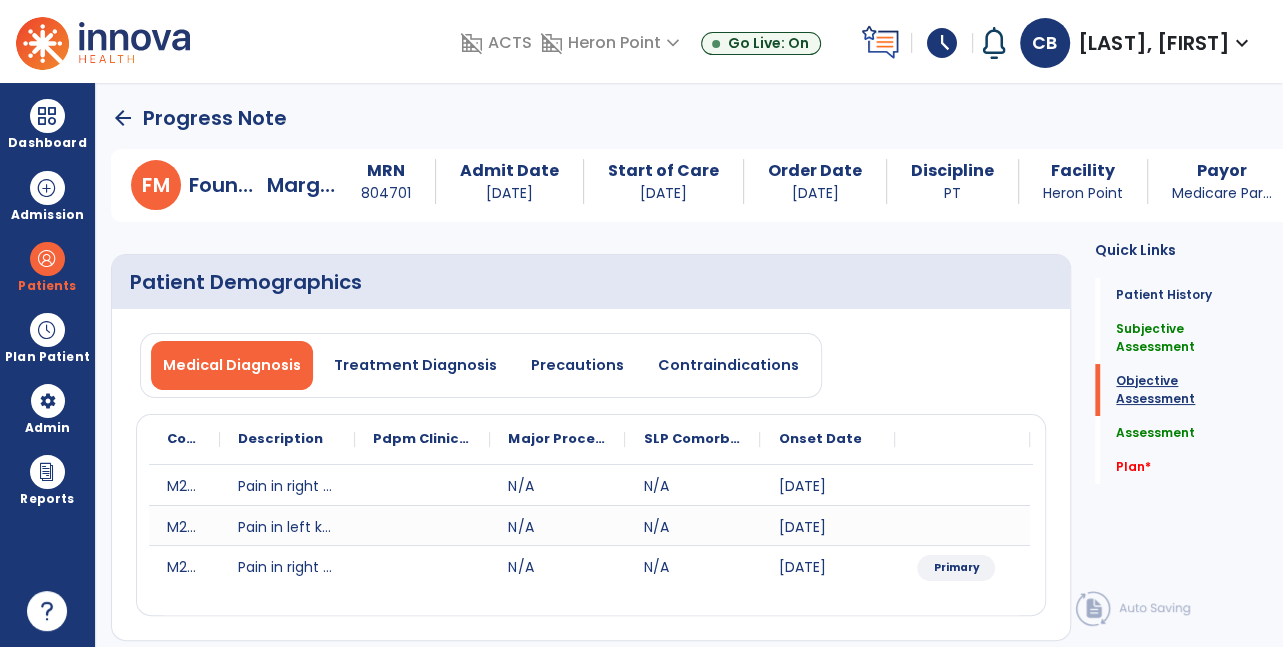 scroll, scrollTop: 41, scrollLeft: 0, axis: vertical 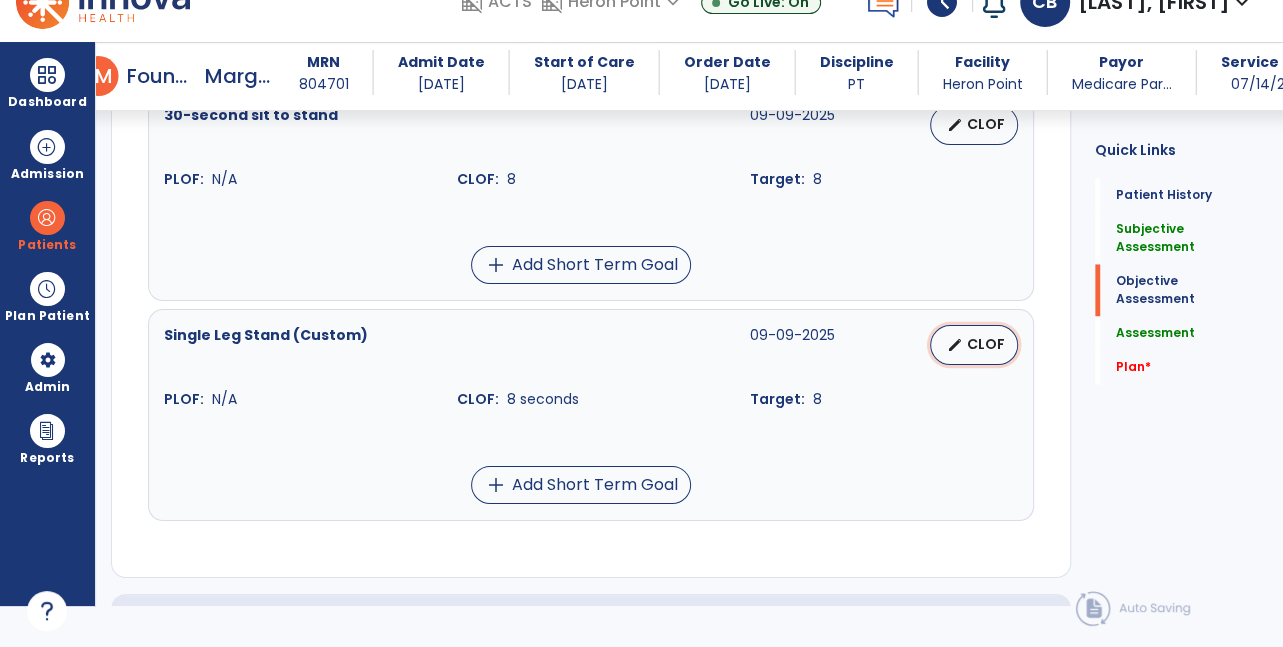 click on "CLOF" at bounding box center [986, 344] 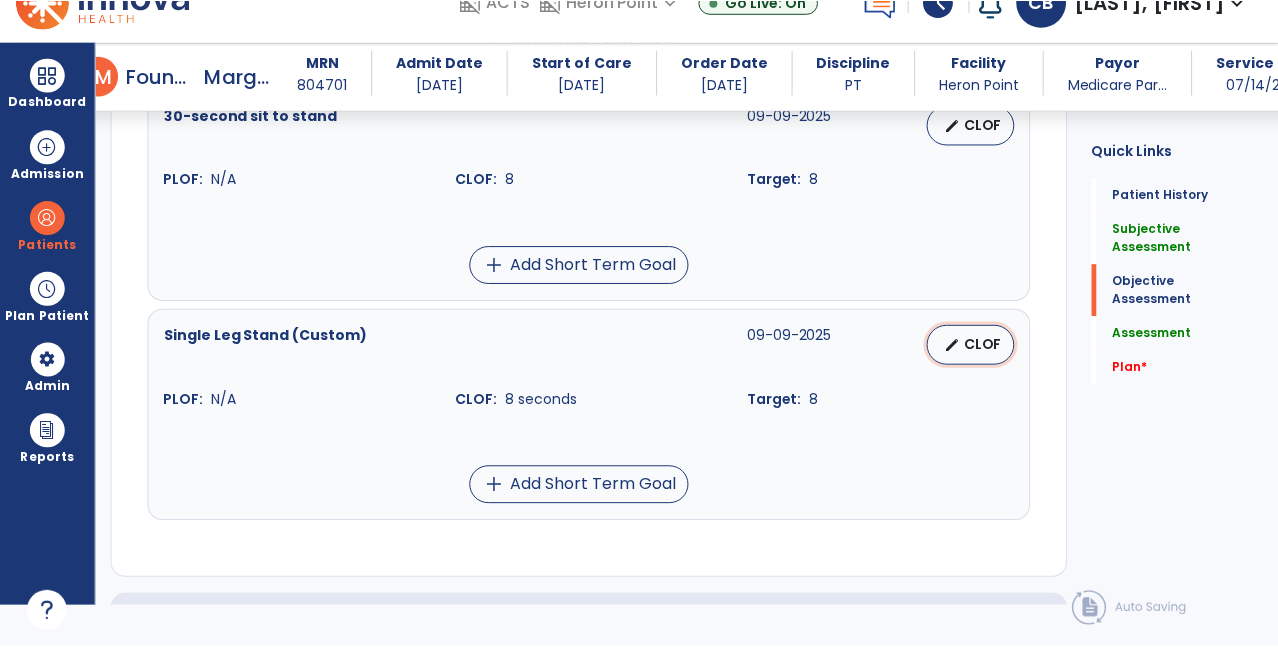 scroll, scrollTop: 0, scrollLeft: 0, axis: both 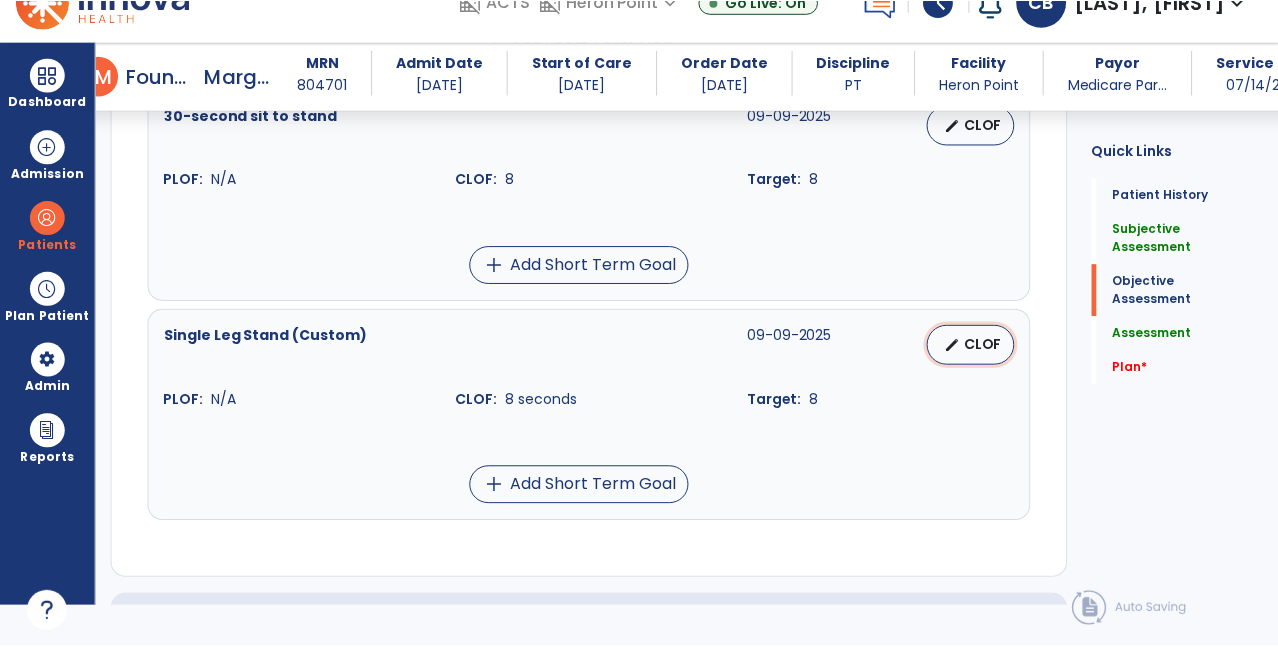 select on "********" 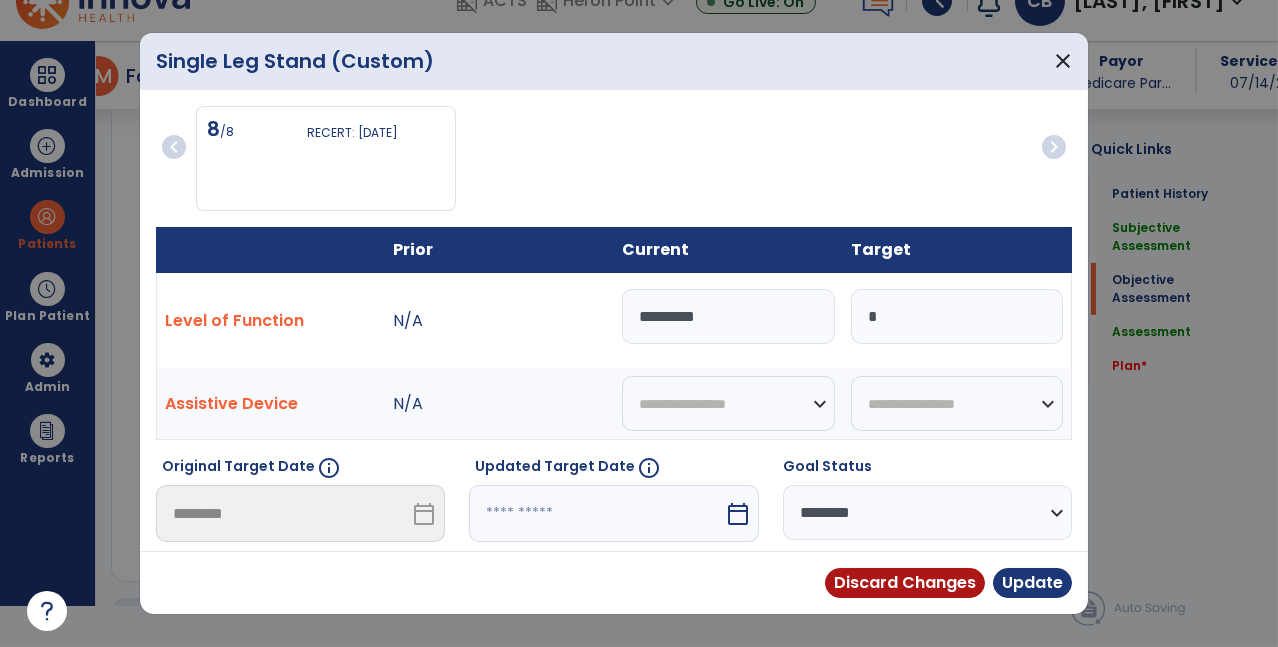 scroll, scrollTop: 1900, scrollLeft: 0, axis: vertical 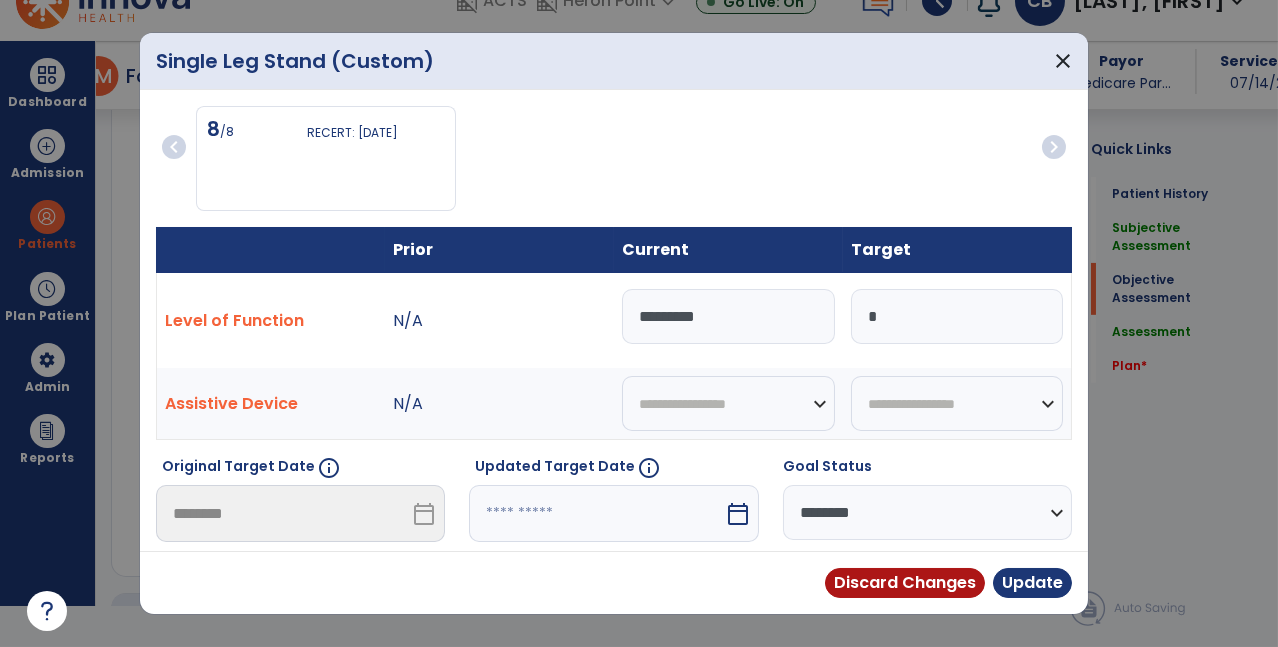 click on "*********" at bounding box center (728, 316) 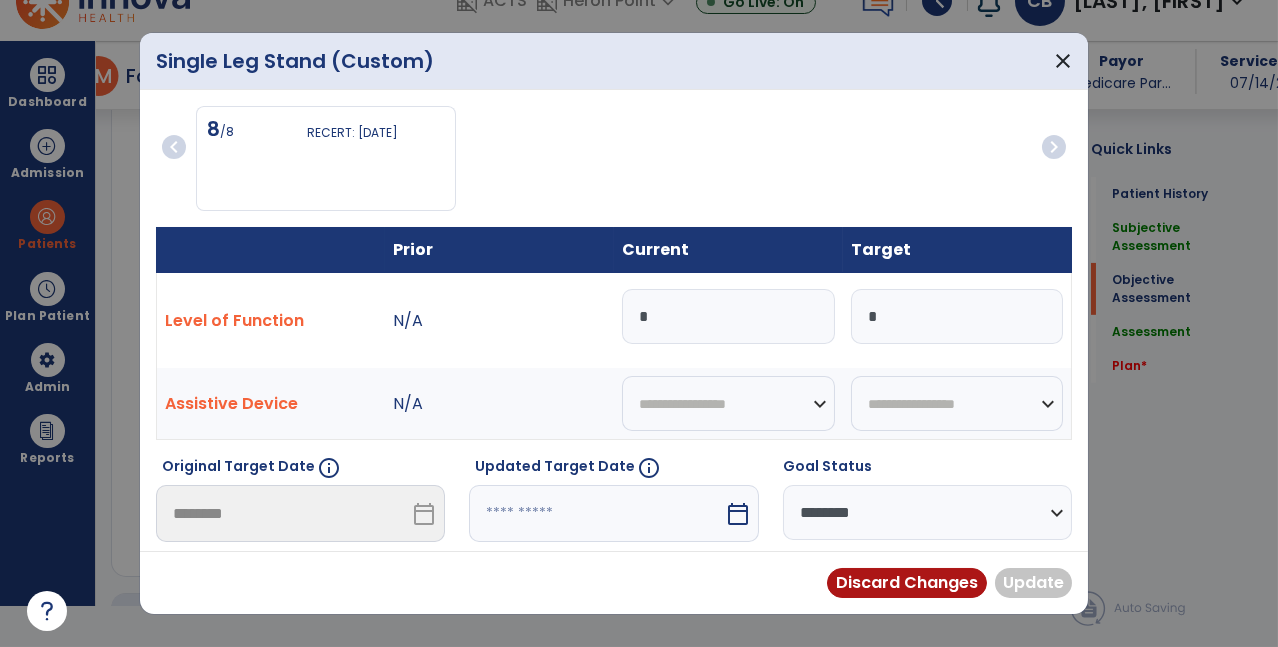 type on "**" 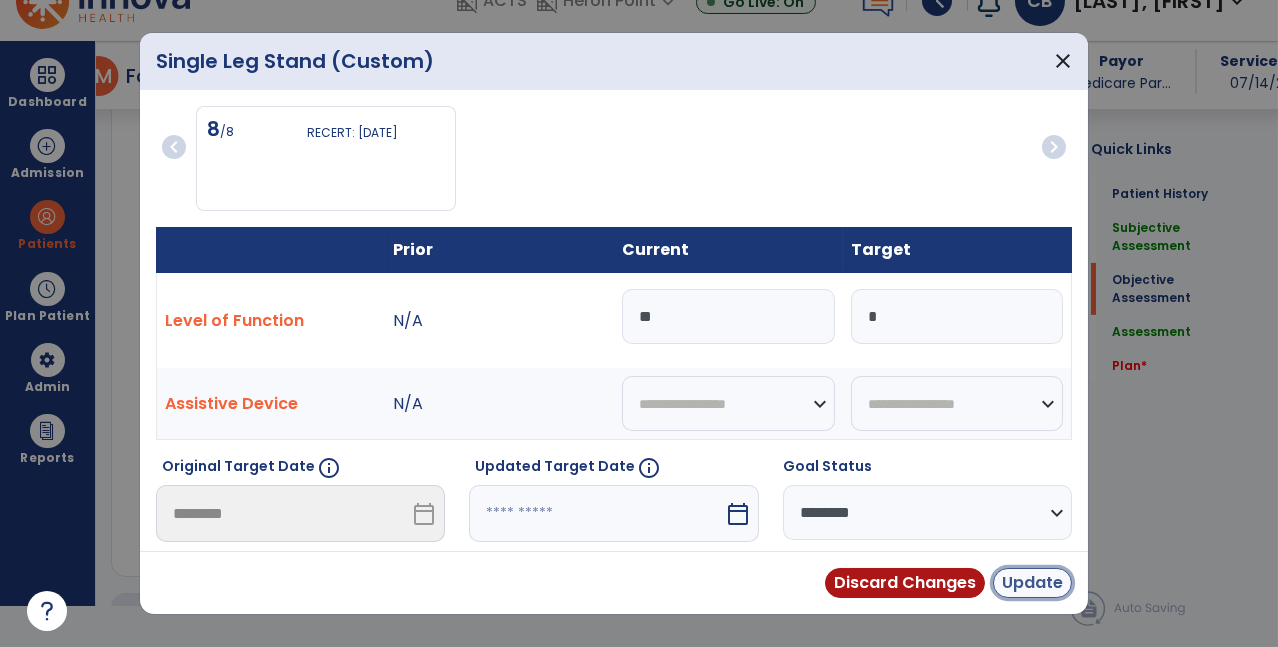 click on "Update" at bounding box center (1032, 583) 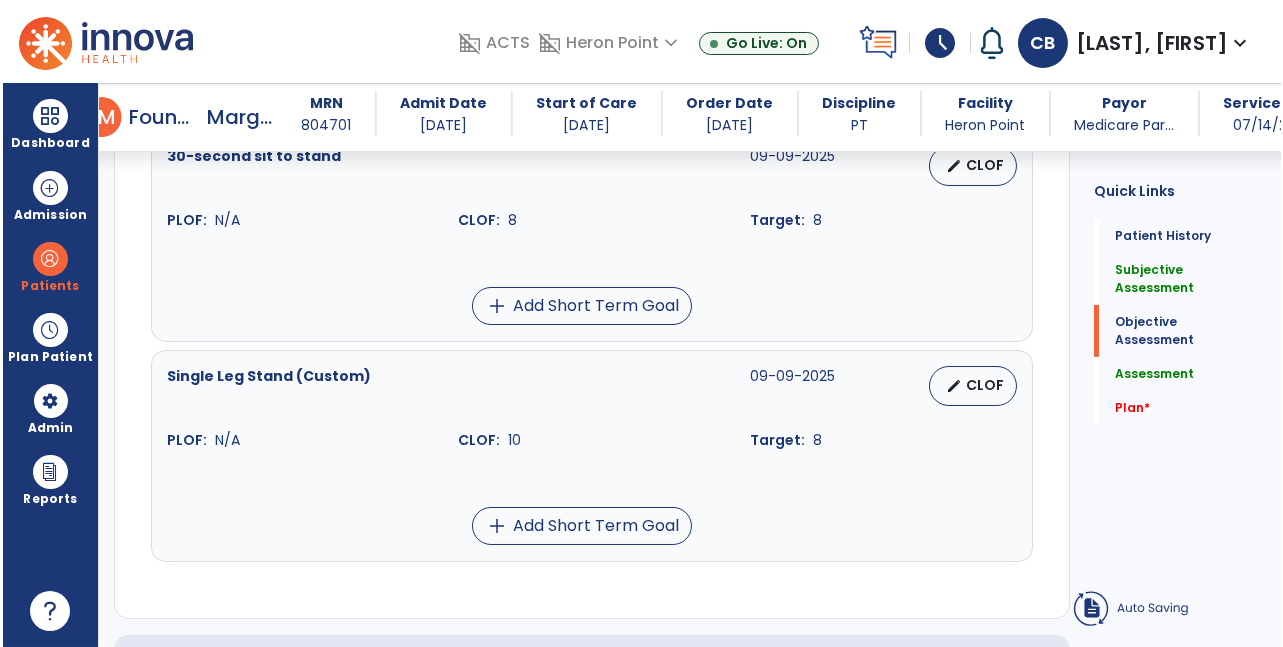 scroll, scrollTop: 41, scrollLeft: 0, axis: vertical 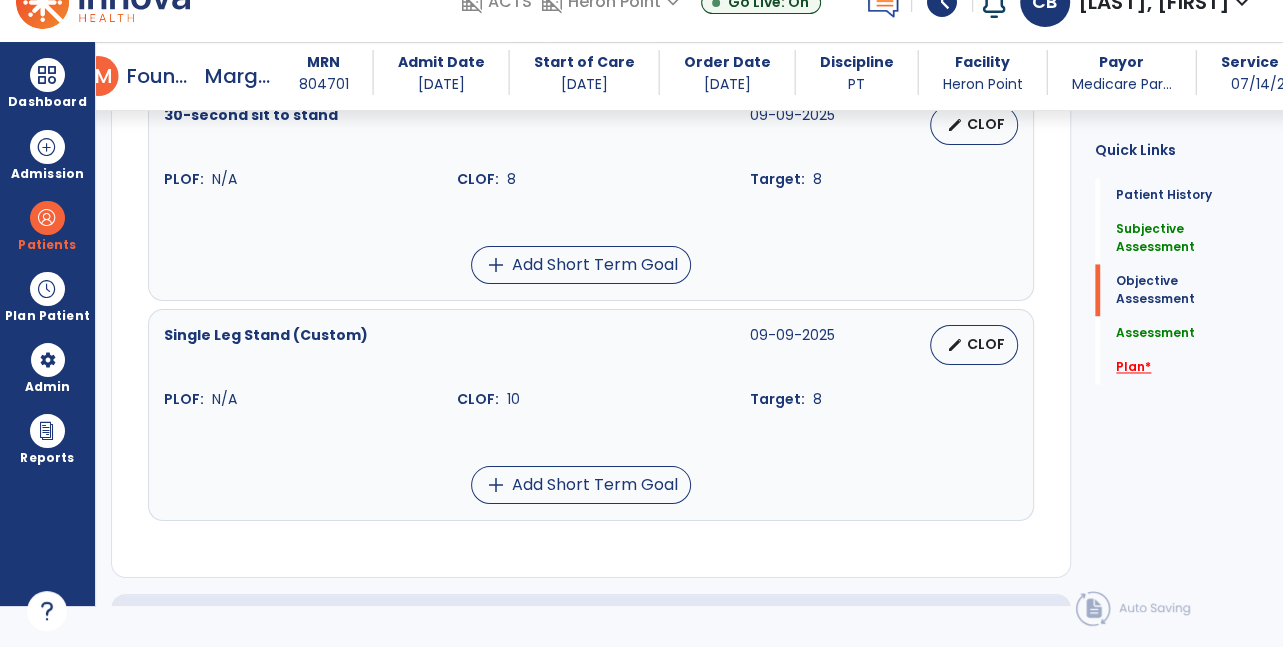 click on "*" 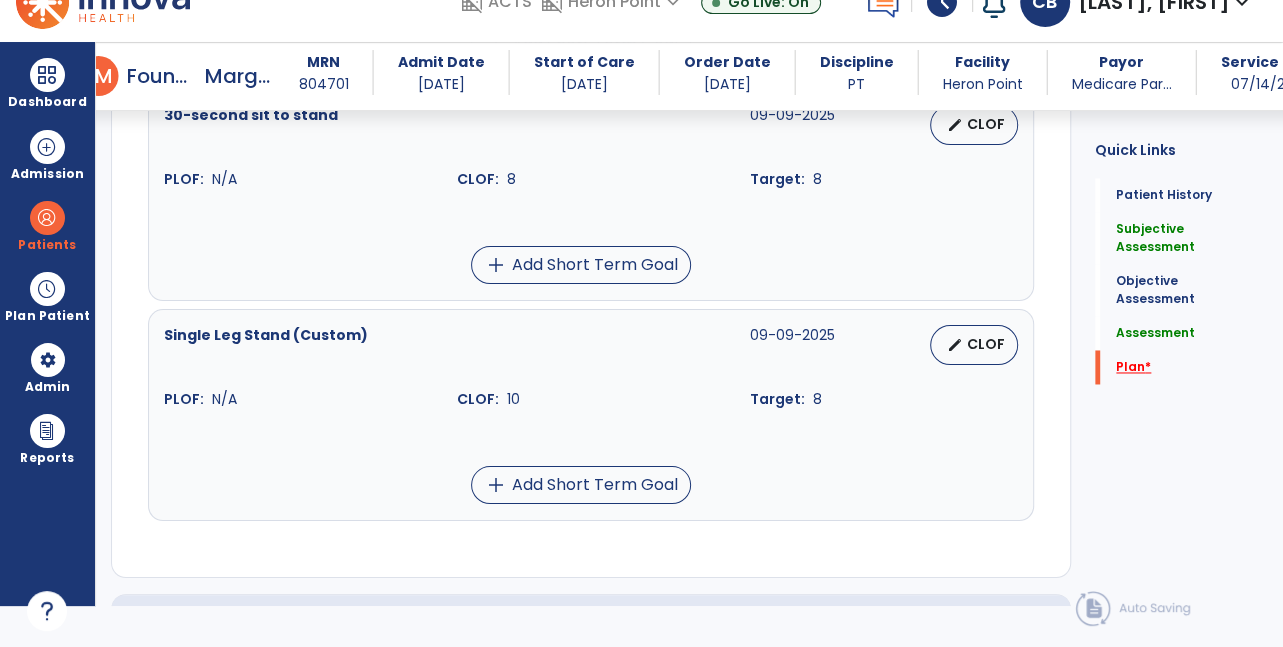 scroll, scrollTop: 1949, scrollLeft: 0, axis: vertical 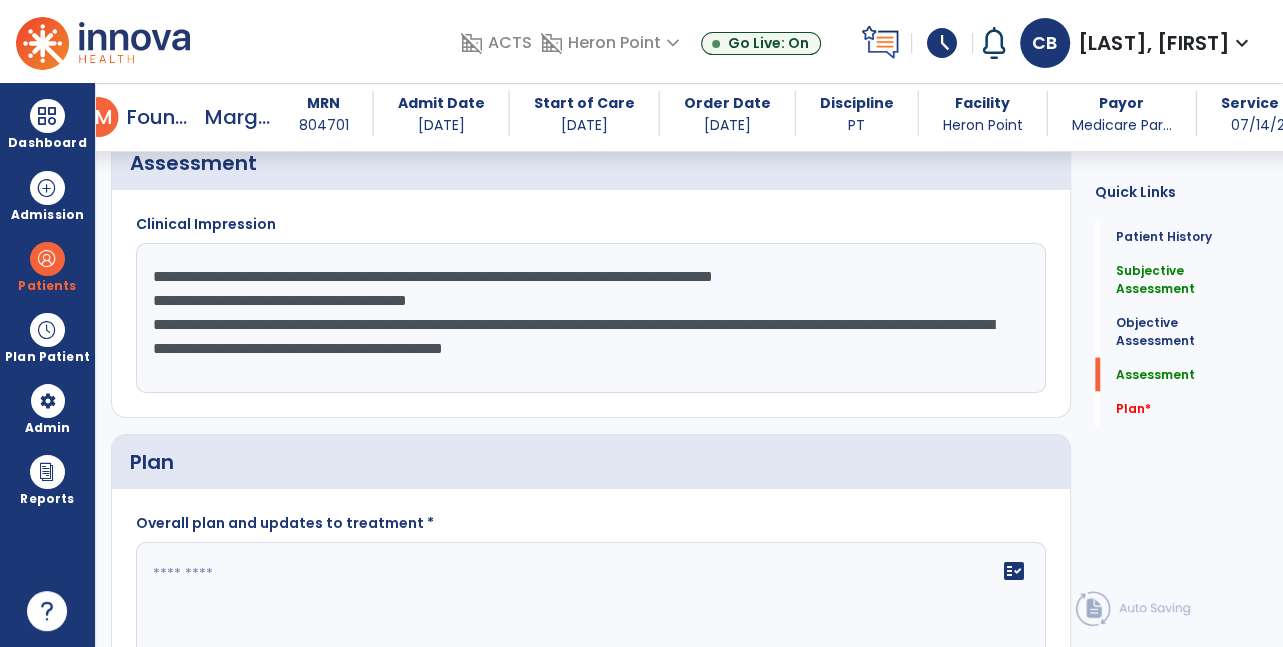 click on "**********" 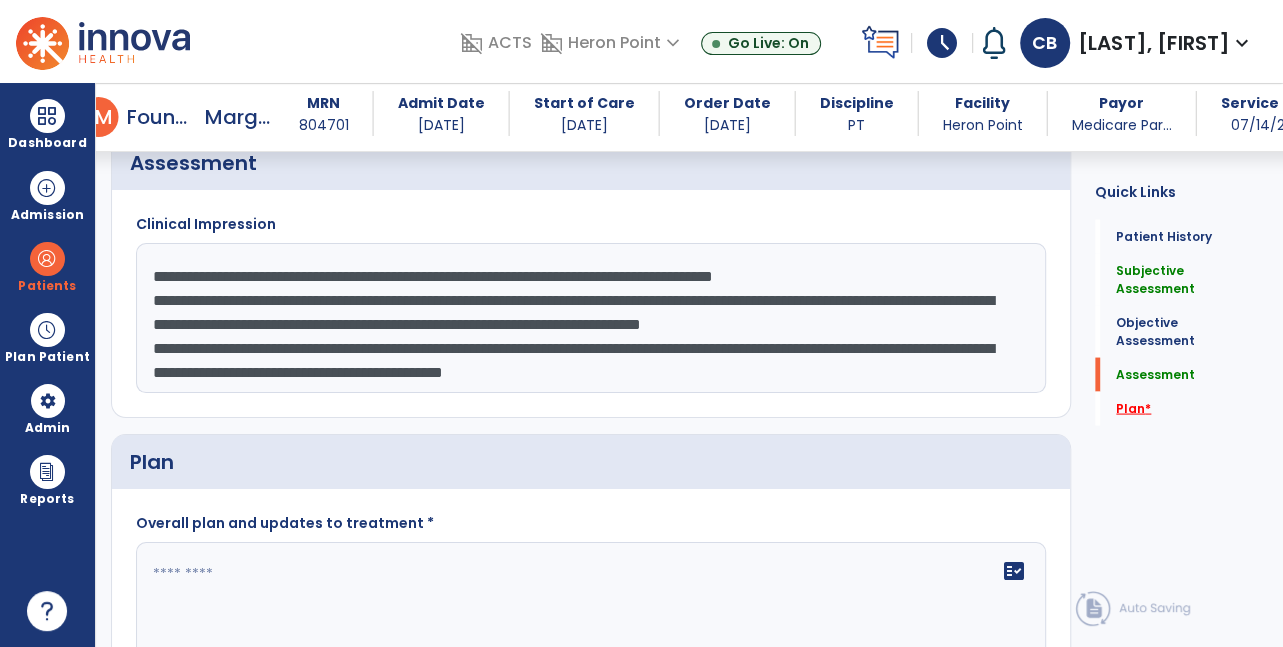 type on "**********" 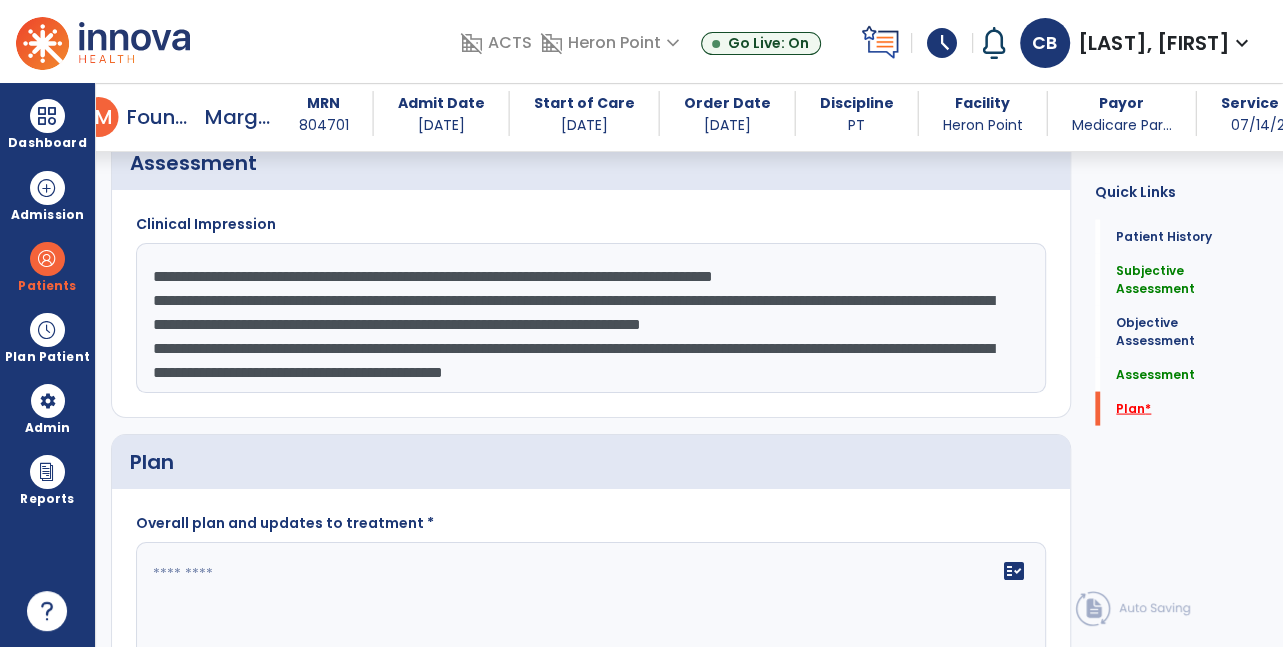 scroll, scrollTop: 2481, scrollLeft: 0, axis: vertical 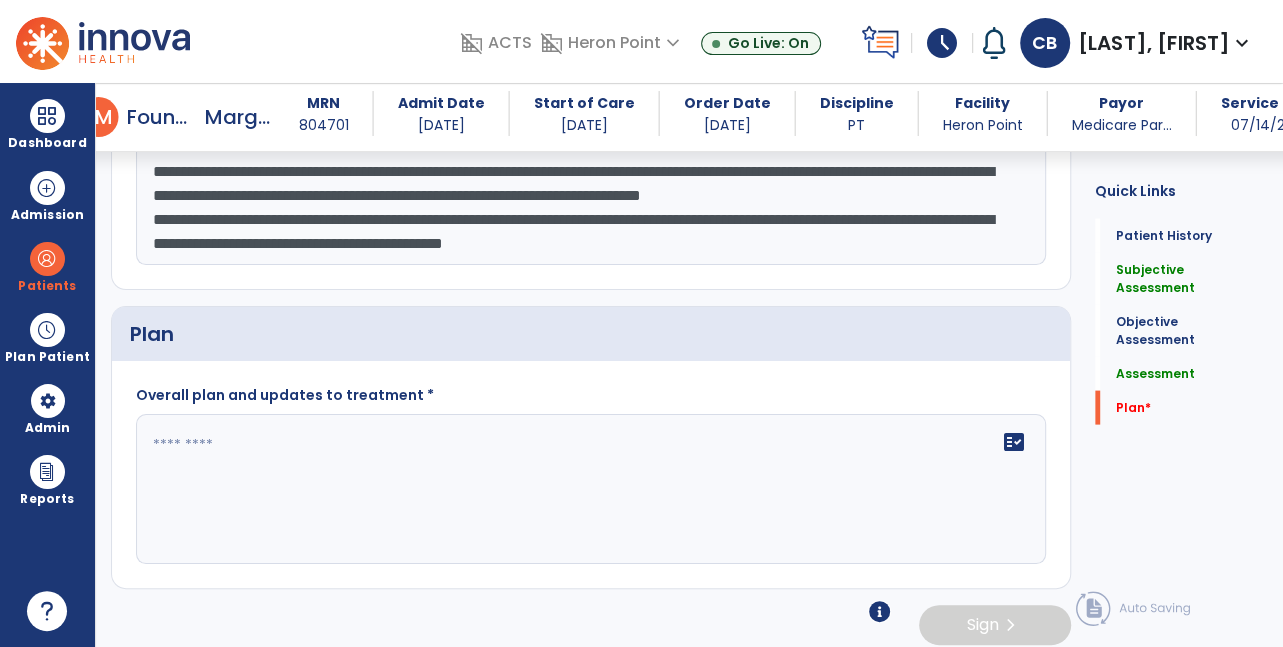 click 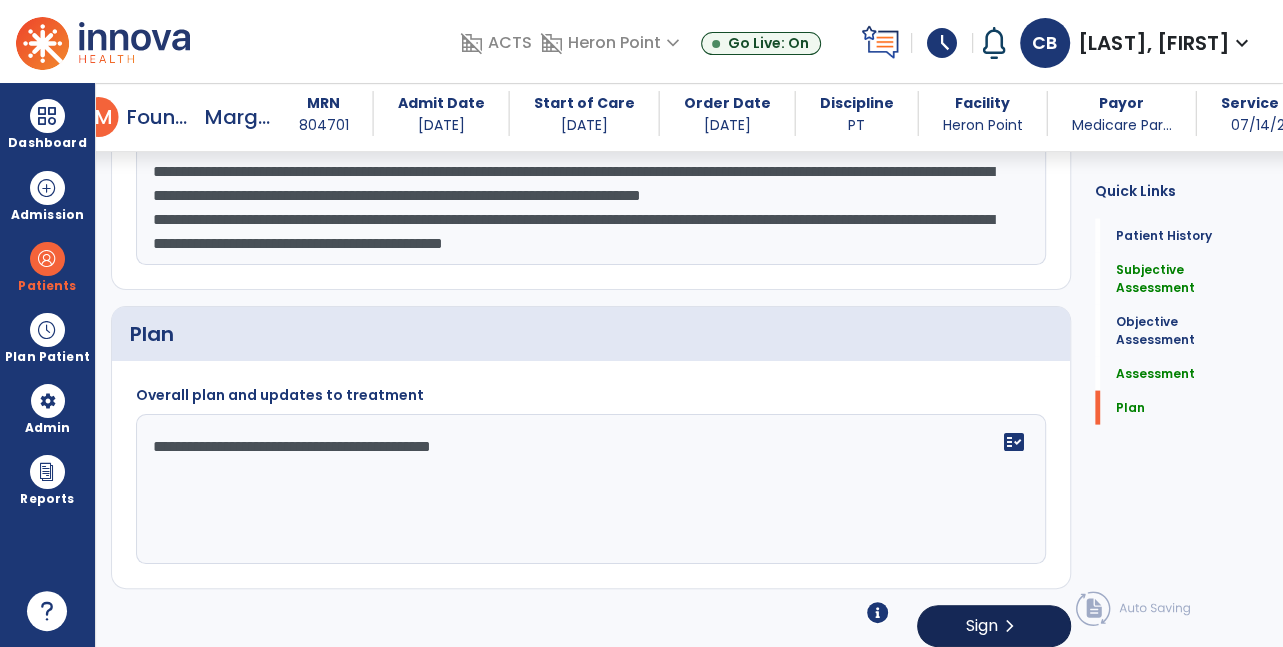 type on "**********" 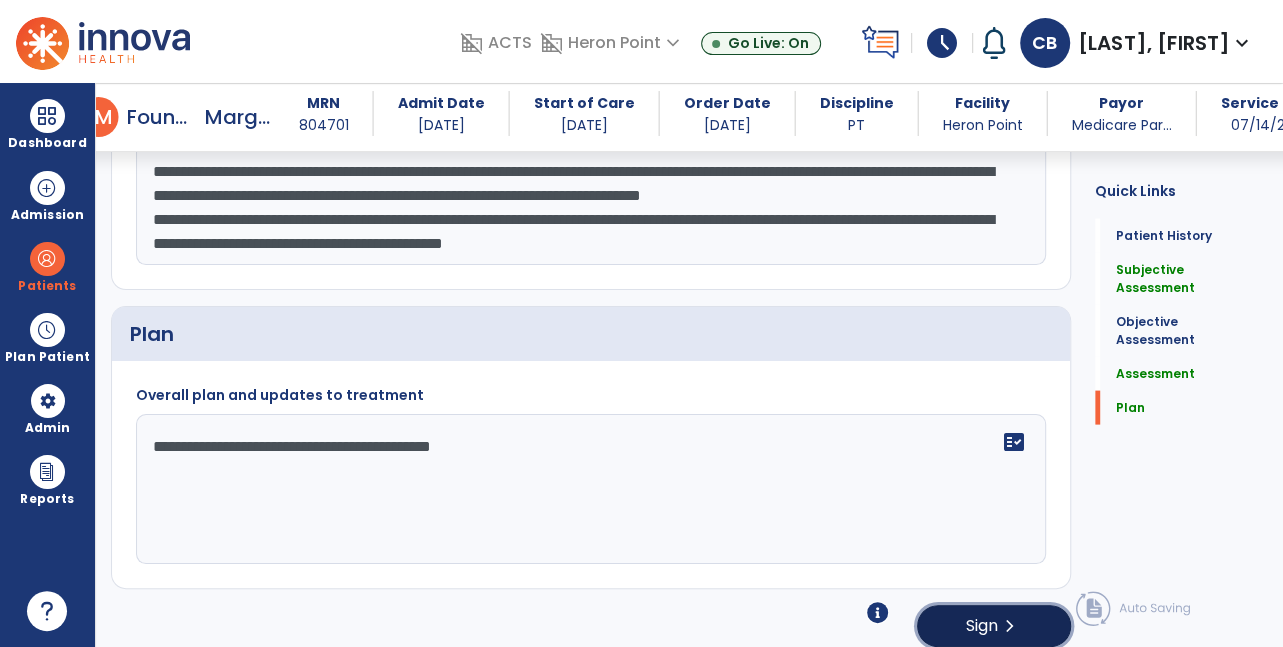 click on "chevron_right" 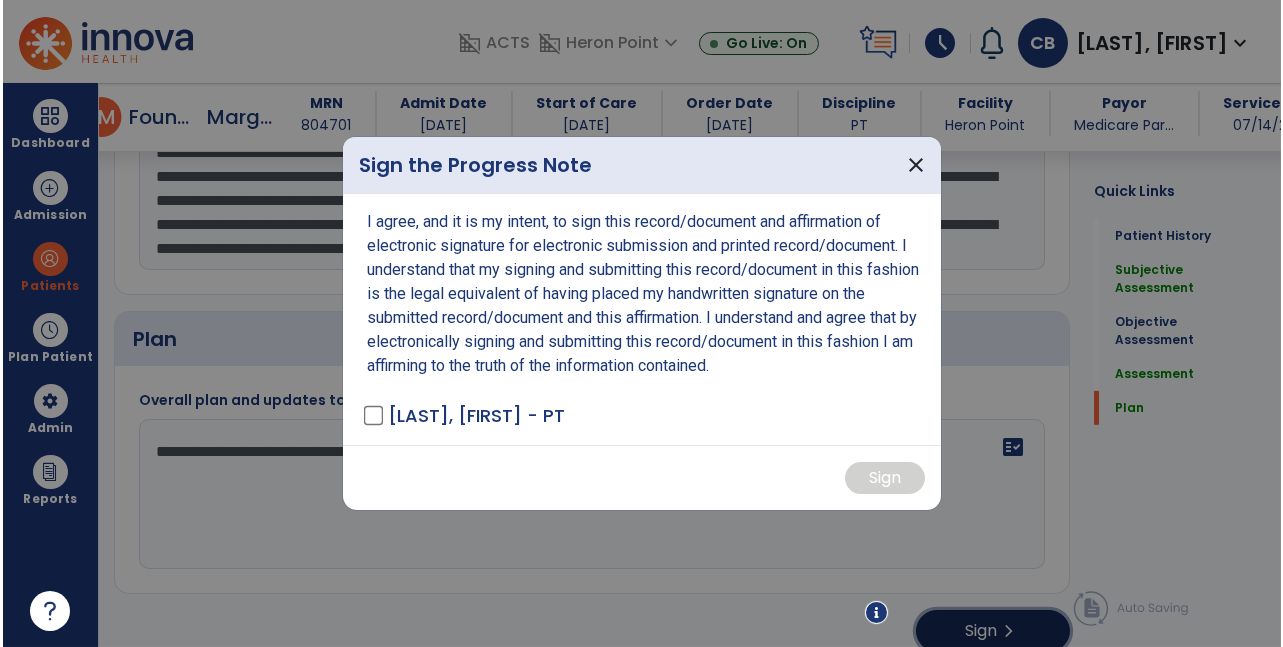 scroll, scrollTop: 2528, scrollLeft: 0, axis: vertical 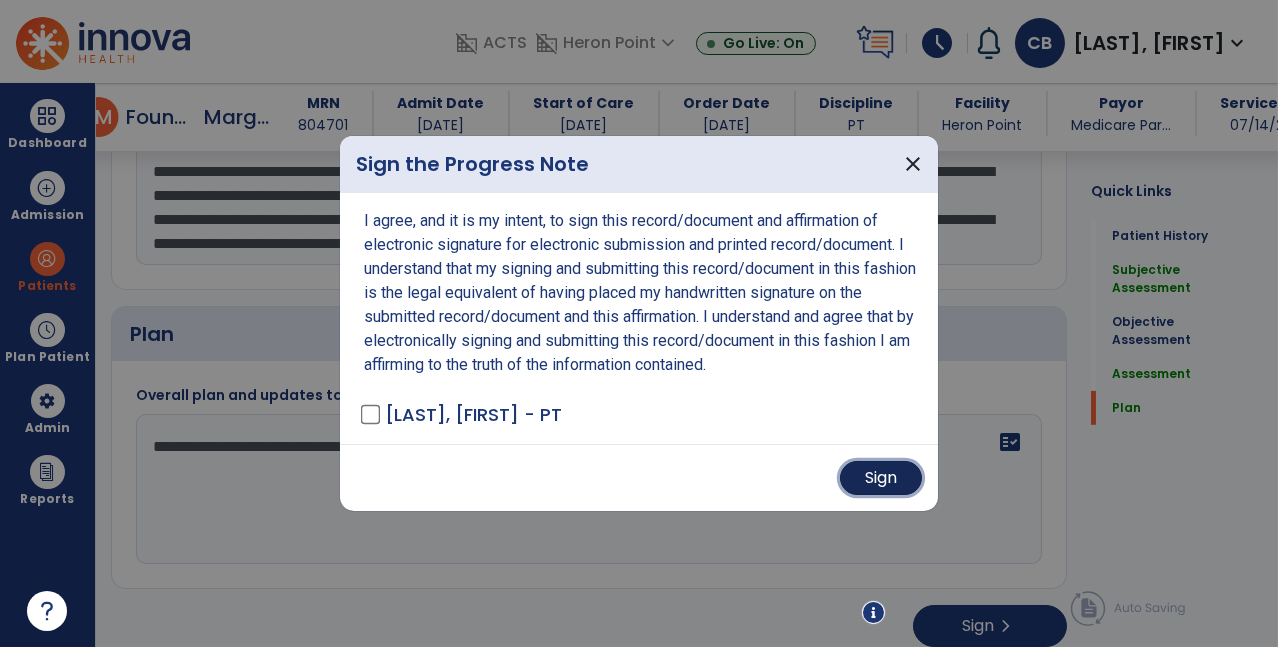 click on "Sign" at bounding box center [881, 478] 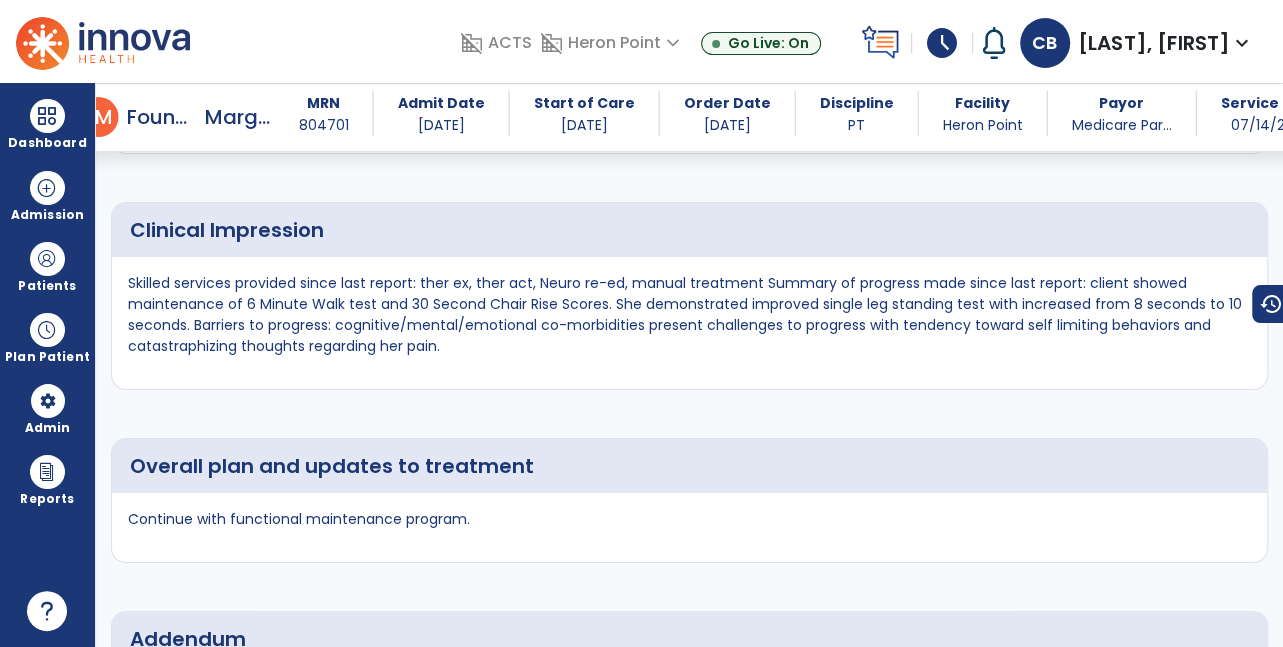 scroll, scrollTop: 2424, scrollLeft: 0, axis: vertical 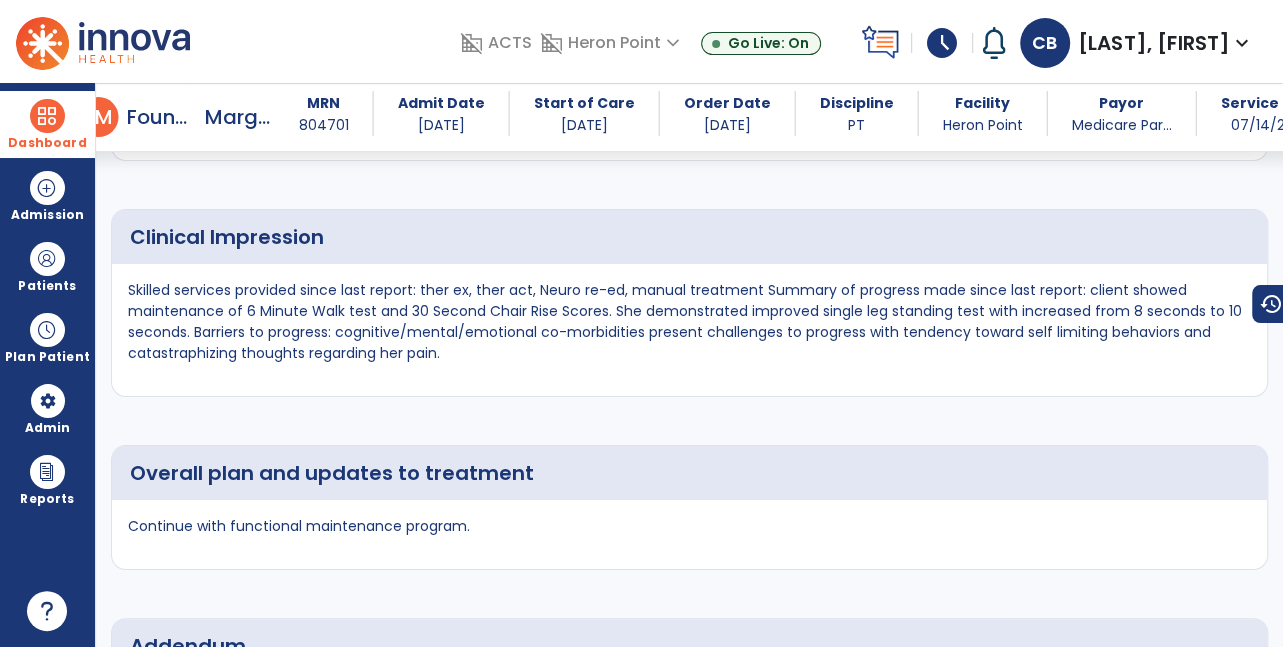 click at bounding box center (47, 116) 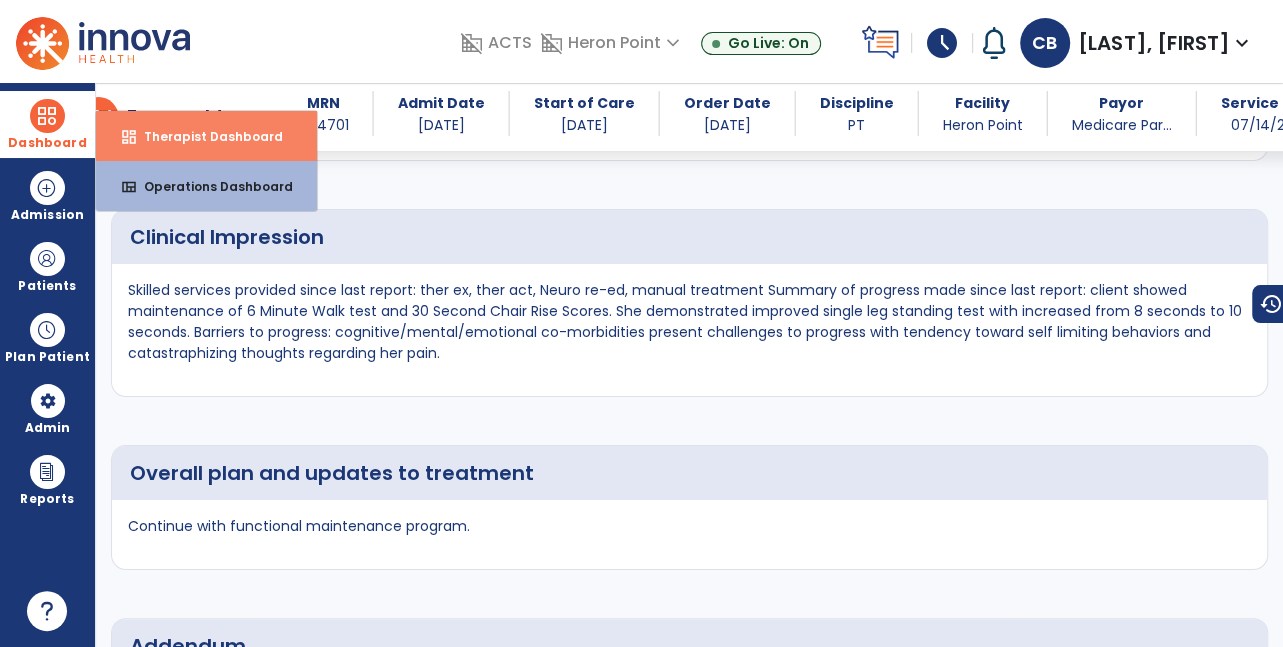 click on "dashboard  Therapist Dashboard" at bounding box center (206, 136) 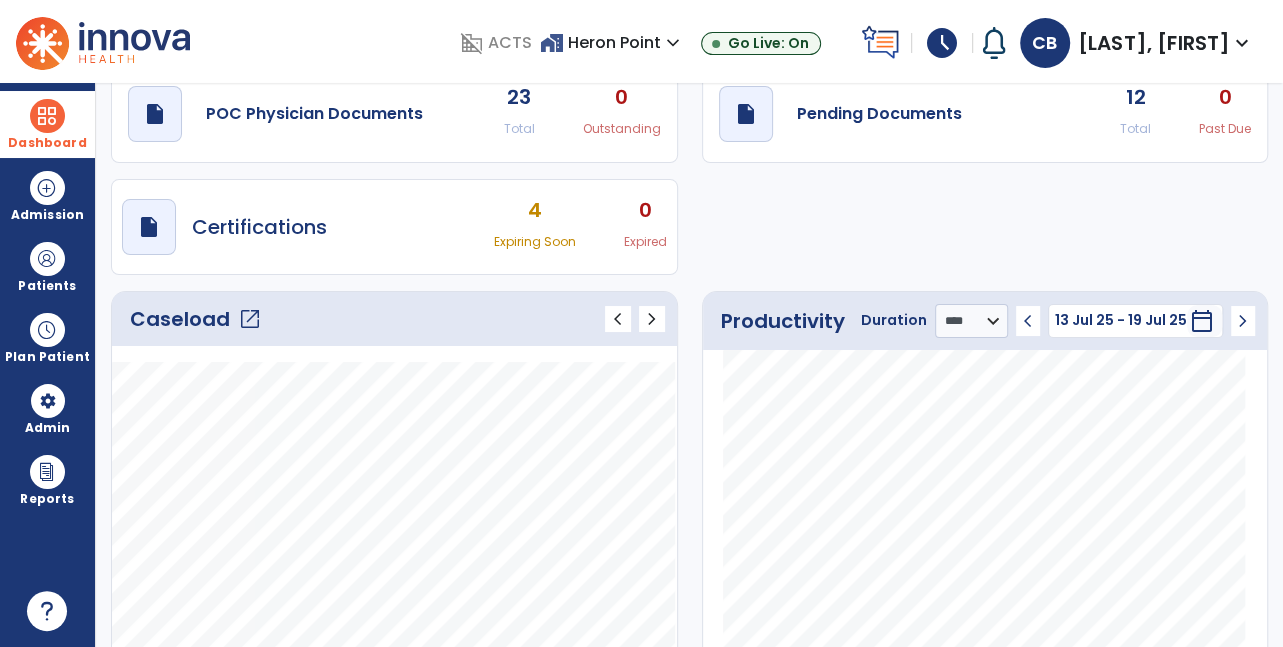 scroll, scrollTop: 0, scrollLeft: 0, axis: both 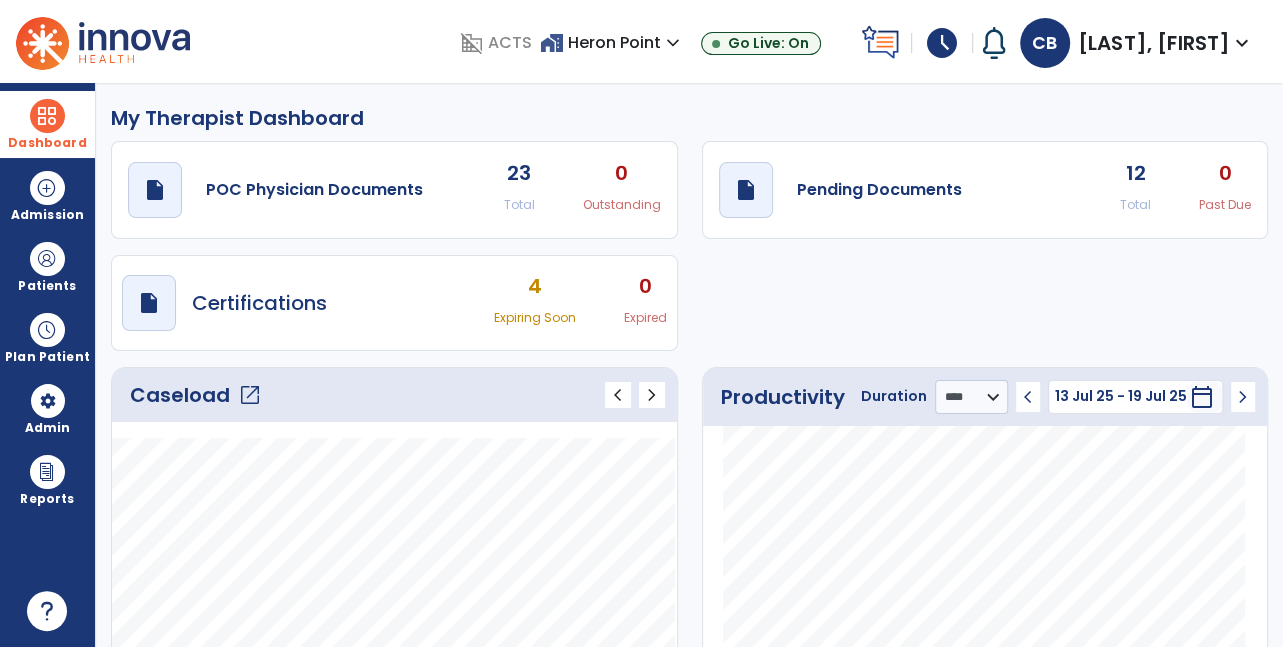 click on "draft   open_in_new  Pending Documents 12 Total 0 Past Due" 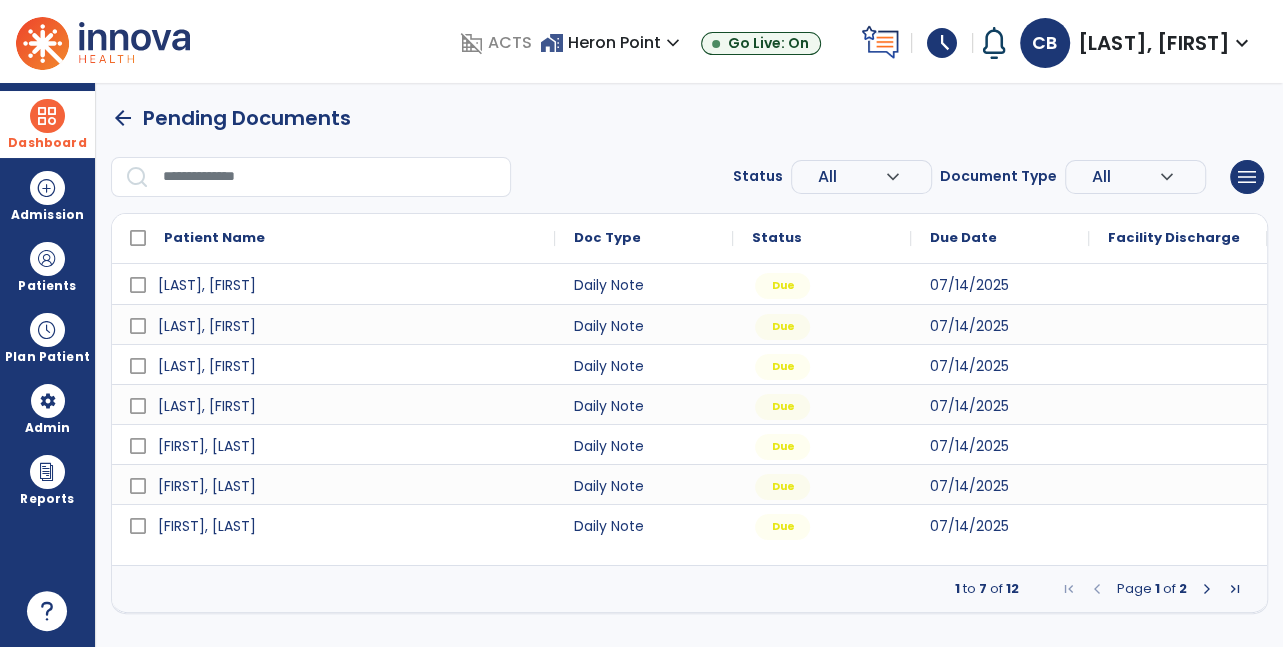 click at bounding box center [1207, 589] 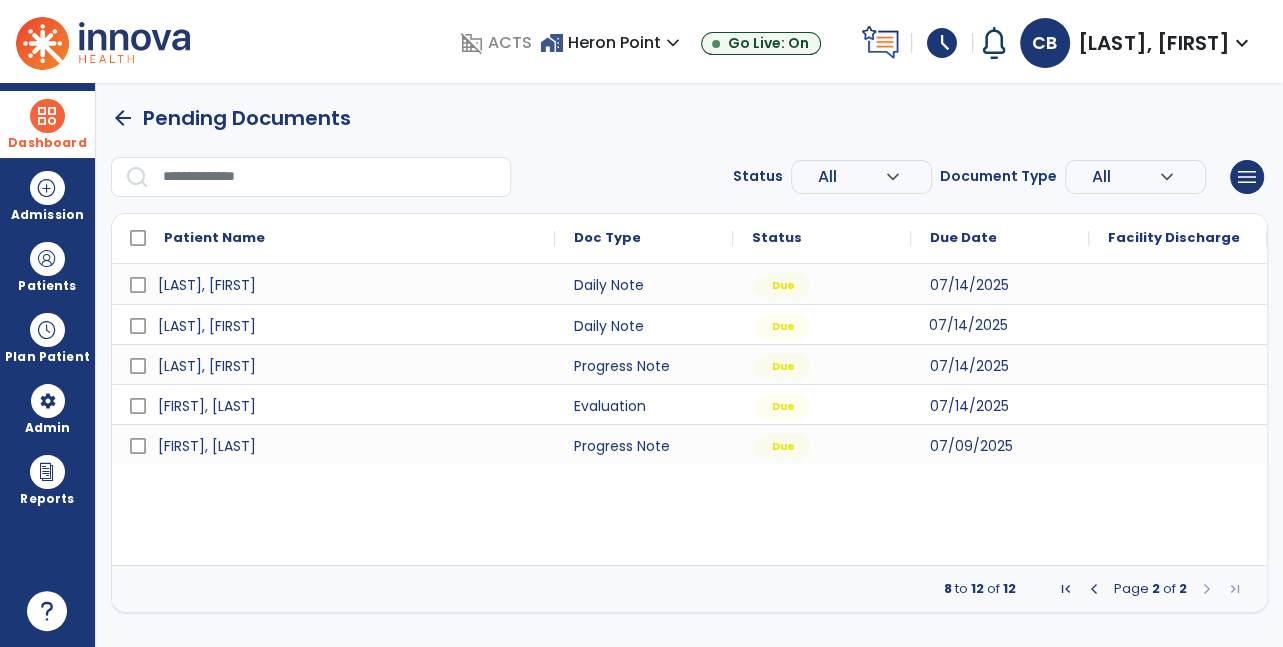 click on "07/14/2025" at bounding box center (1000, 324) 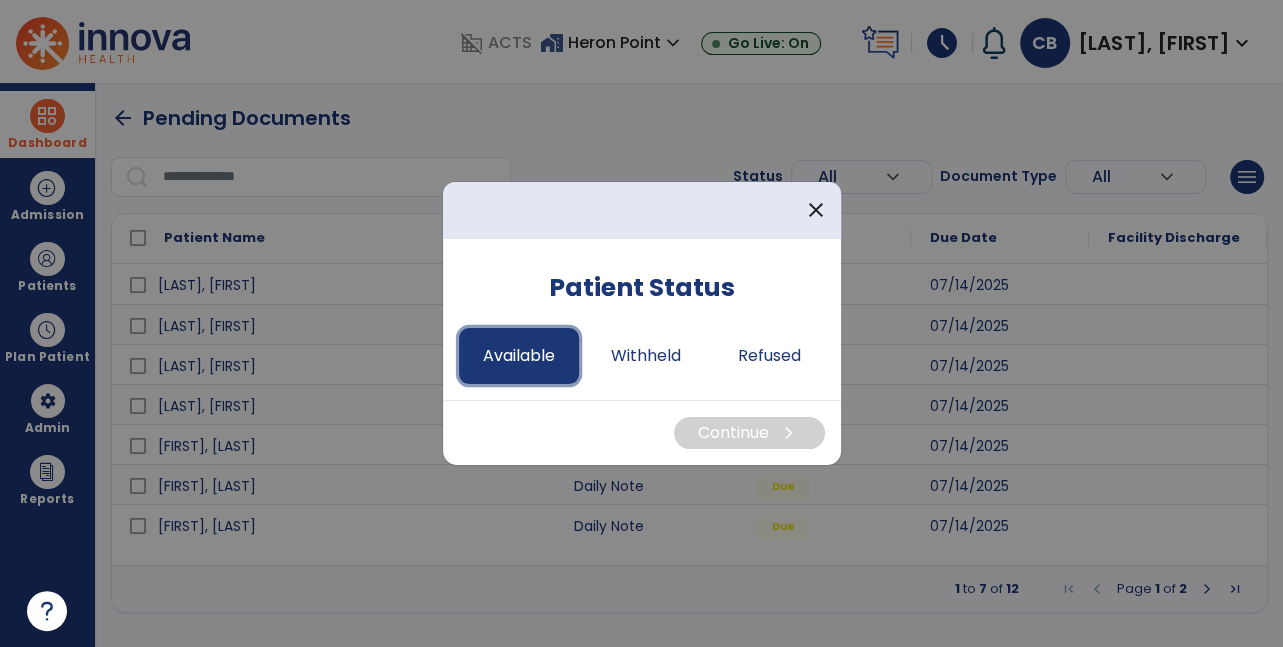 click on "Available" at bounding box center [519, 356] 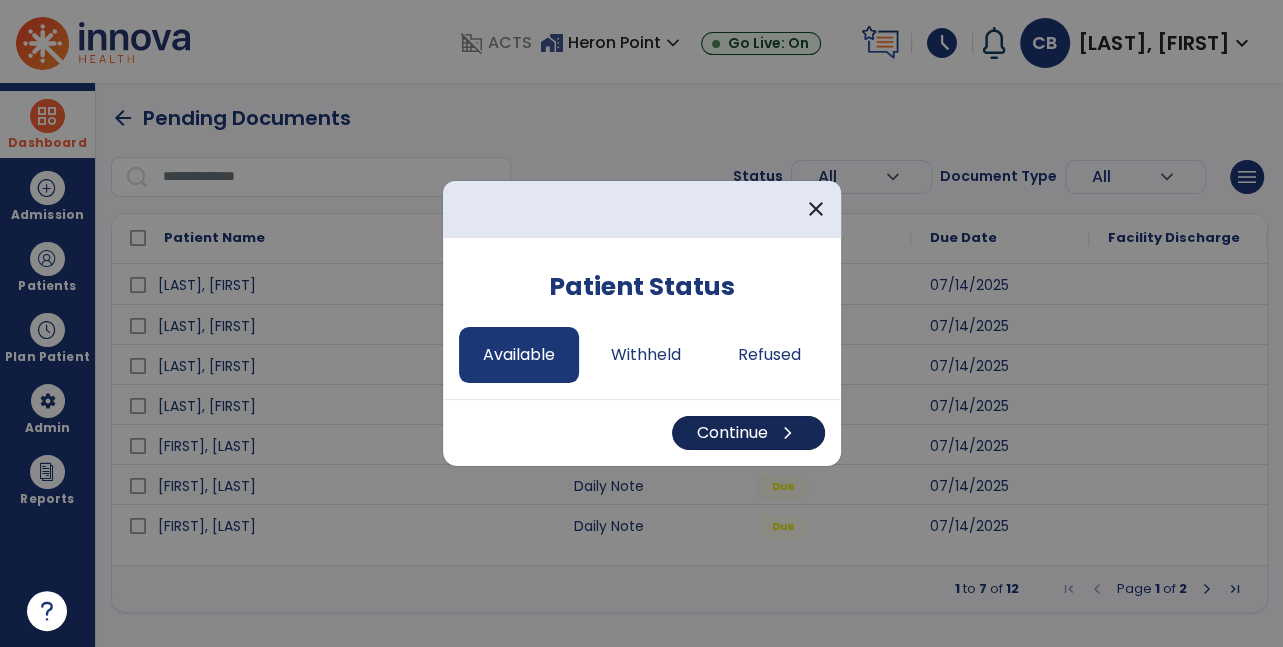 click on "Continue   chevron_right" at bounding box center (748, 433) 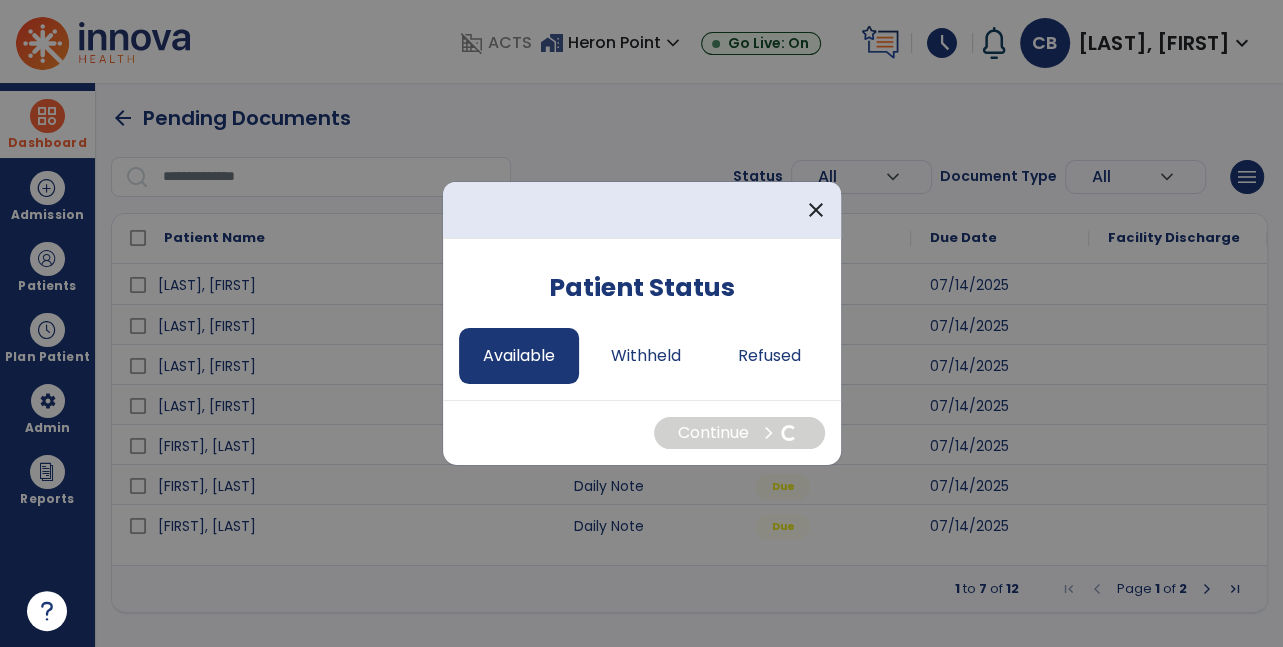 select on "*" 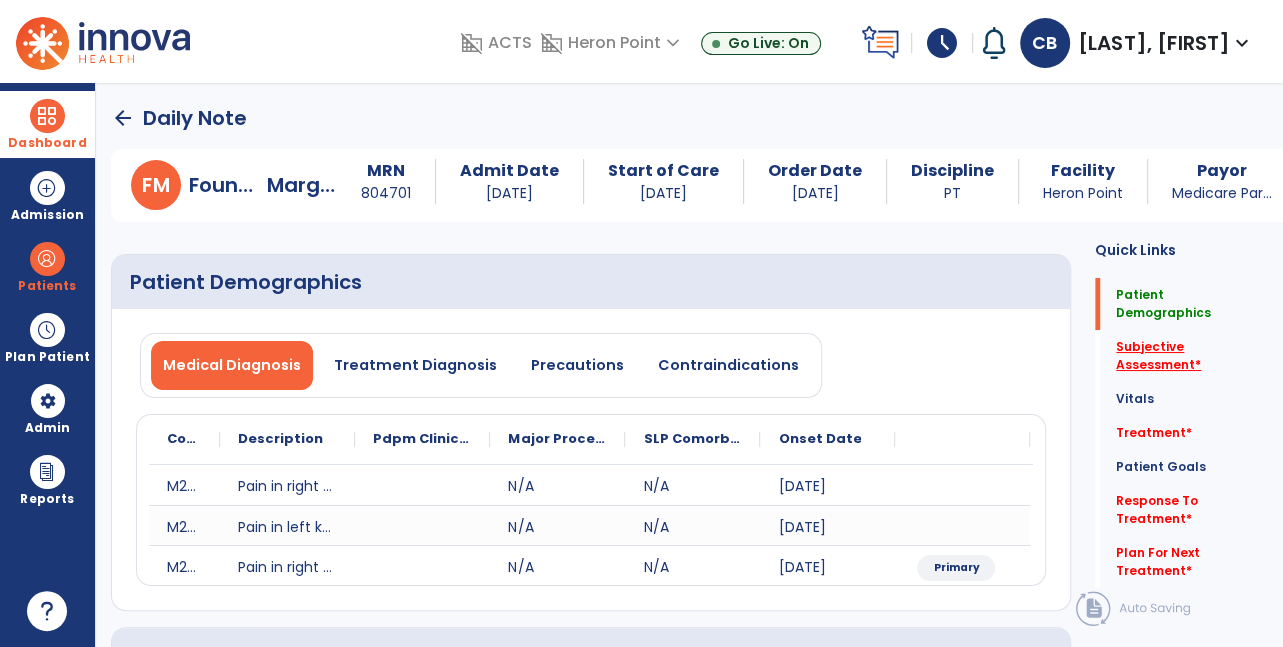 click on "Subjective Assessment   *" 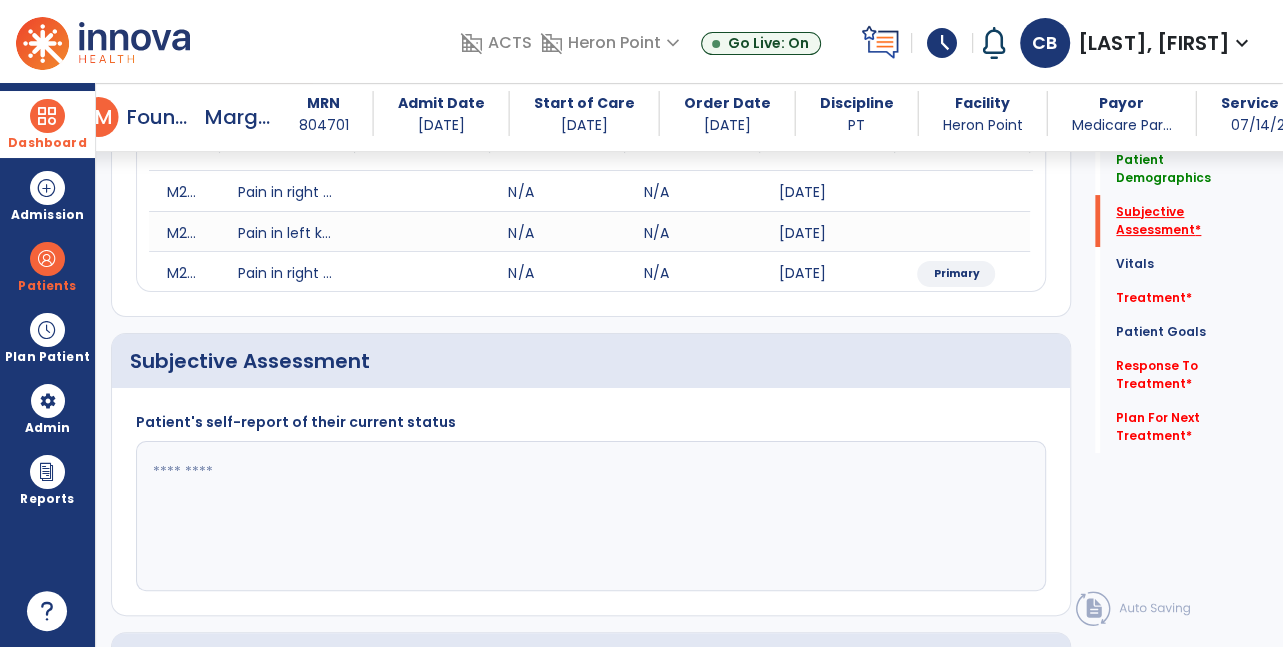 scroll, scrollTop: 400, scrollLeft: 0, axis: vertical 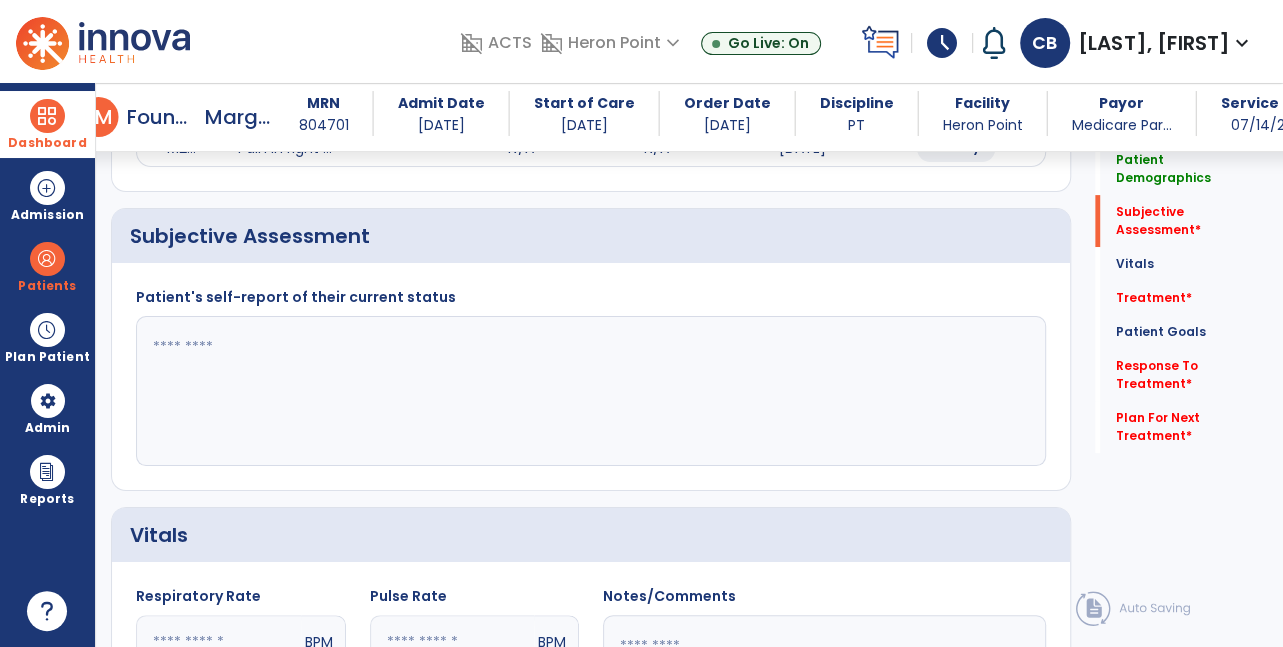 click 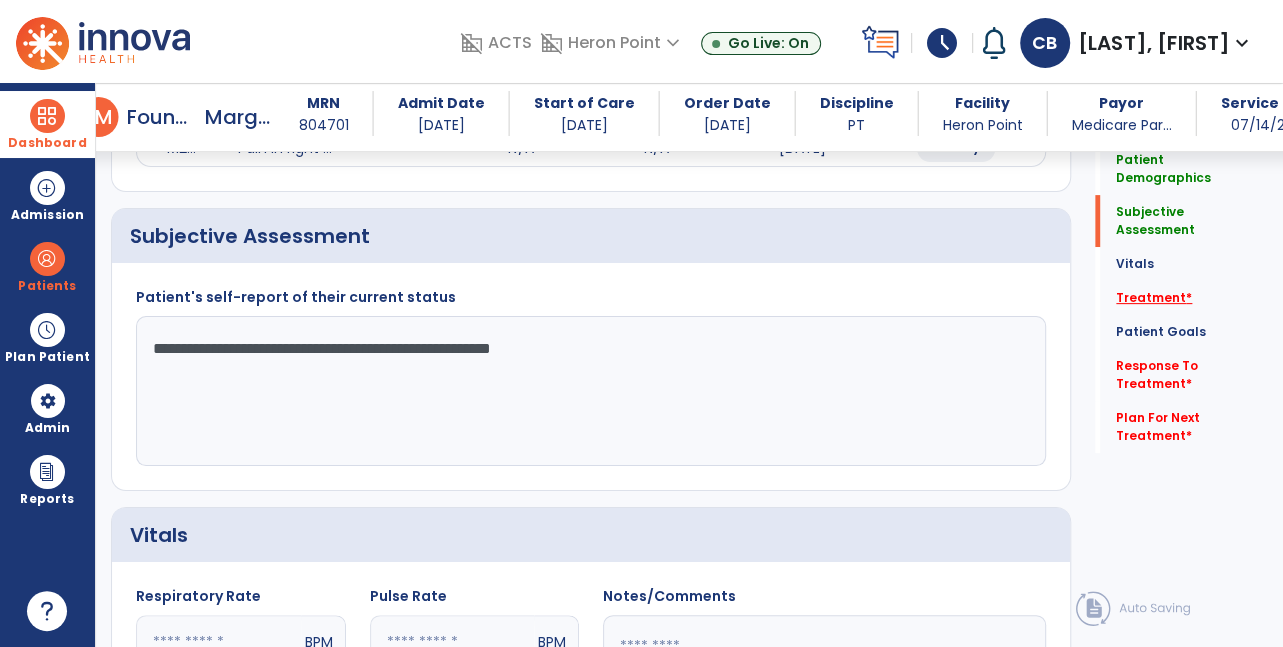 type on "**********" 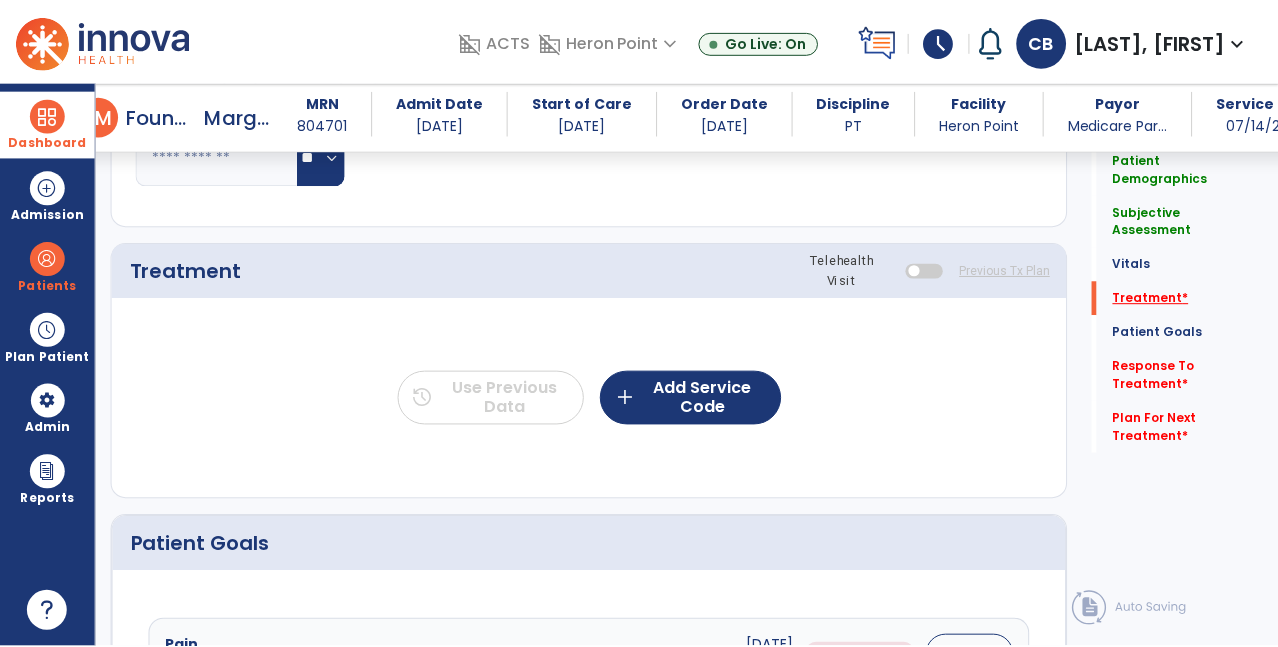 scroll, scrollTop: 1087, scrollLeft: 0, axis: vertical 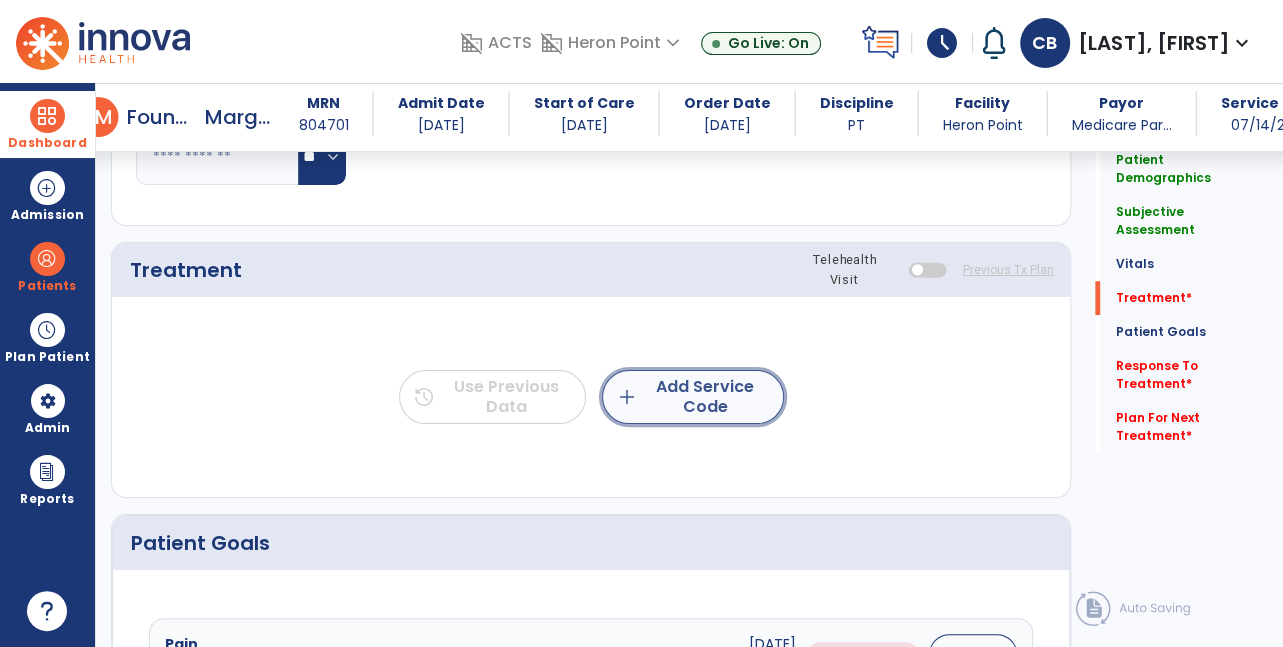 click on "add  Add Service Code" 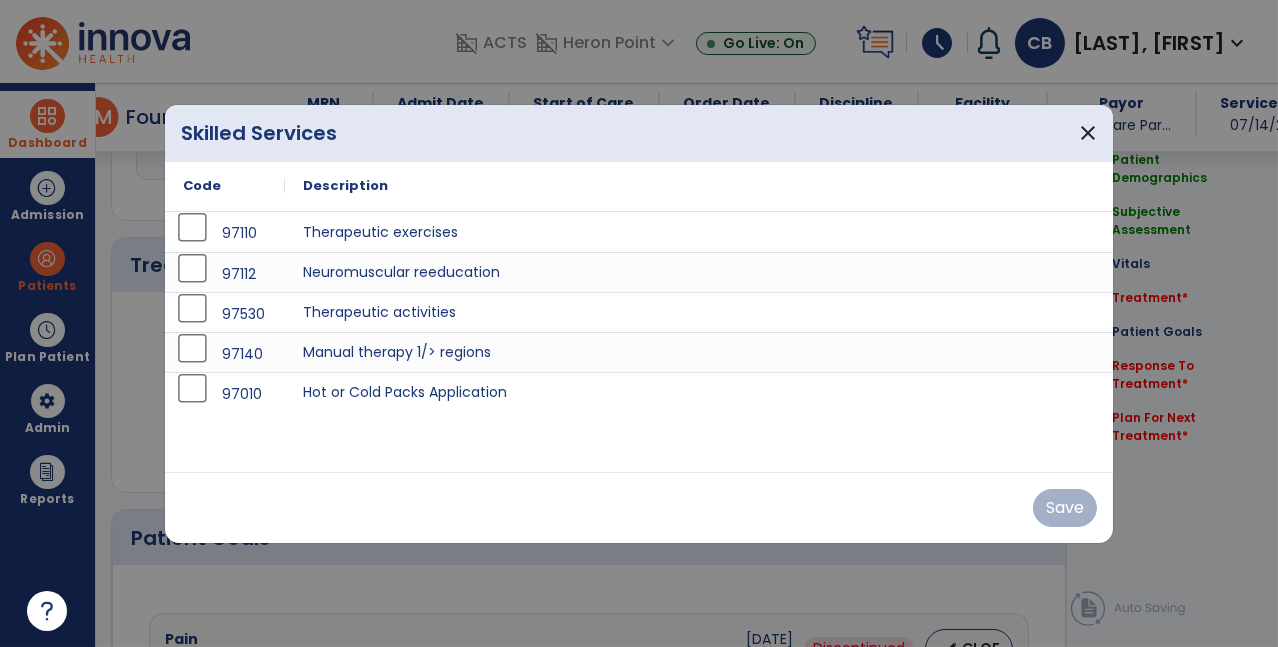 scroll, scrollTop: 1087, scrollLeft: 0, axis: vertical 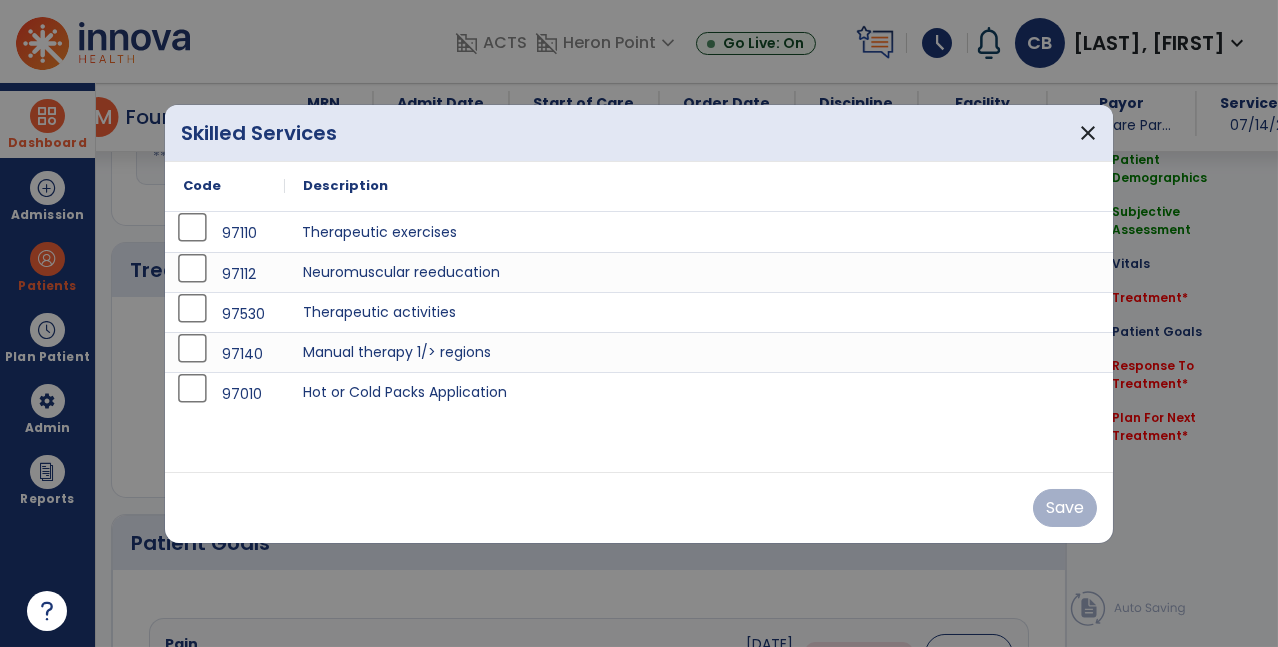 click on "Therapeutic exercises" at bounding box center (699, 232) 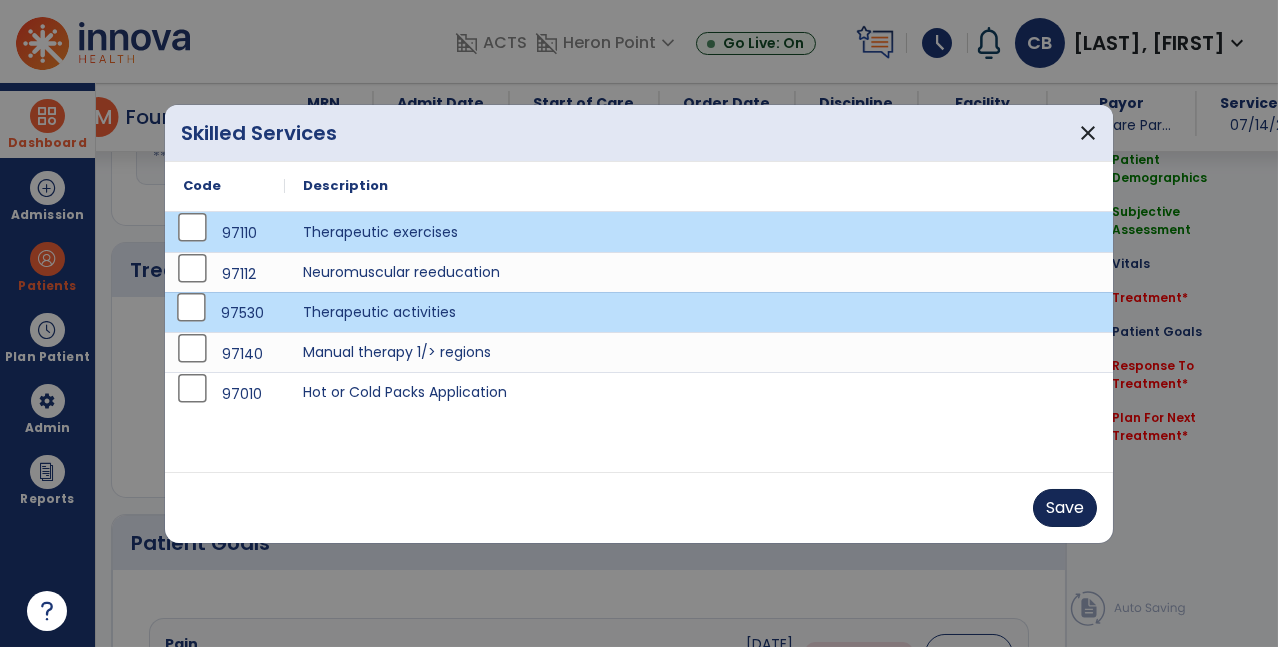 click on "Save" at bounding box center (1065, 508) 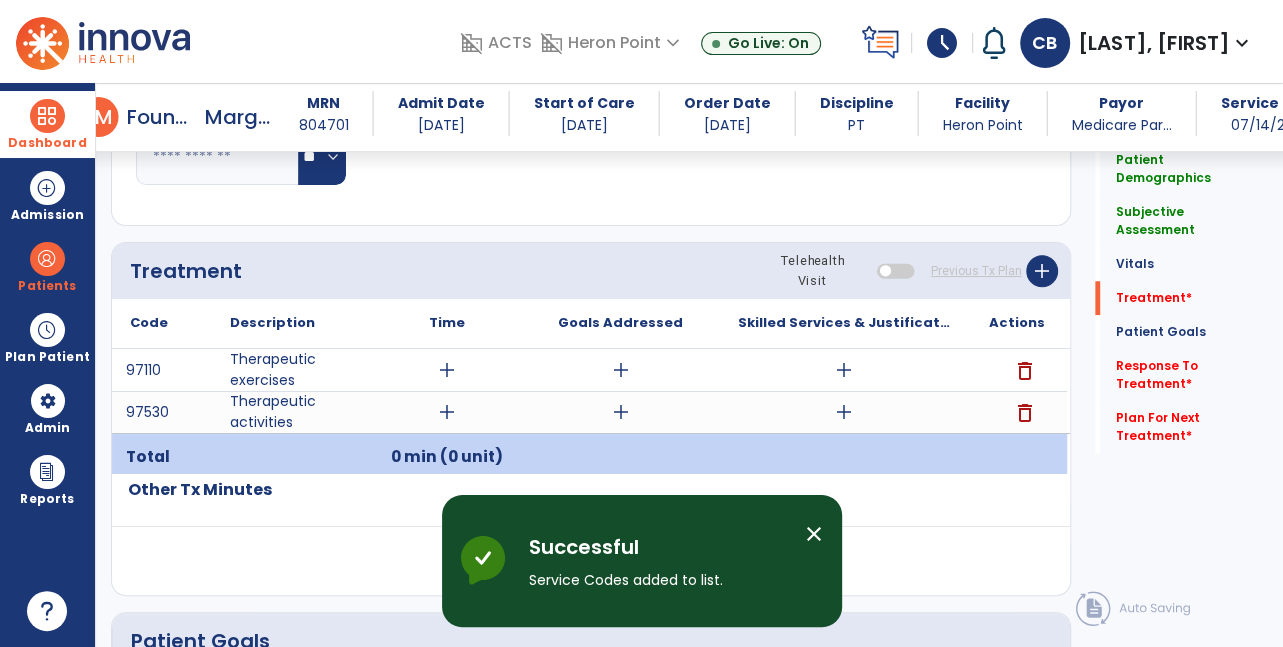 click on "add" at bounding box center [844, 370] 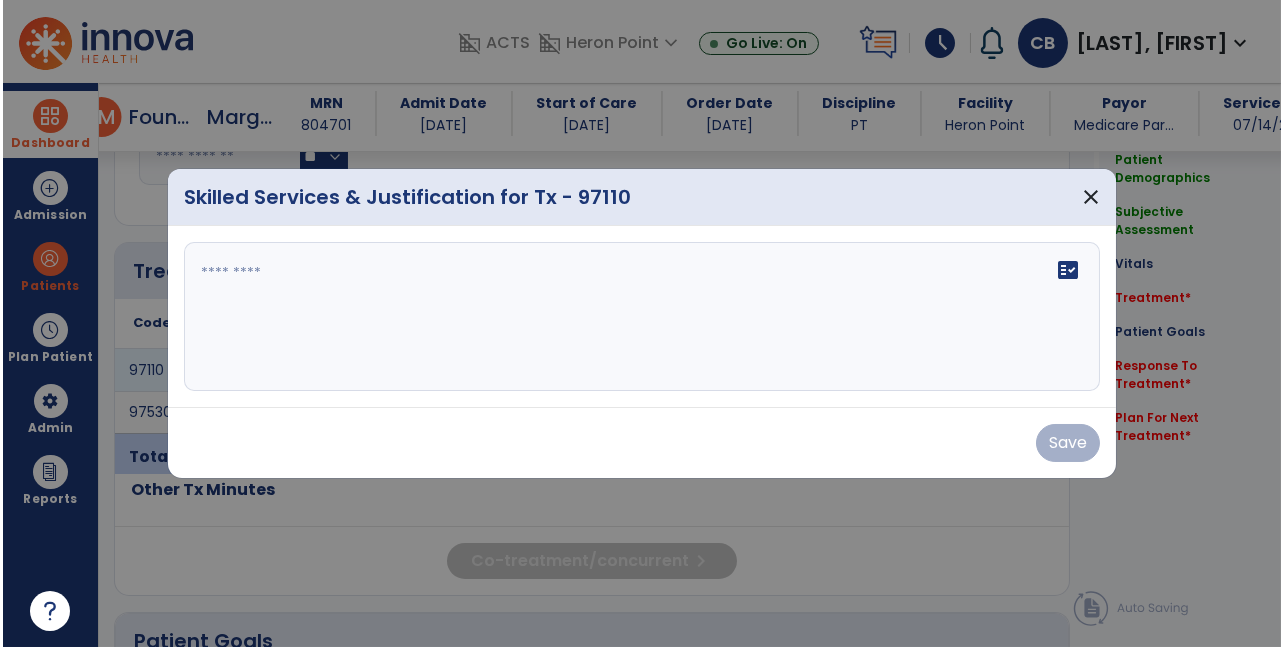 scroll, scrollTop: 1087, scrollLeft: 0, axis: vertical 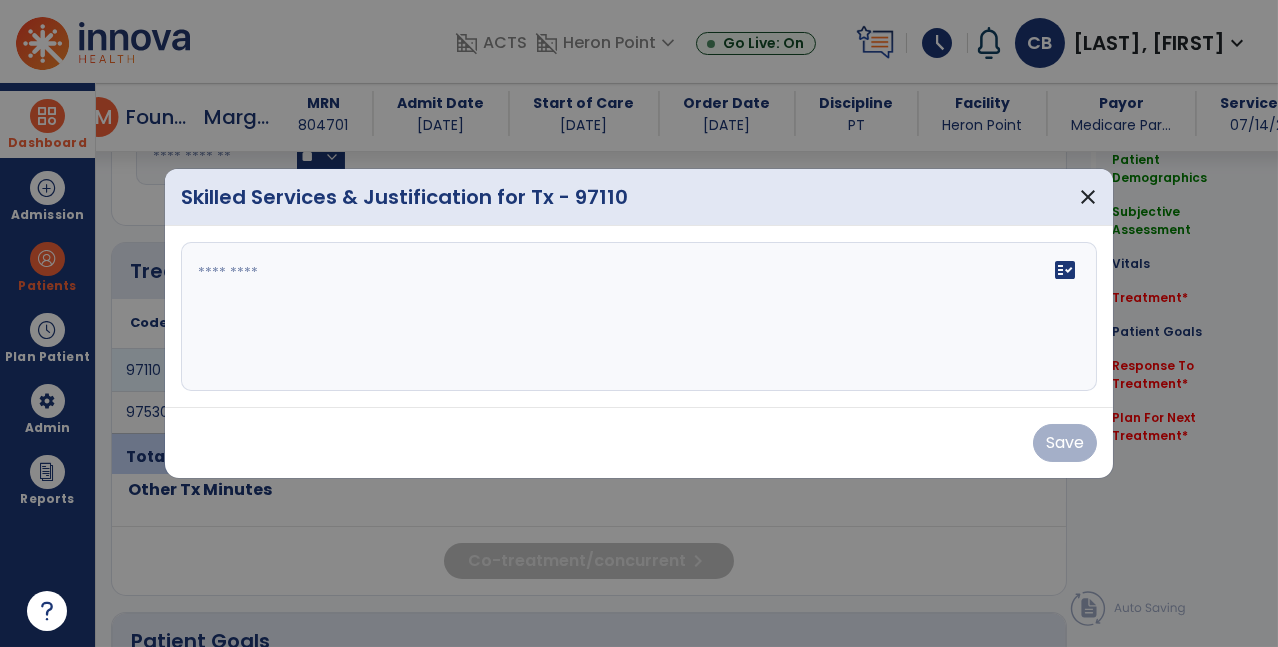 click on "fact_check" at bounding box center [639, 317] 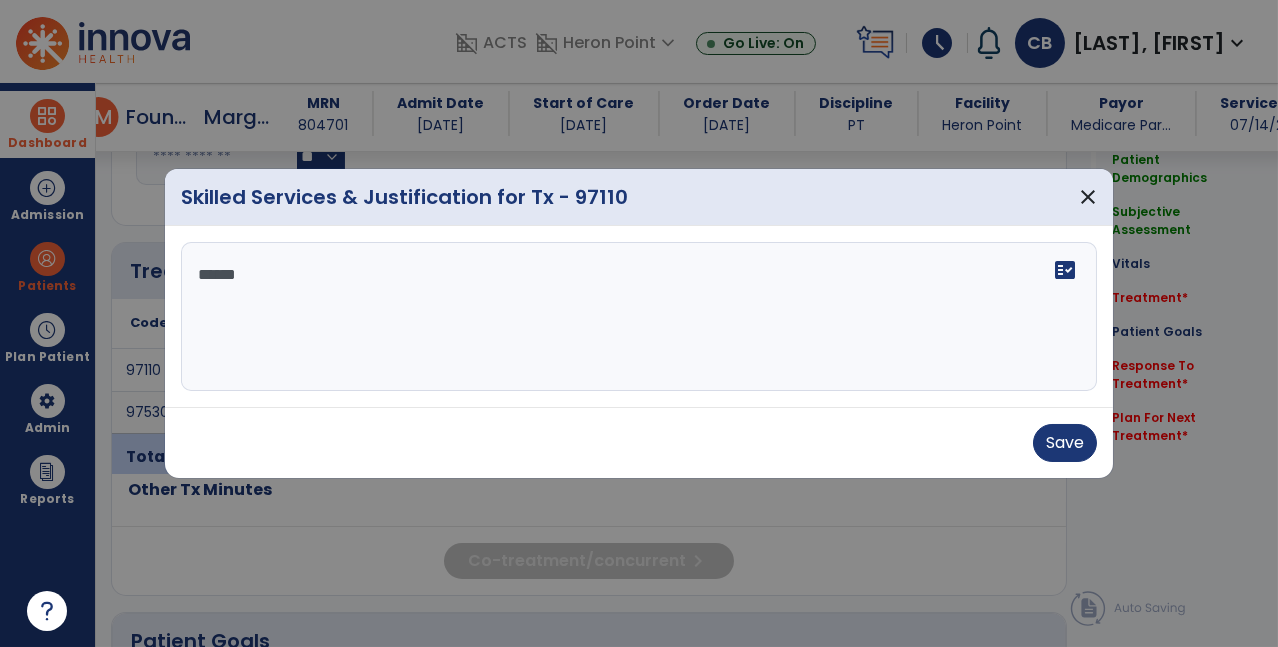 type on "*******" 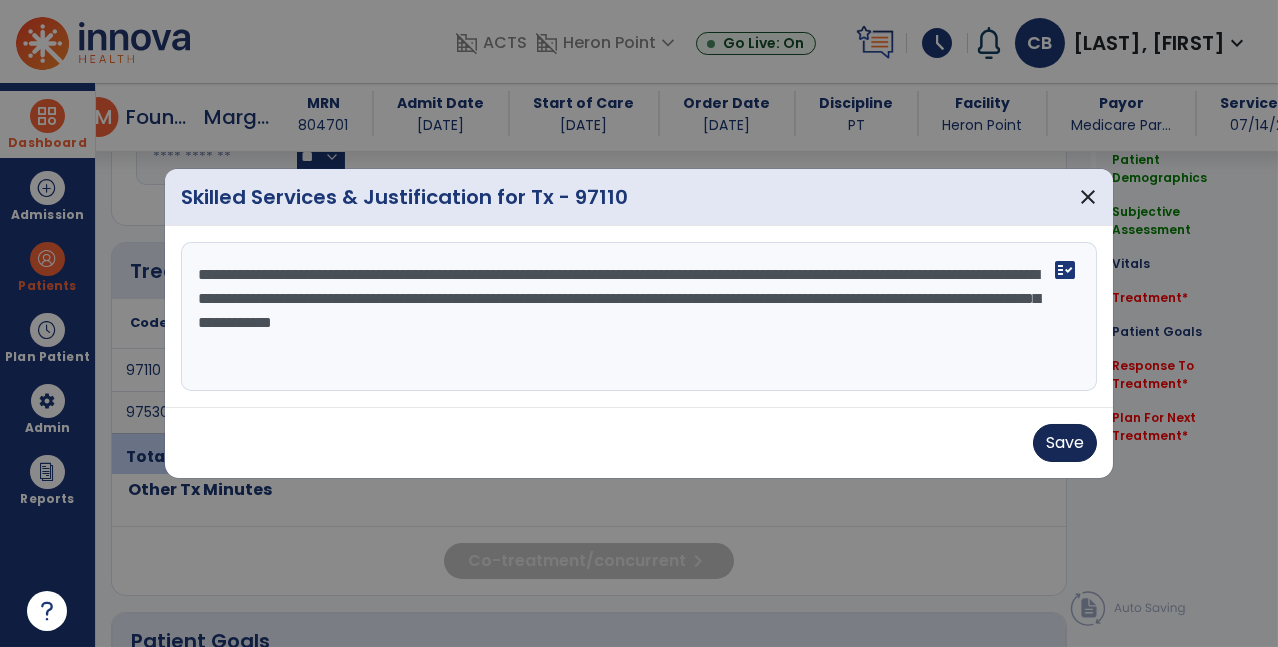 type on "**********" 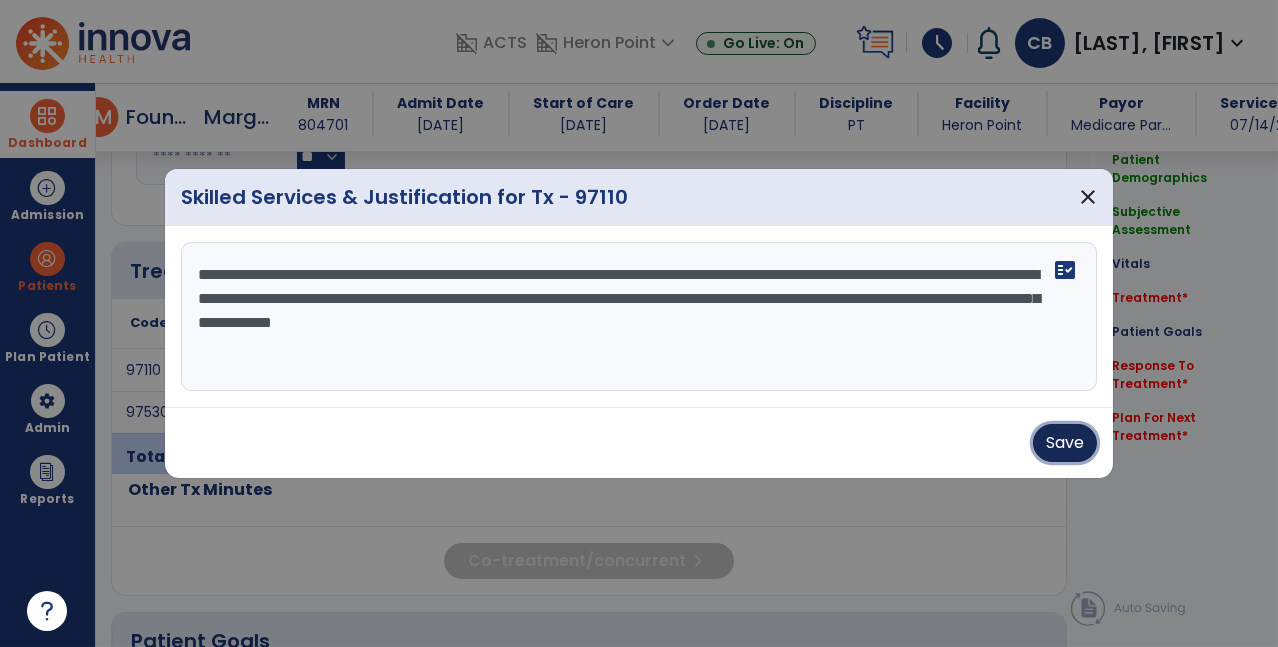 click on "Save" at bounding box center [1065, 443] 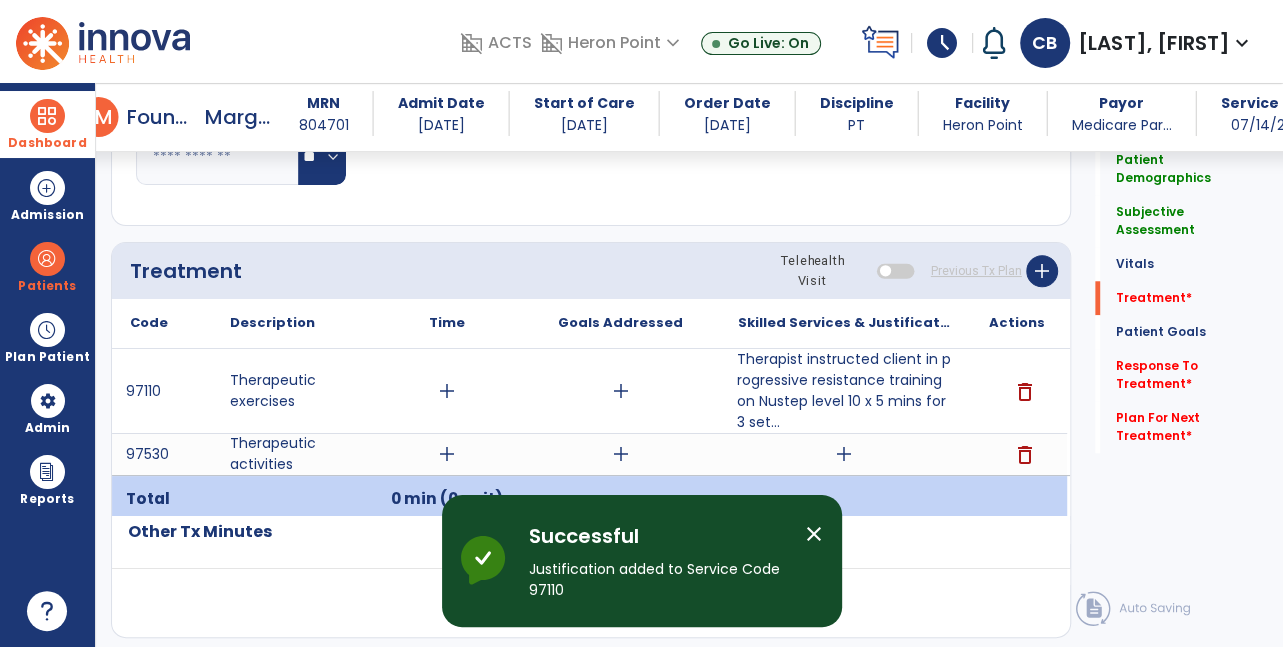 click on "add" at bounding box center [844, 454] 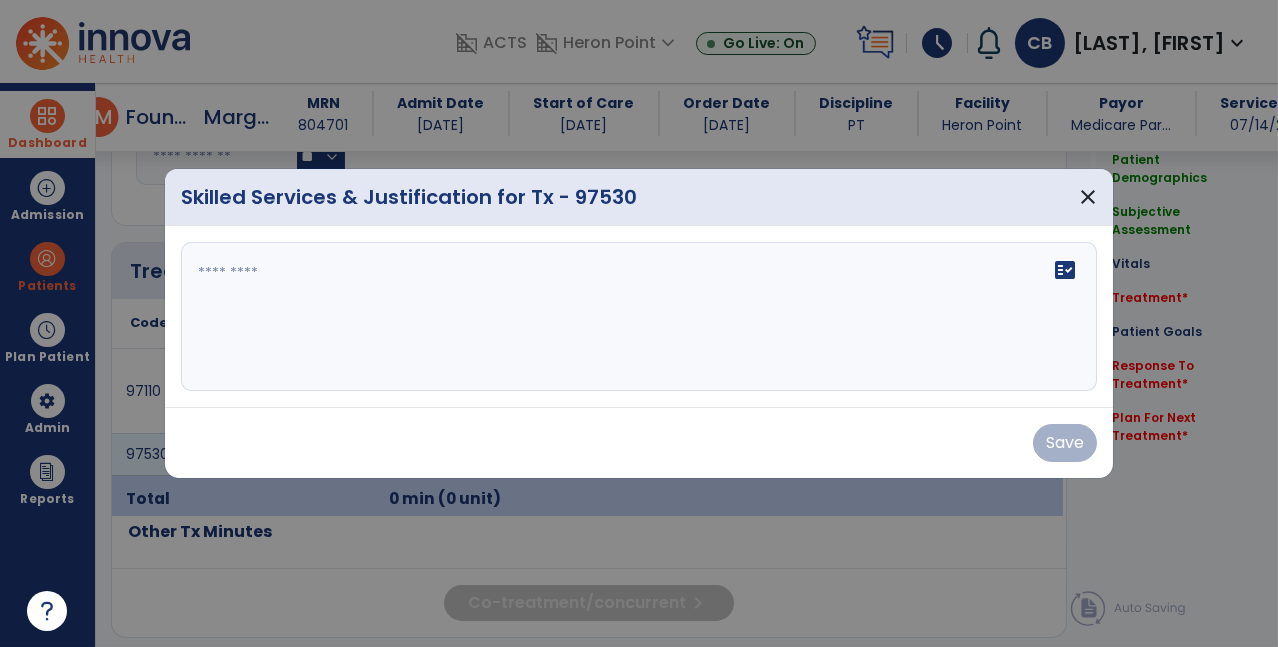 click on "fact_check" at bounding box center [639, 317] 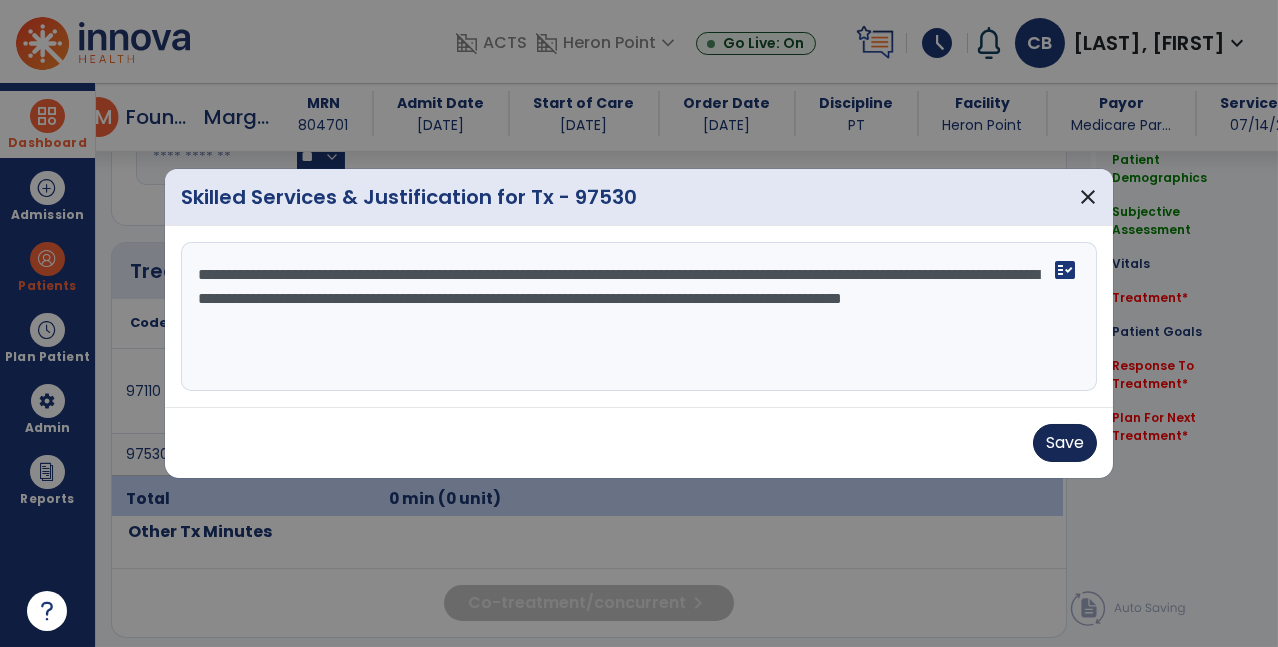 type on "**********" 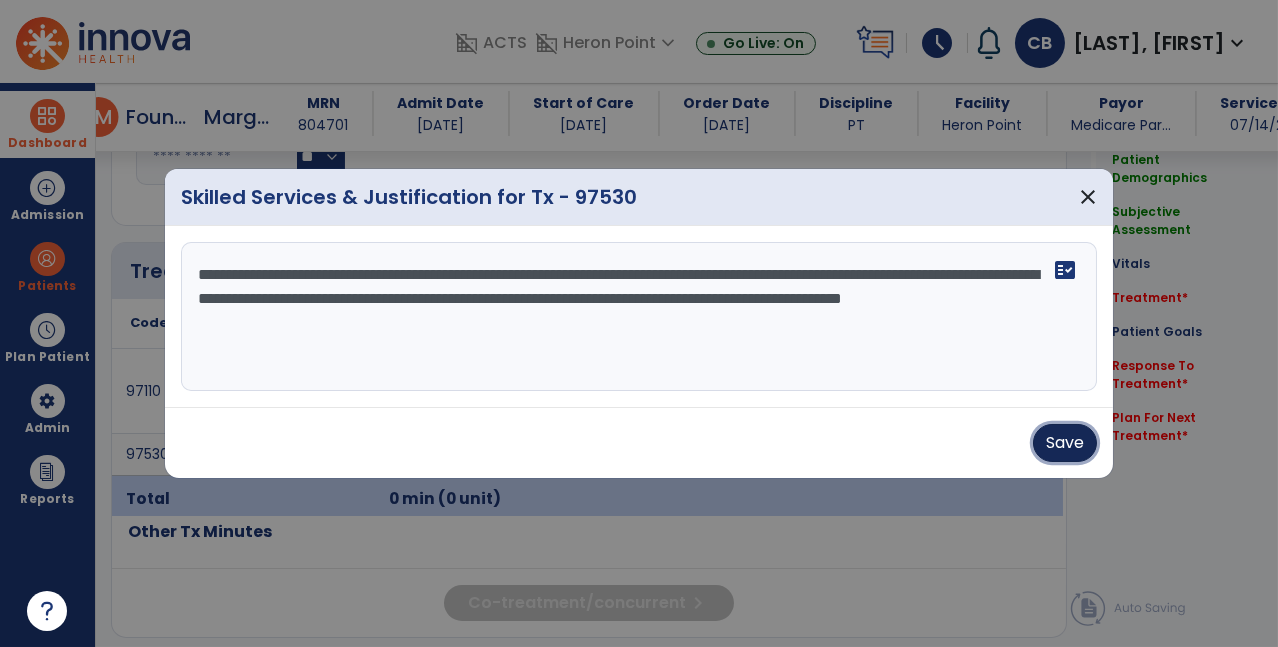 click on "Save" at bounding box center [1065, 443] 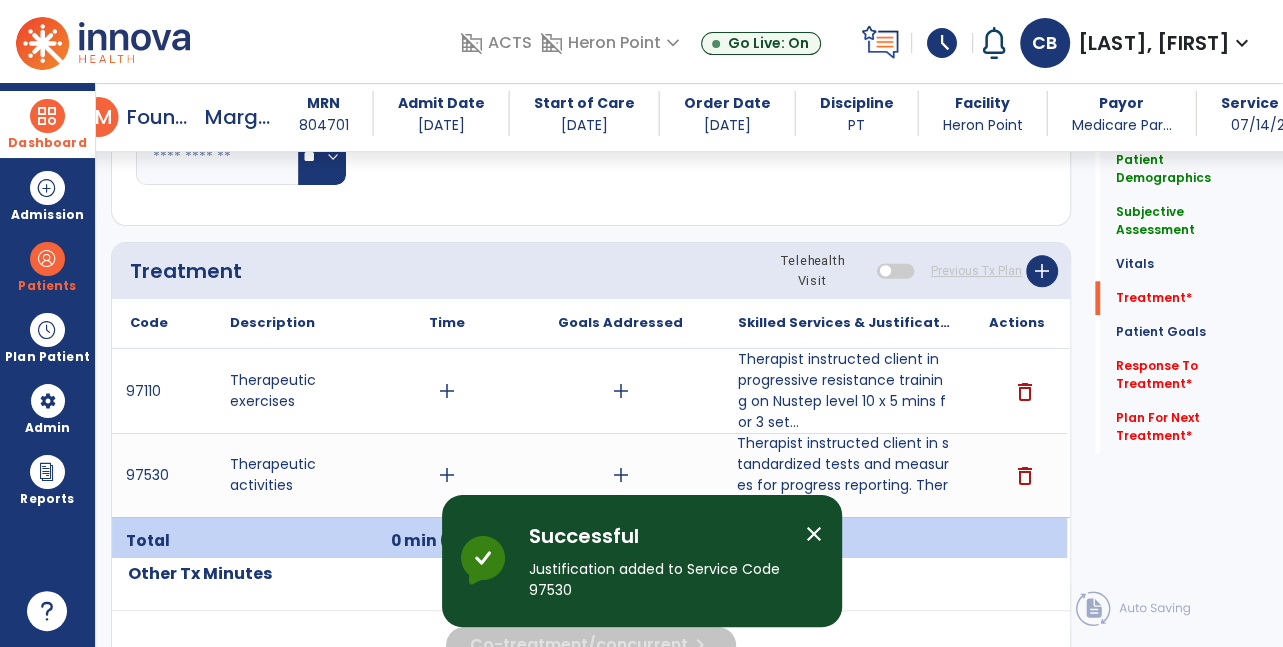 click on "add" at bounding box center (447, 475) 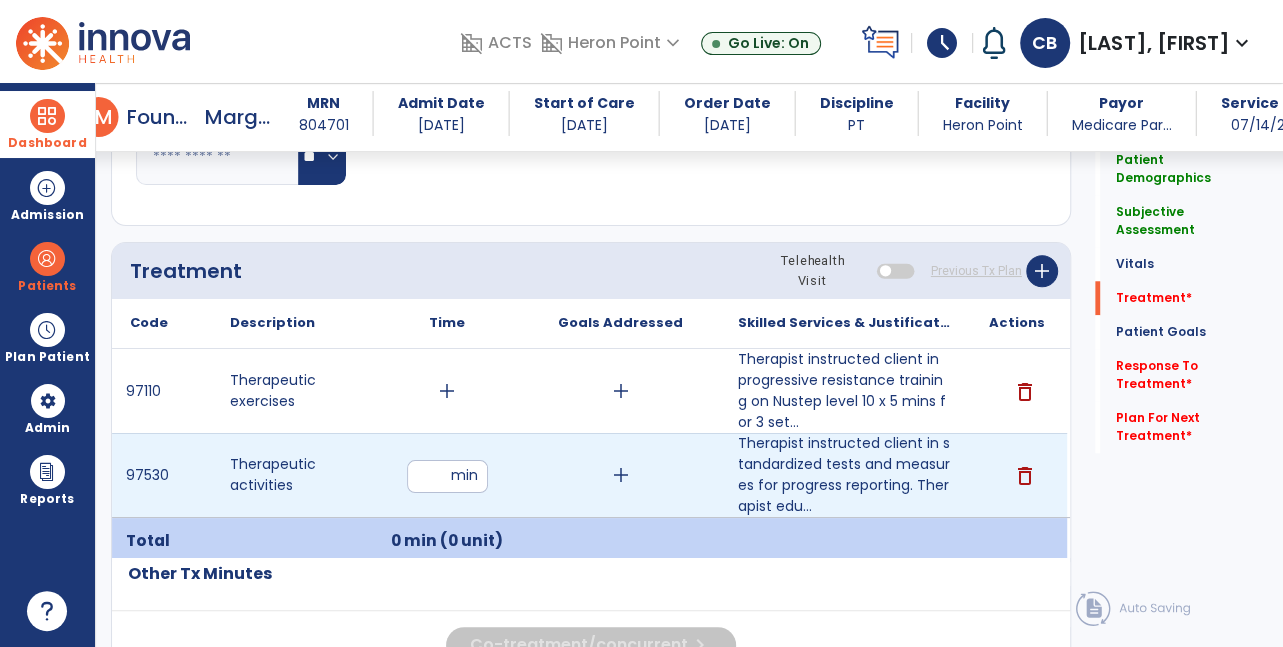 type on "**" 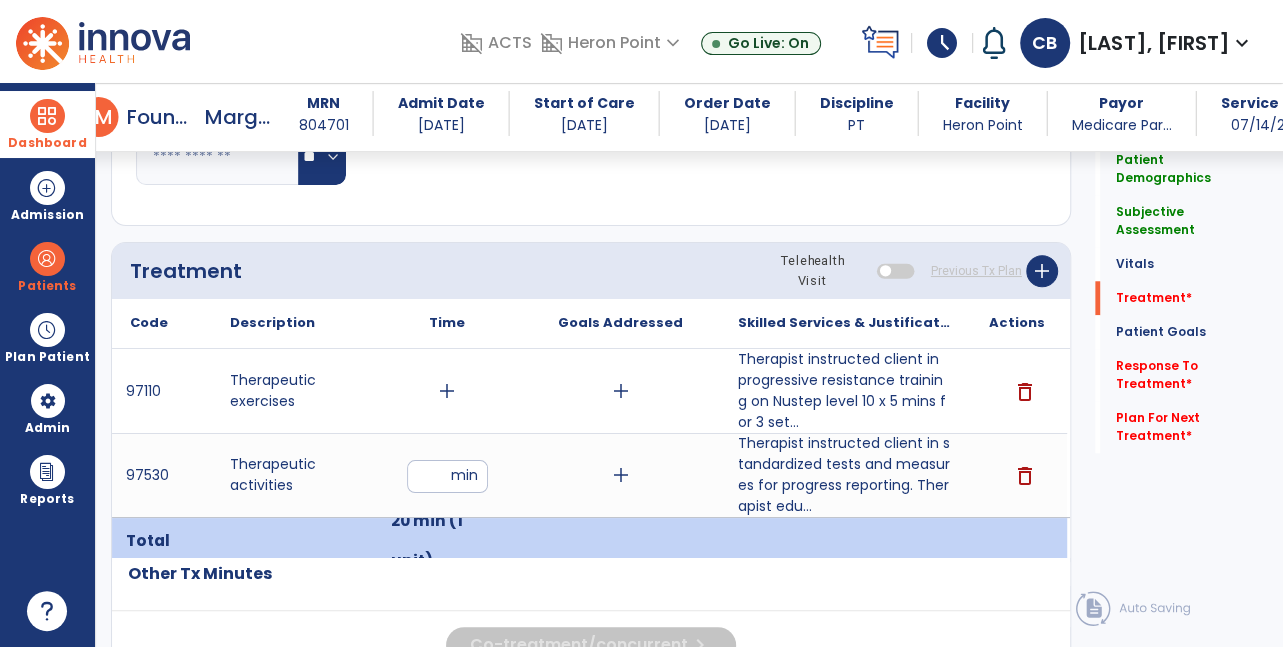 click on "add" at bounding box center [447, 391] 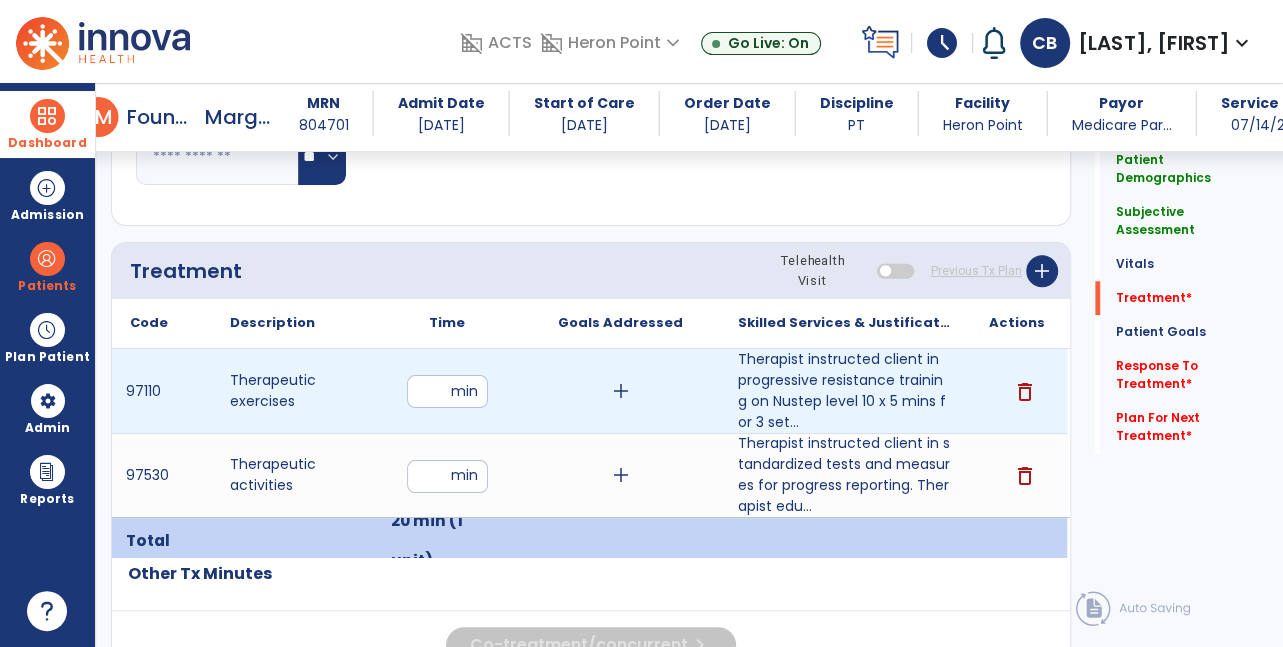 type on "**" 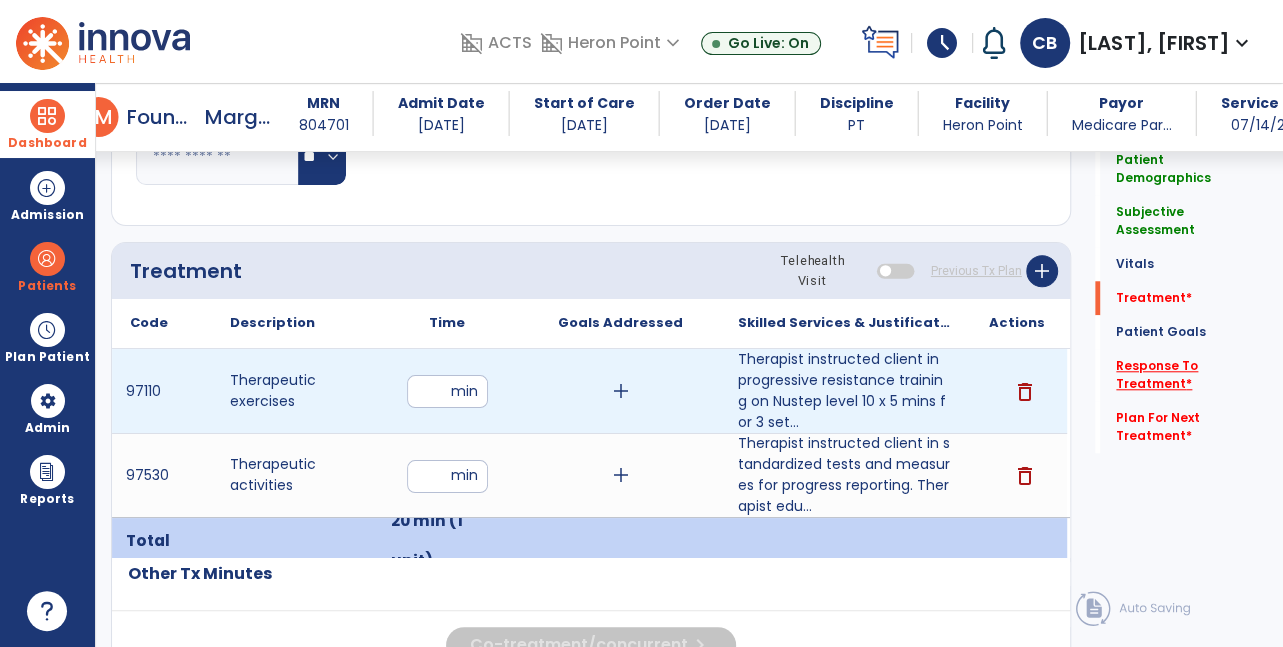 click on "Response To Treatment   *" 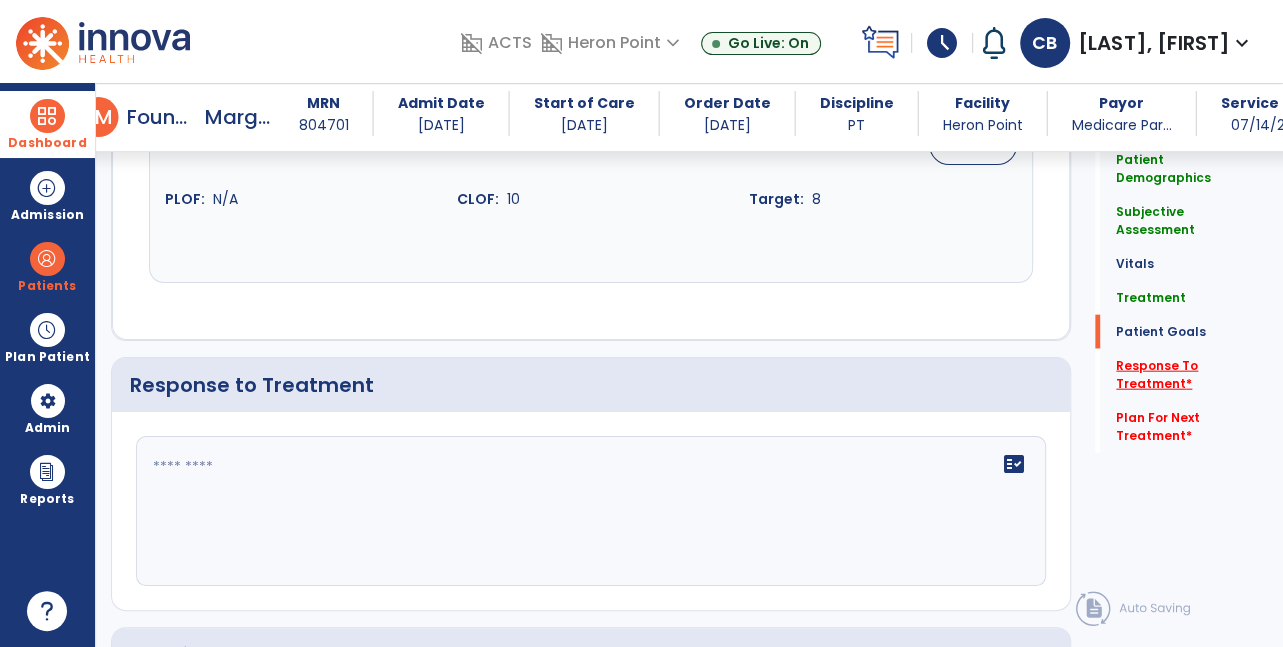 scroll, scrollTop: 2930, scrollLeft: 0, axis: vertical 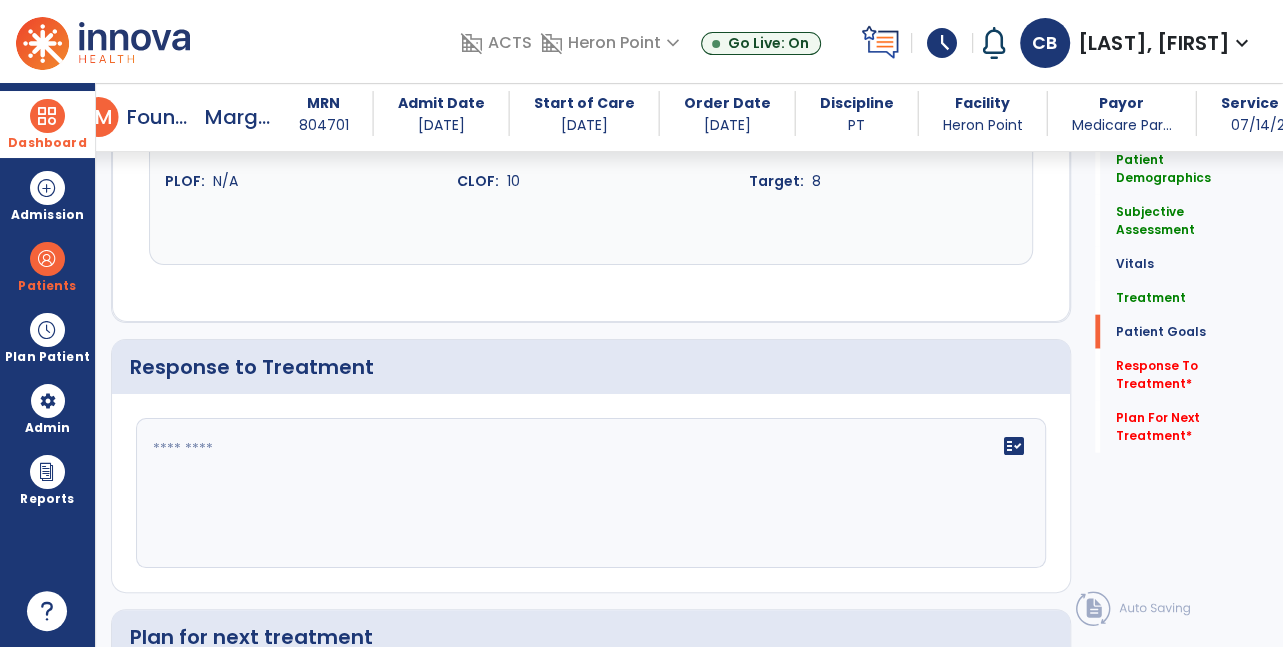 click on "fact_check" 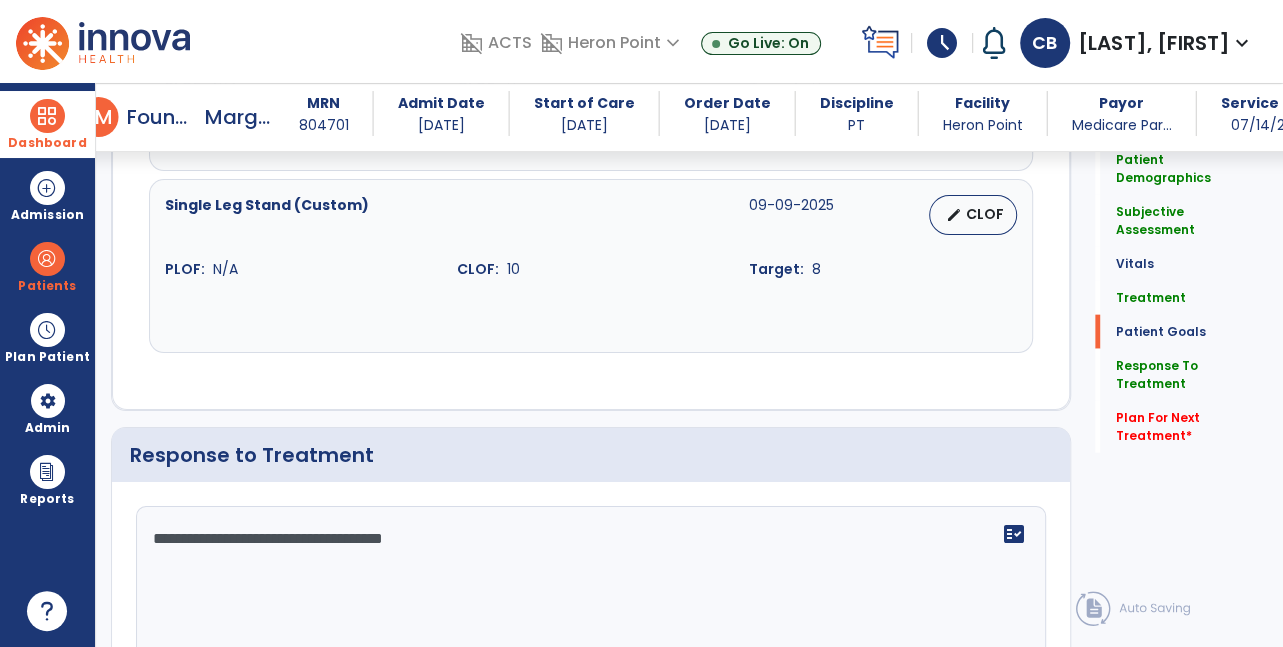 scroll, scrollTop: 2930, scrollLeft: 0, axis: vertical 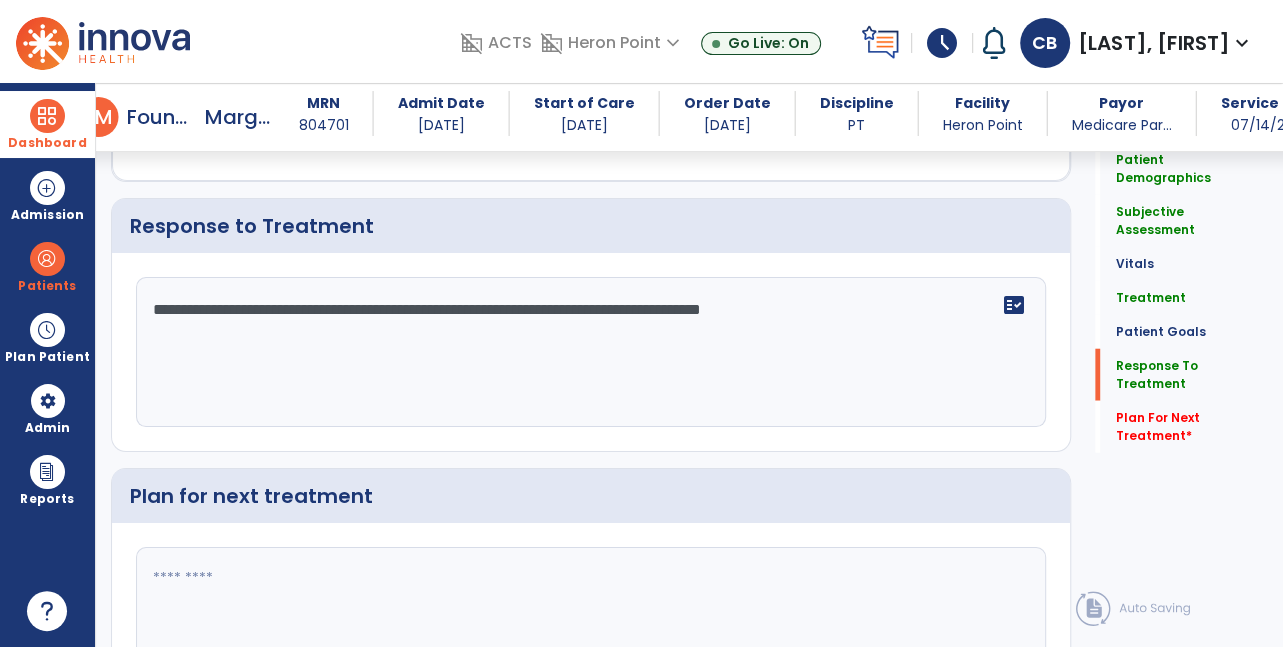type on "**********" 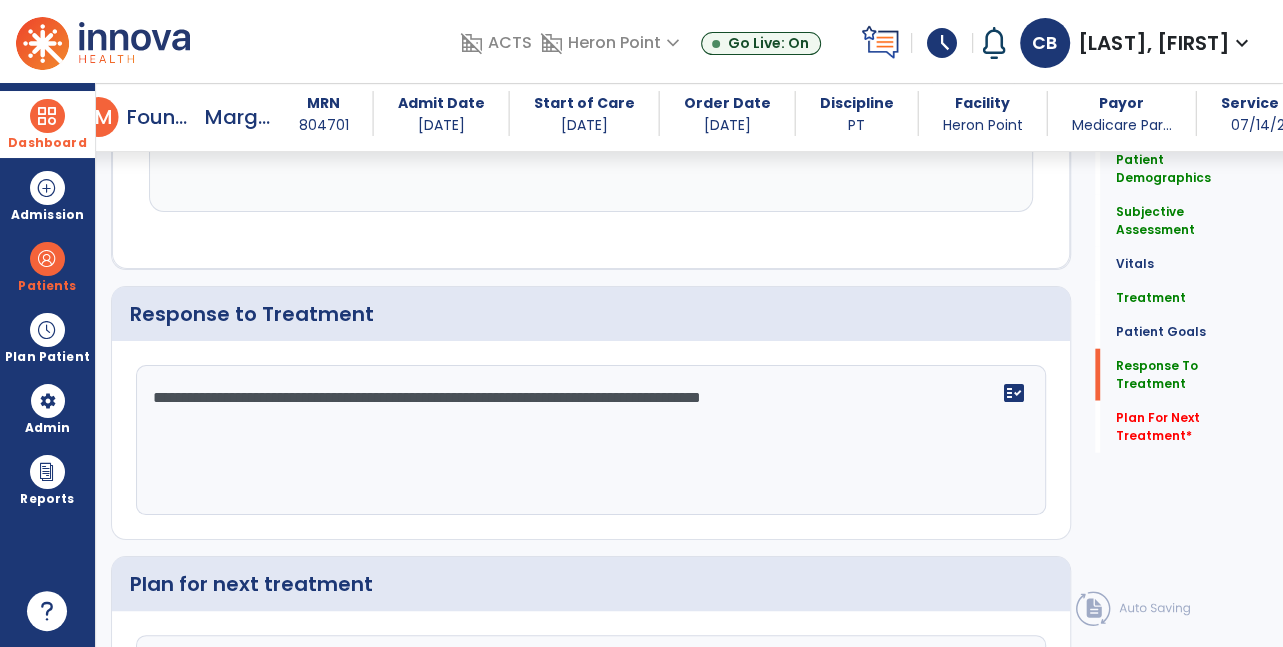 scroll, scrollTop: 3070, scrollLeft: 0, axis: vertical 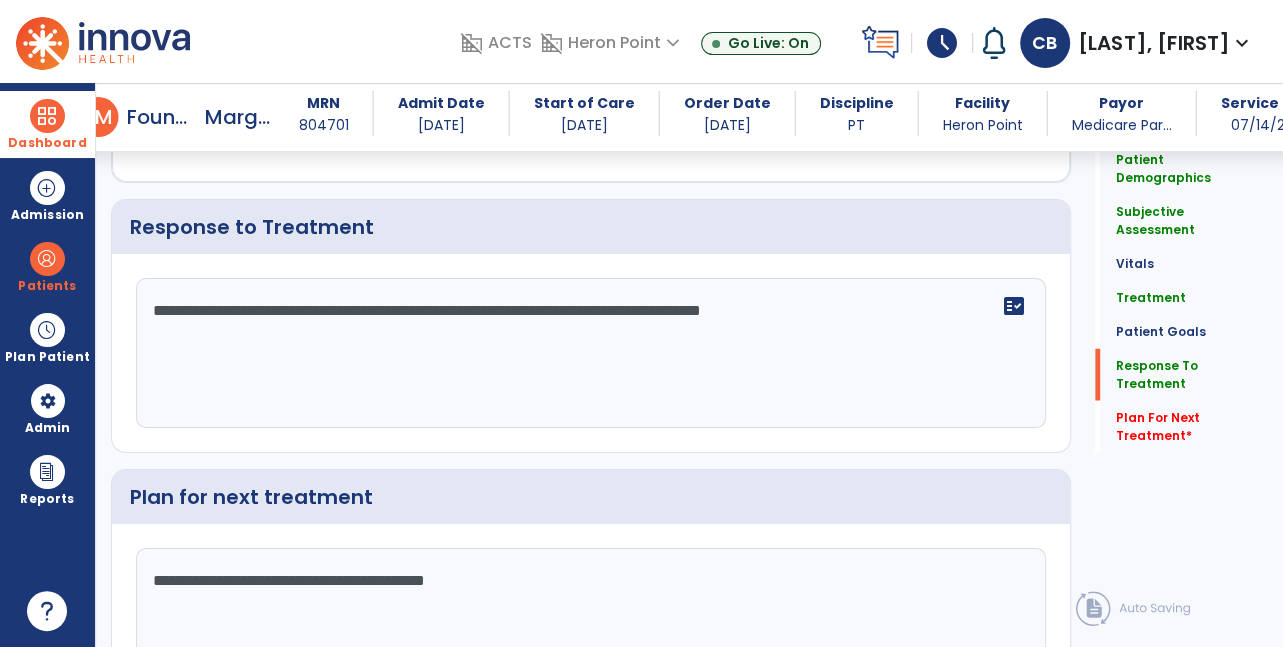 click on "**********" 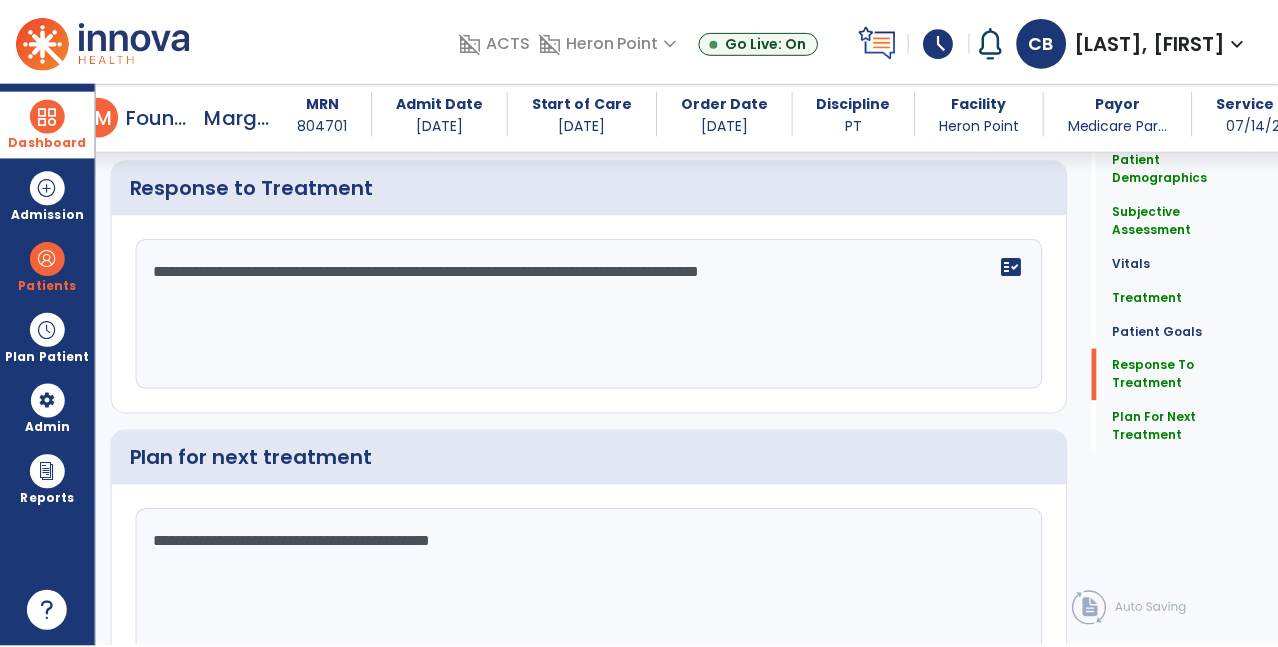 scroll, scrollTop: 3196, scrollLeft: 0, axis: vertical 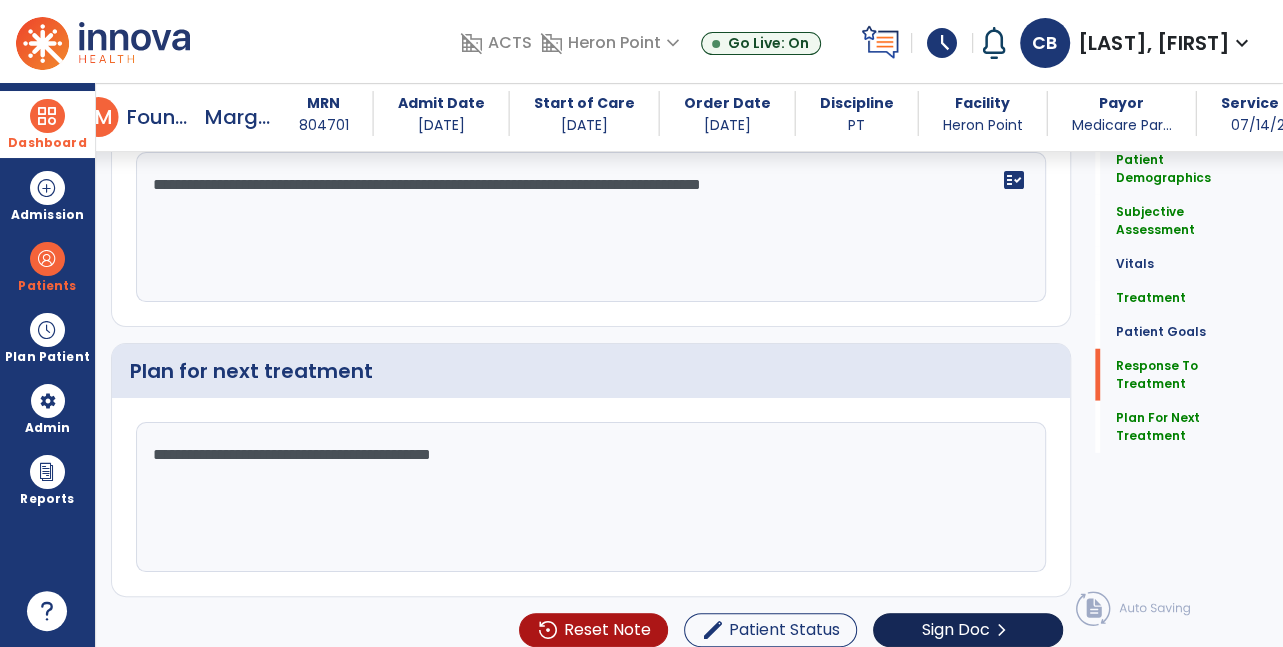 type on "**********" 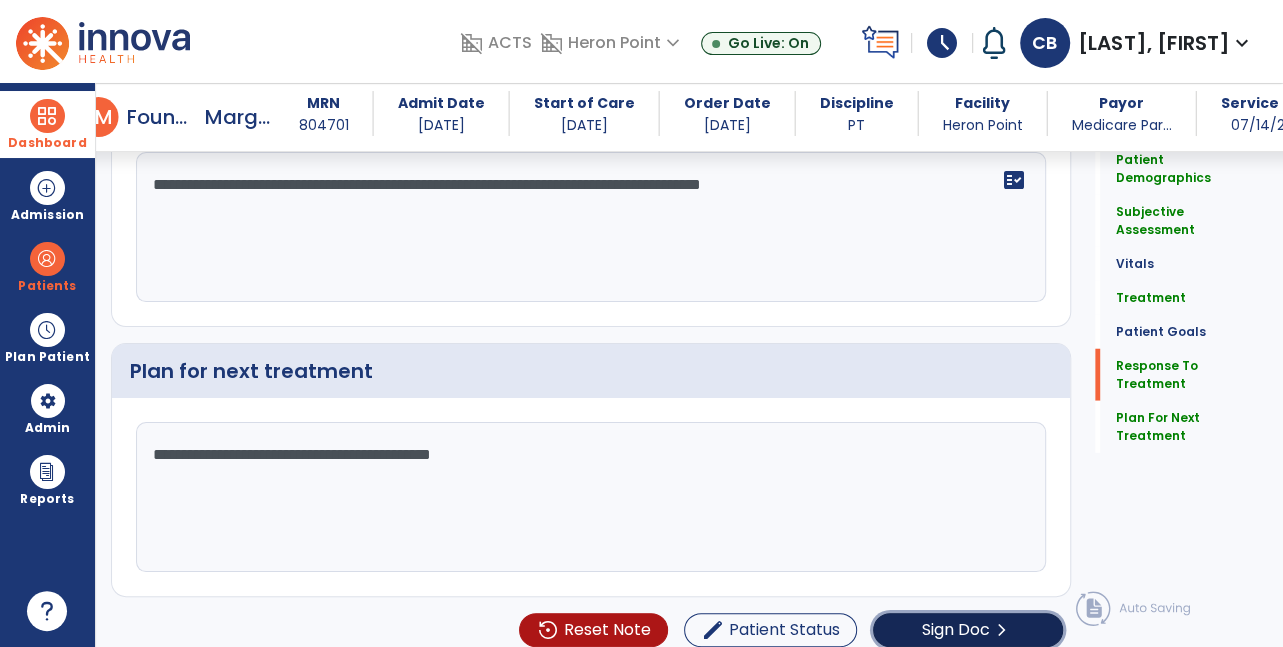 click on "Sign Doc" 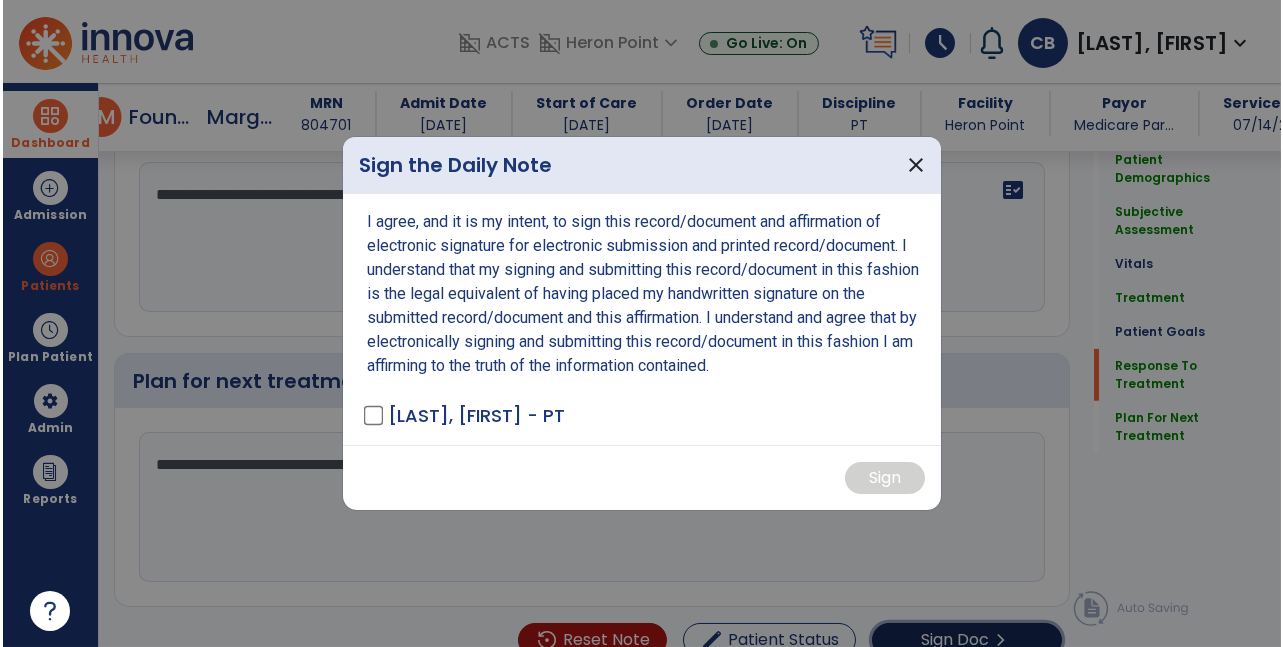 scroll, scrollTop: 3196, scrollLeft: 0, axis: vertical 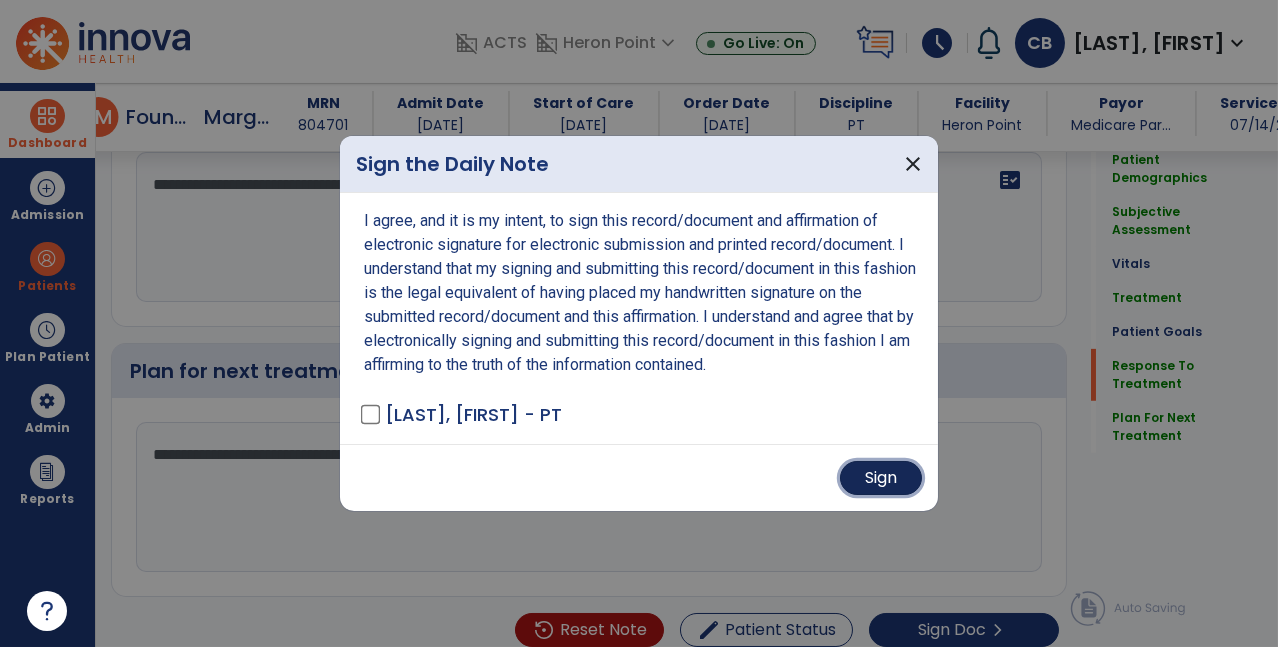click on "Sign" at bounding box center [881, 478] 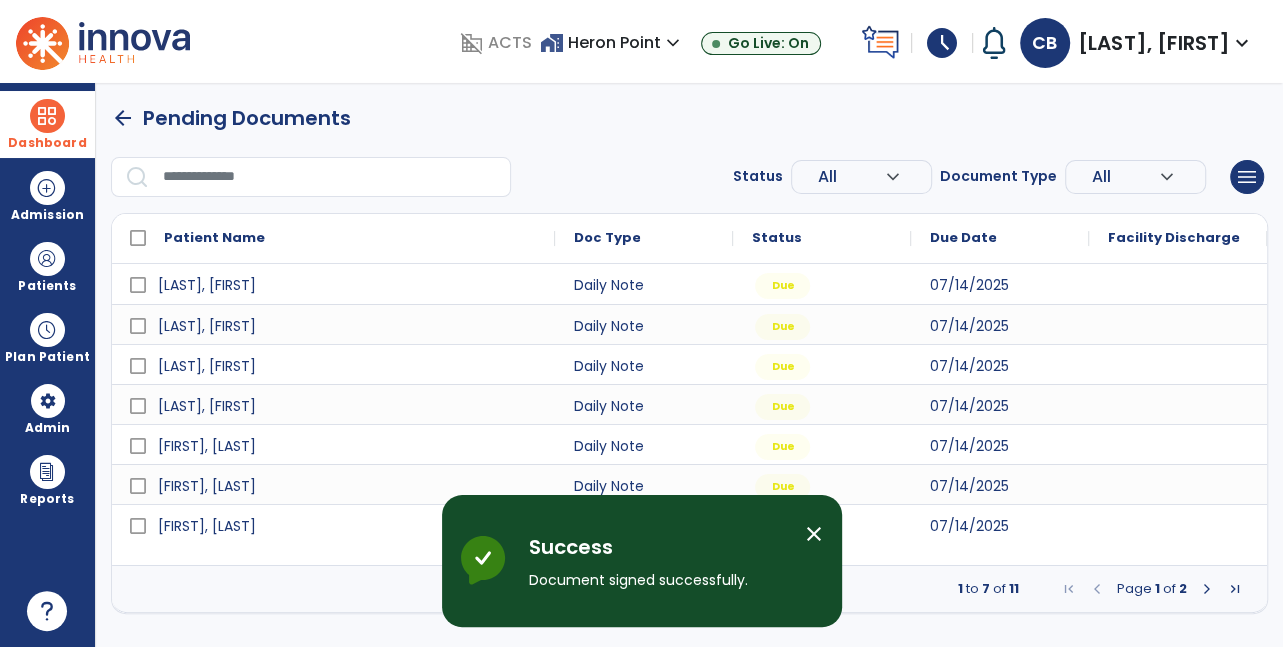 scroll, scrollTop: 0, scrollLeft: 0, axis: both 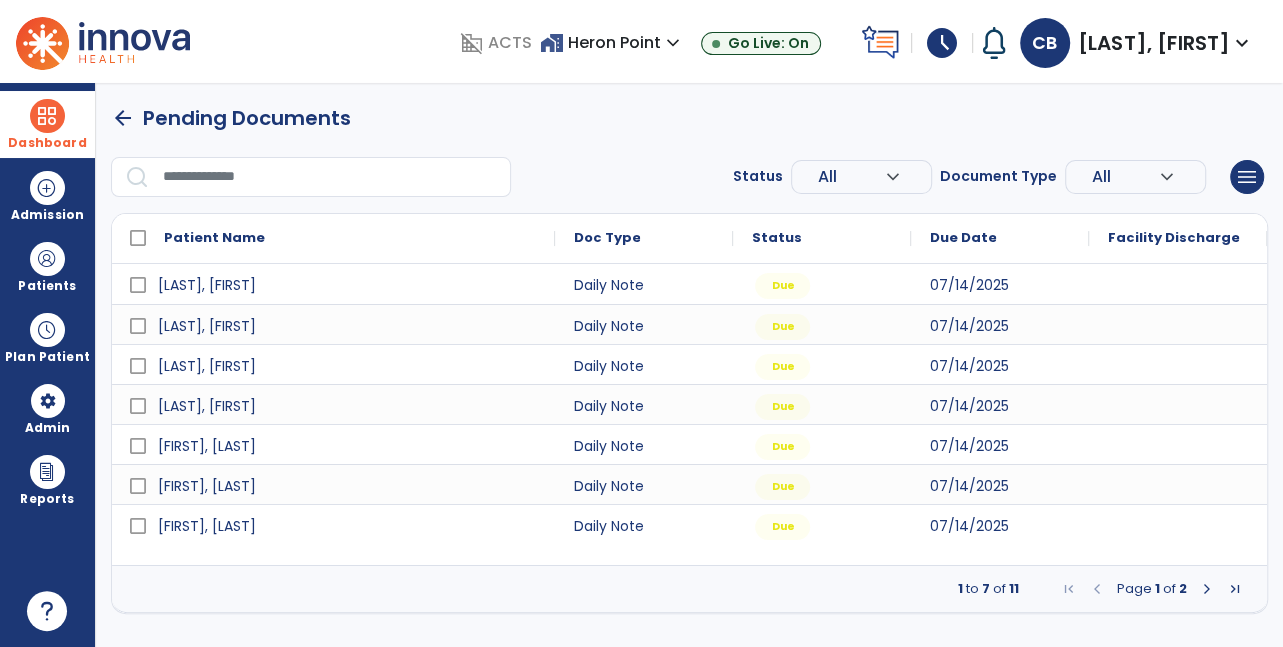 click at bounding box center [1207, 589] 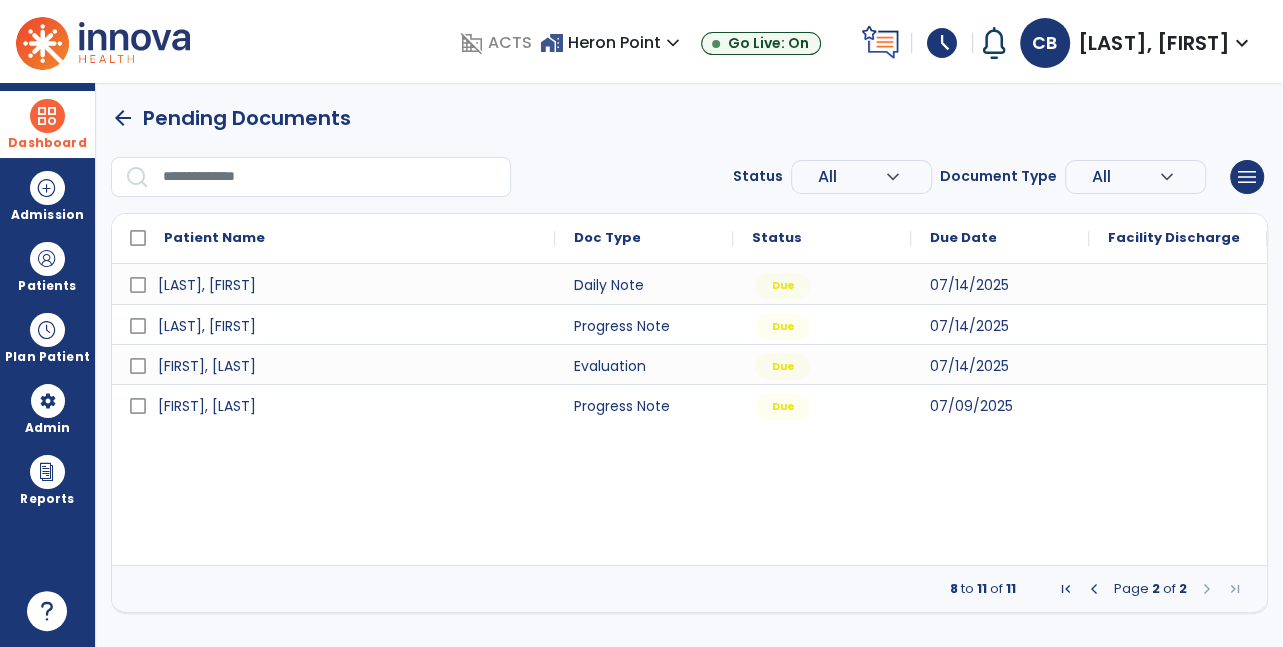 click at bounding box center [1094, 589] 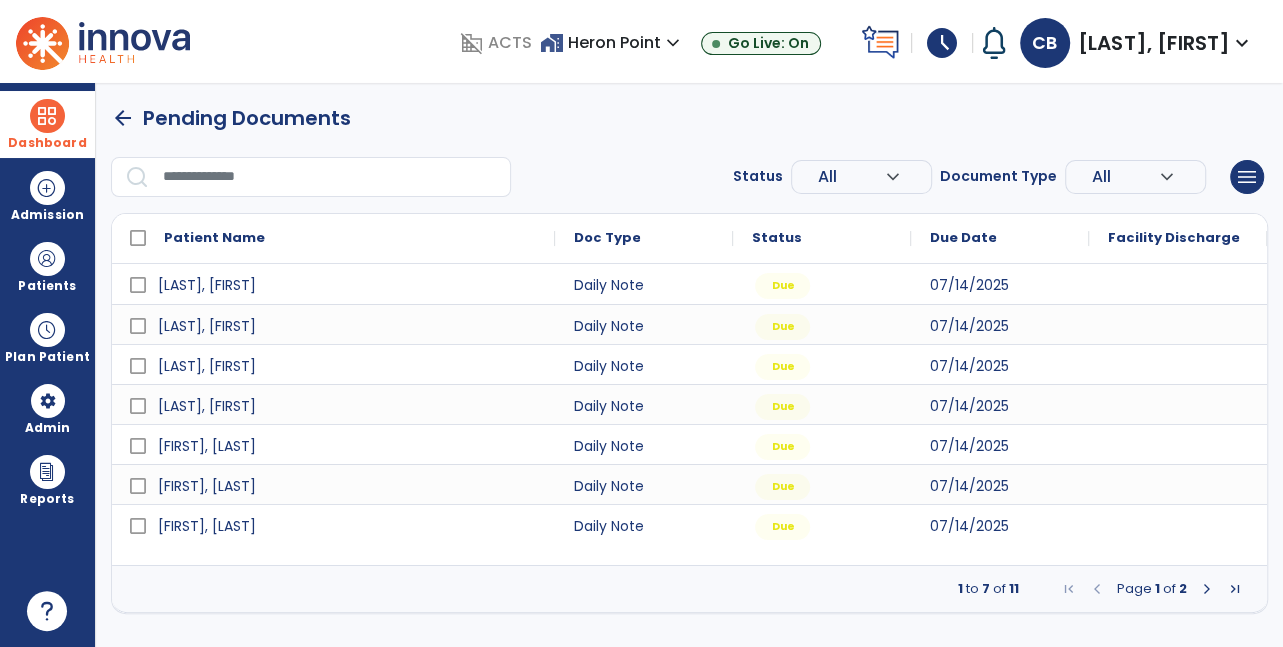 click at bounding box center [1207, 589] 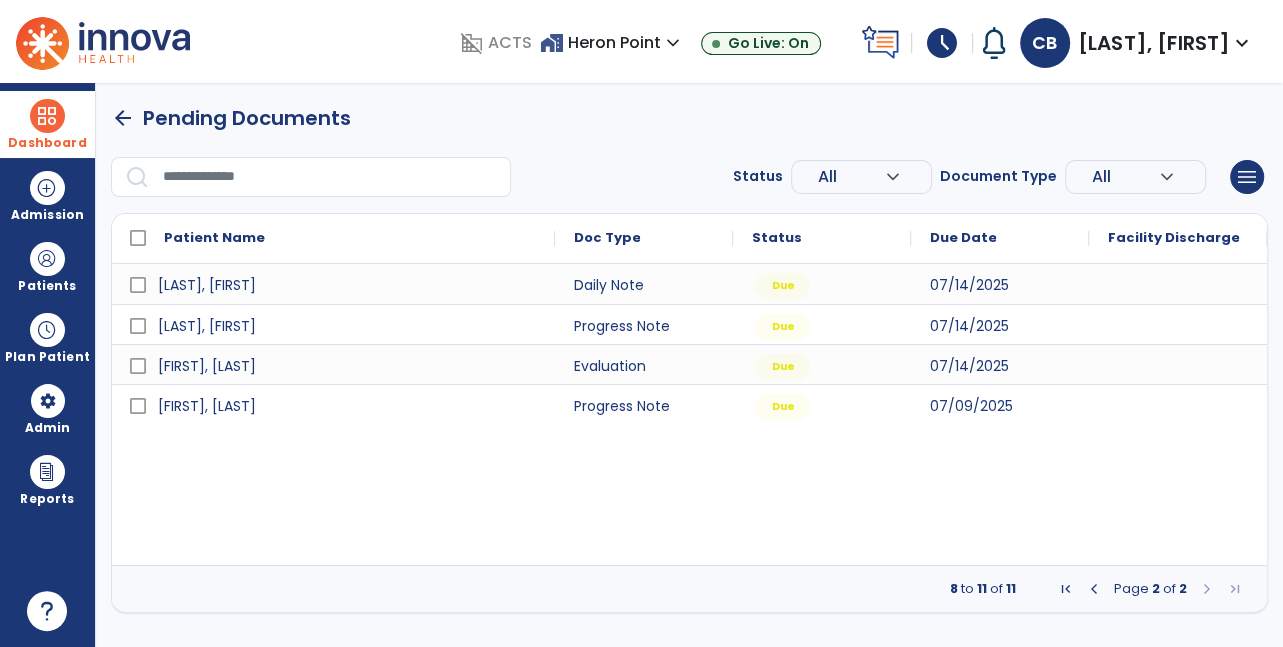 click at bounding box center [1094, 589] 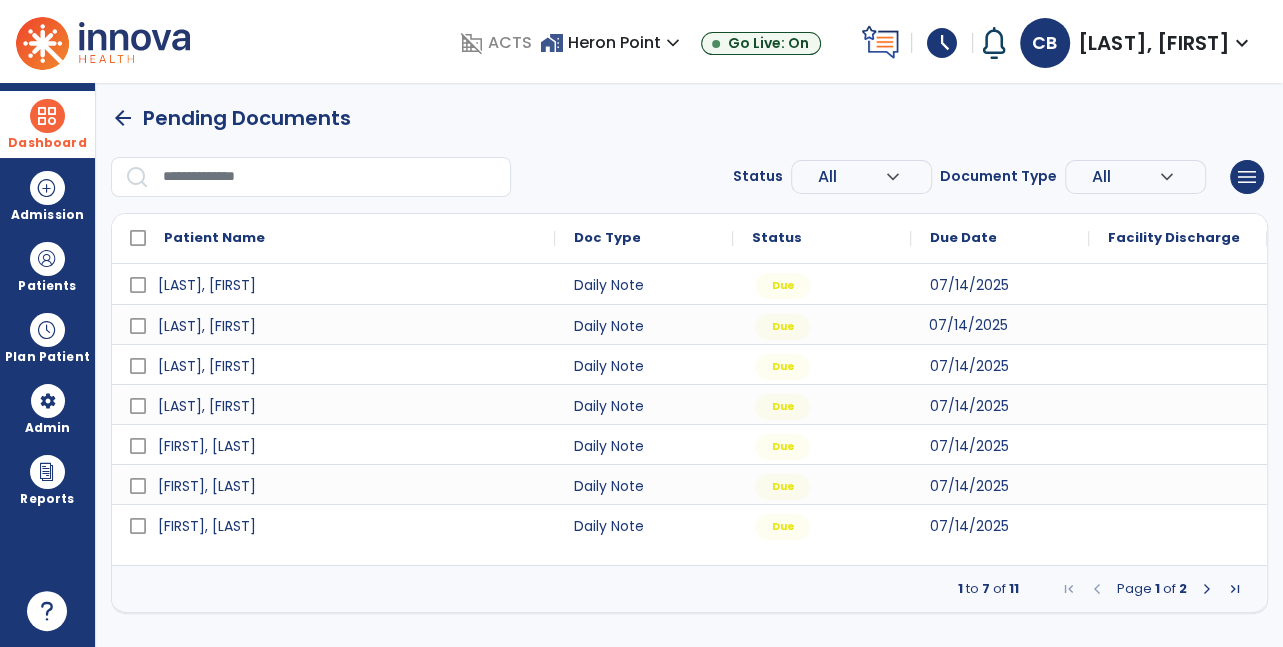 click on "07/14/2025" at bounding box center (1000, 324) 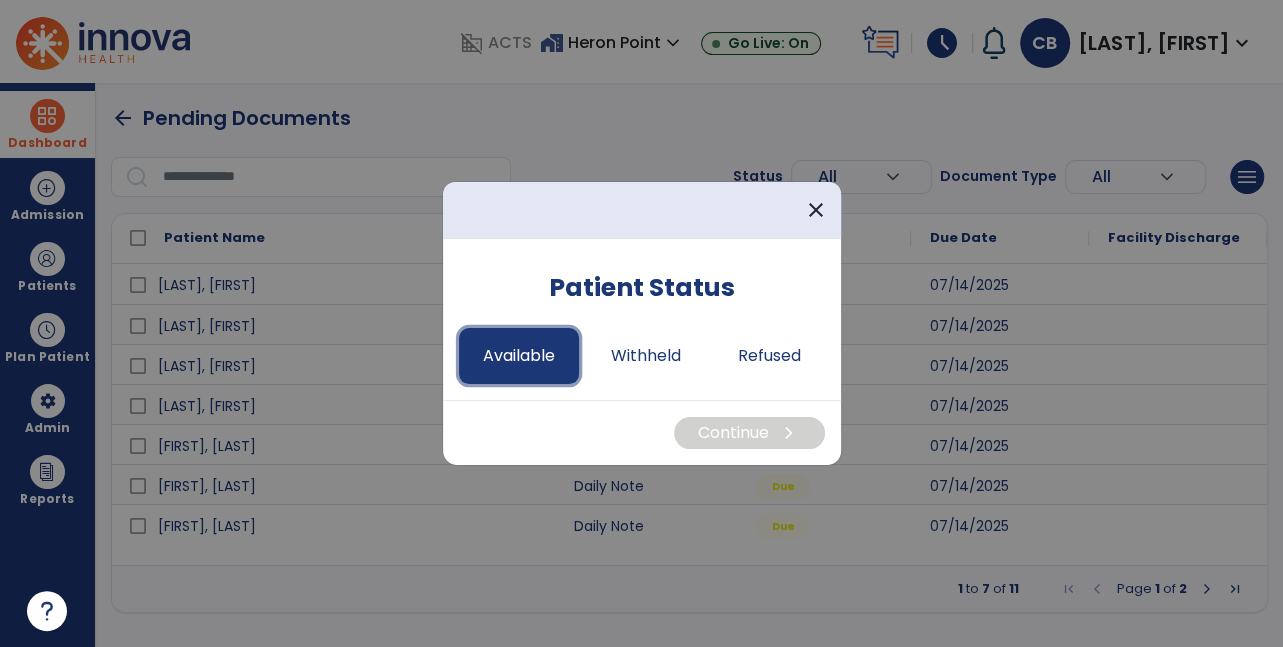 click on "Available" at bounding box center [519, 356] 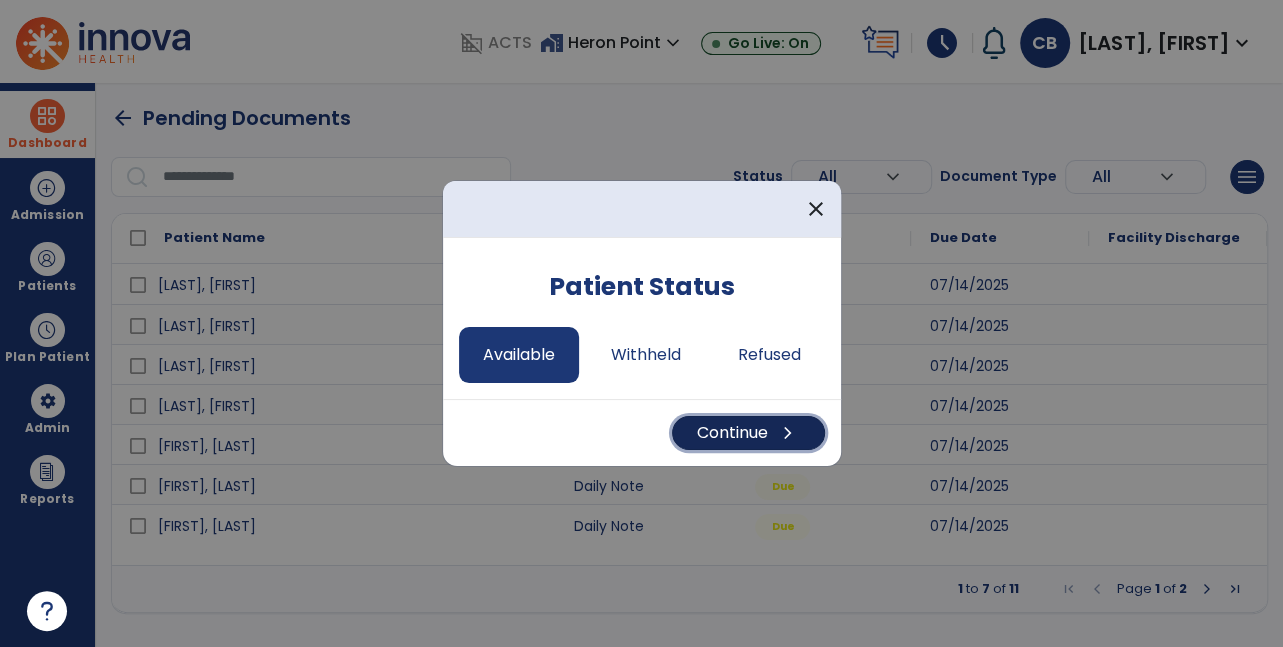 click on "Continue   chevron_right" at bounding box center [748, 433] 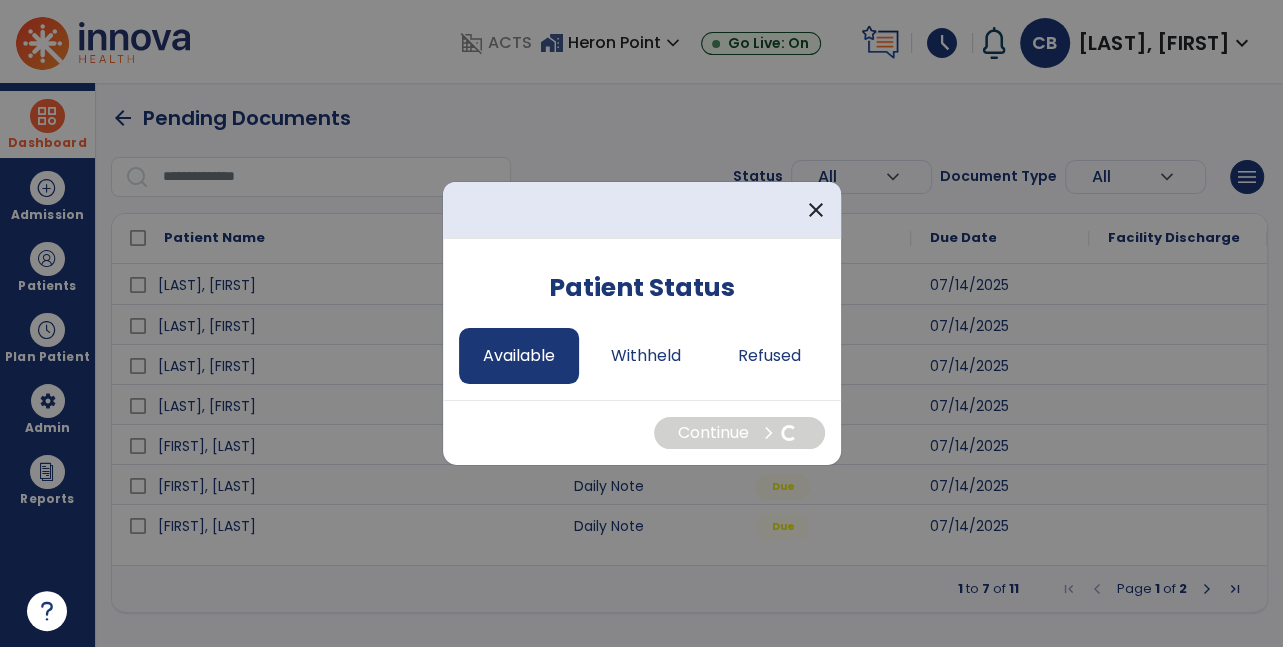 select on "*" 